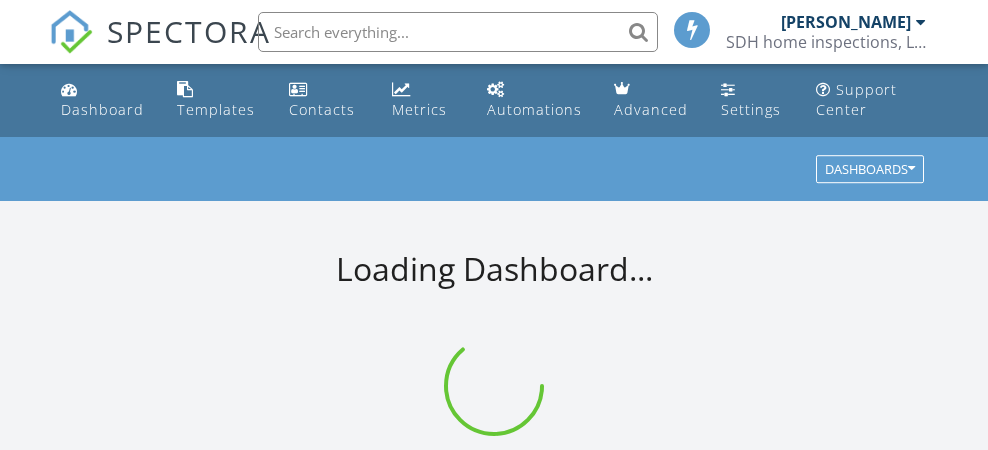 scroll, scrollTop: 0, scrollLeft: 0, axis: both 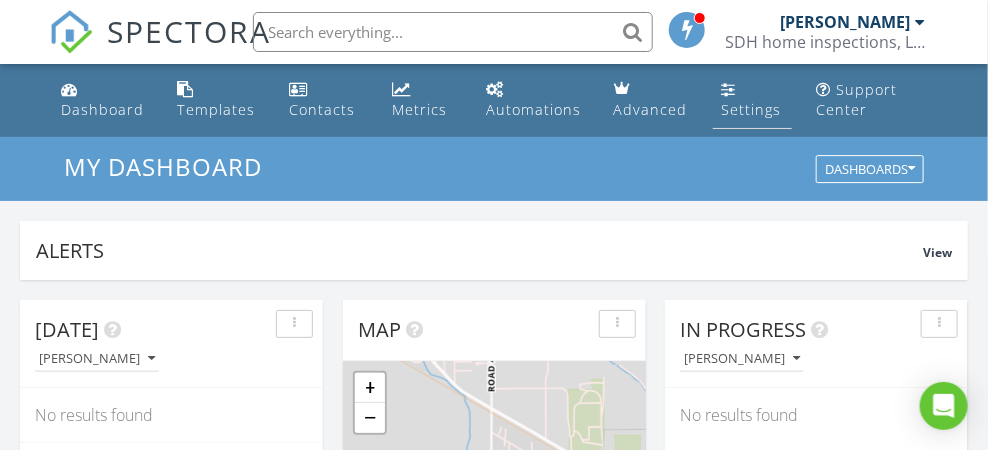 click on "Settings" at bounding box center (752, 100) 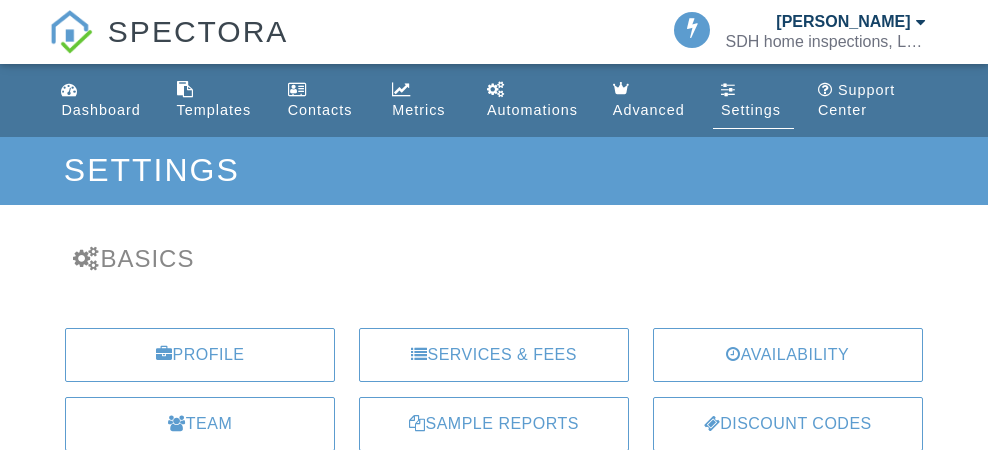 scroll, scrollTop: 0, scrollLeft: 0, axis: both 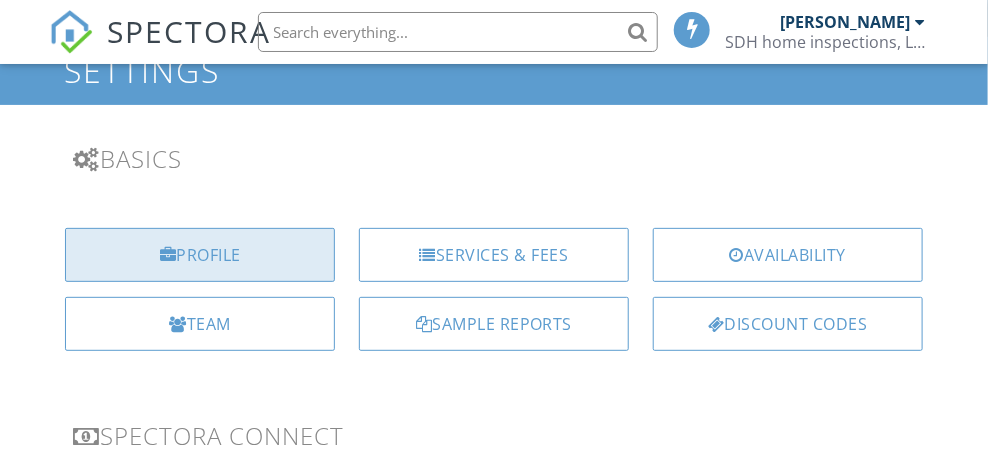 click on "Profile" at bounding box center (200, 255) 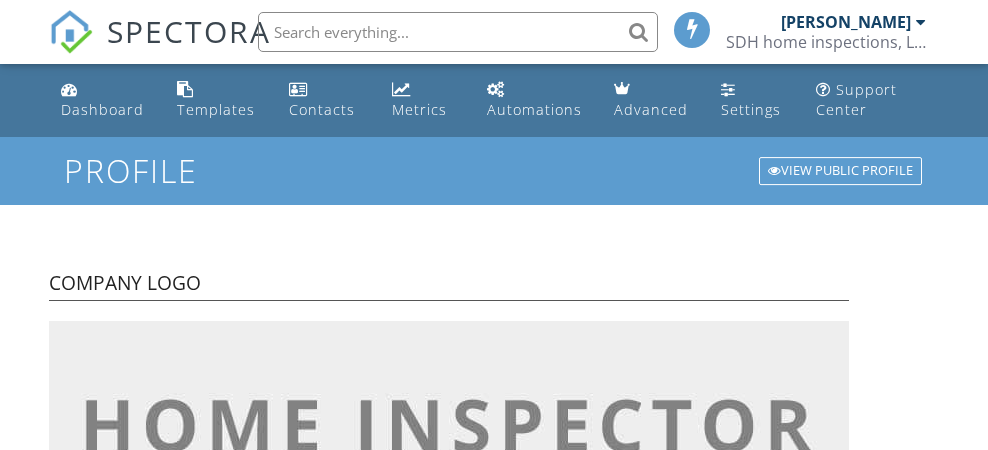 scroll, scrollTop: 0, scrollLeft: 0, axis: both 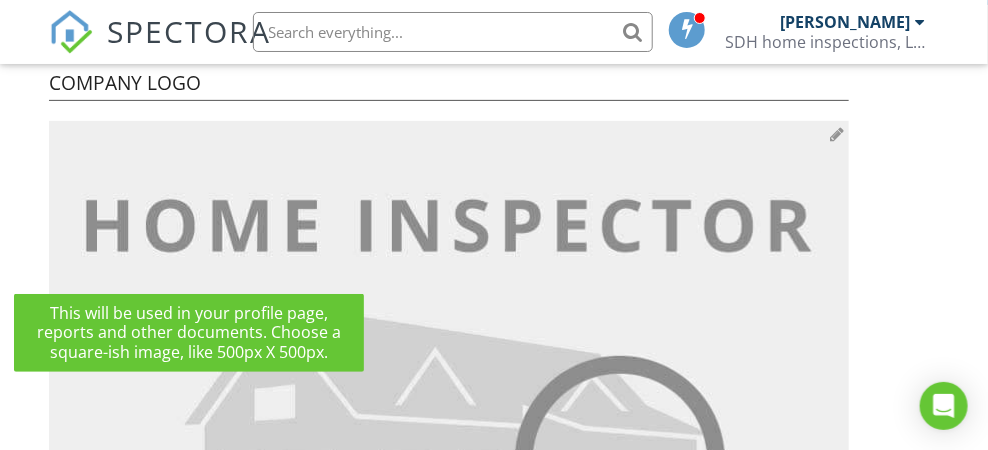 click at bounding box center (449, 421) 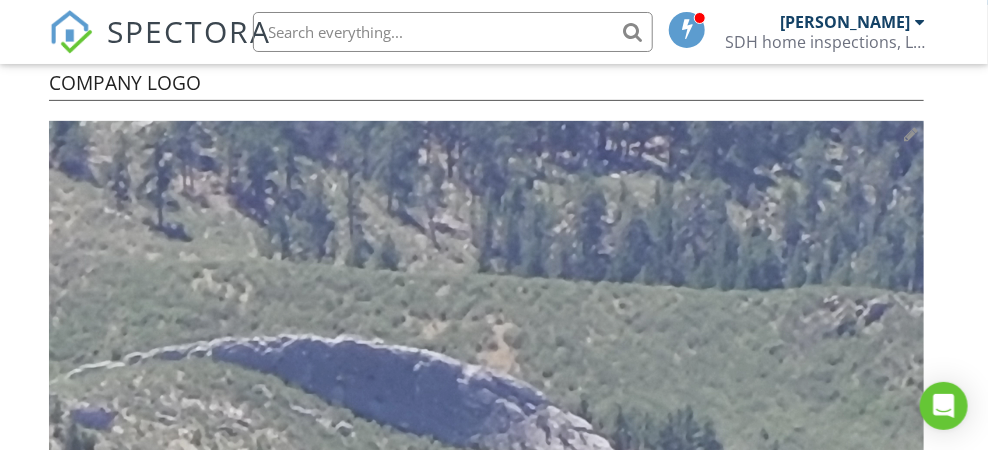 click at bounding box center [486, 449] 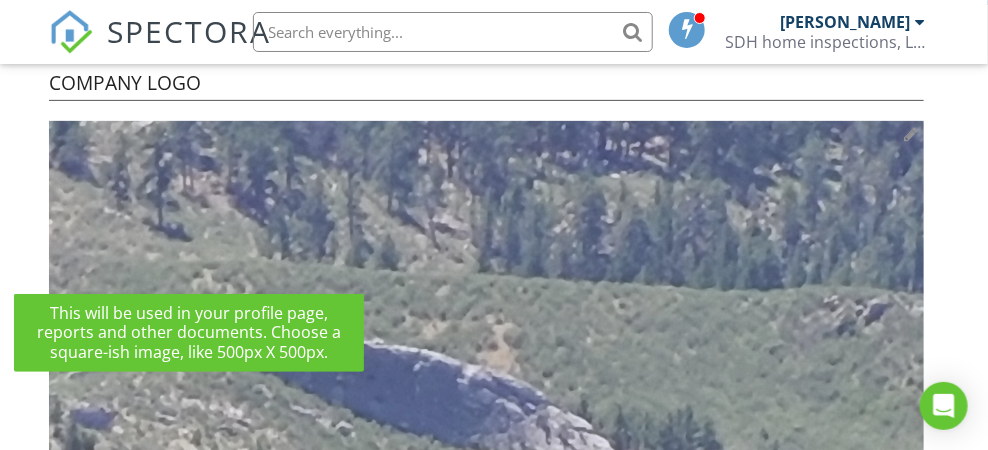 type on "C:\fakepath\SDHHomeInspections-logo.png" 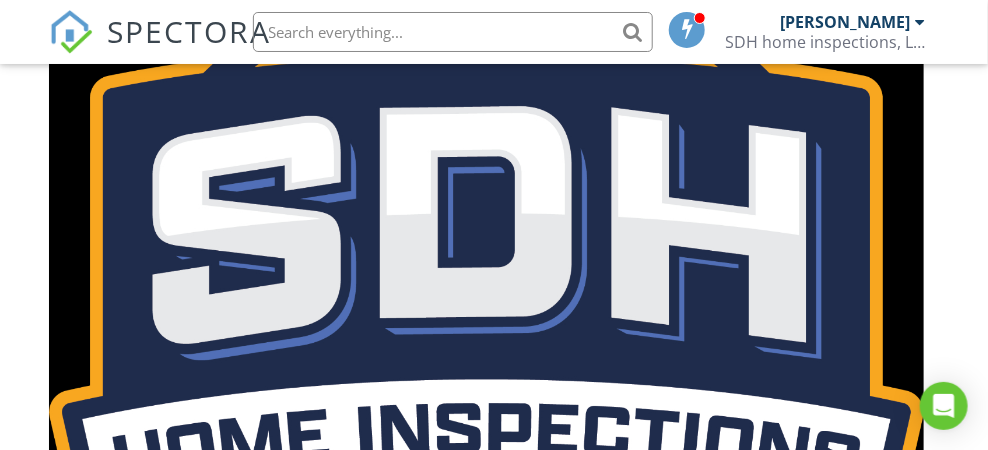 scroll, scrollTop: 400, scrollLeft: 0, axis: vertical 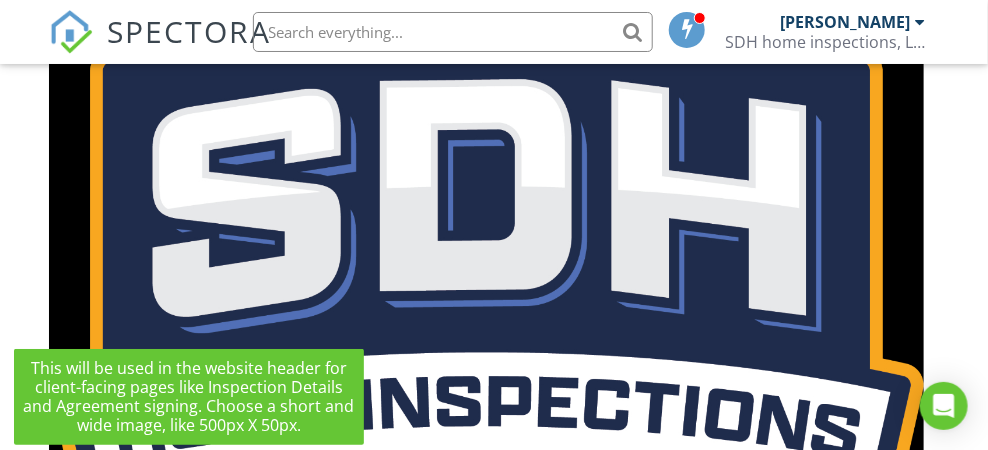 click at bounding box center (493, 1079) 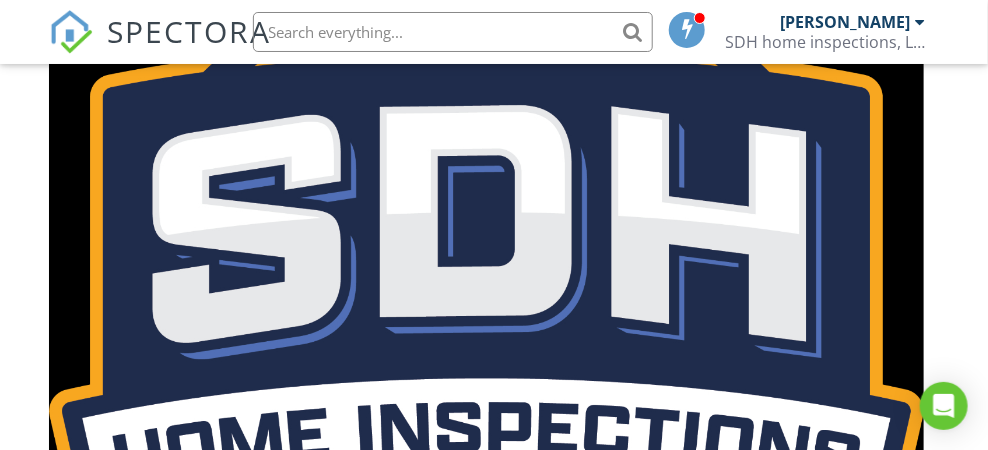 scroll, scrollTop: 400, scrollLeft: 0, axis: vertical 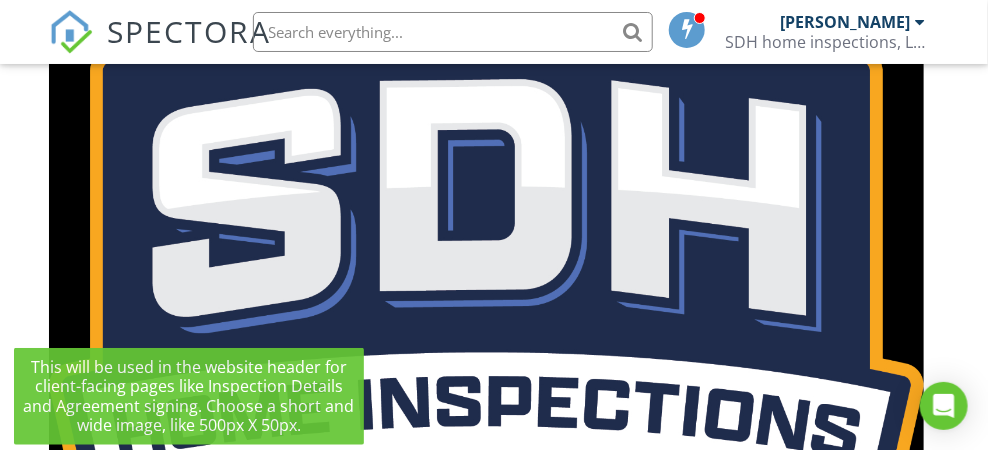 click at bounding box center (927, 741) 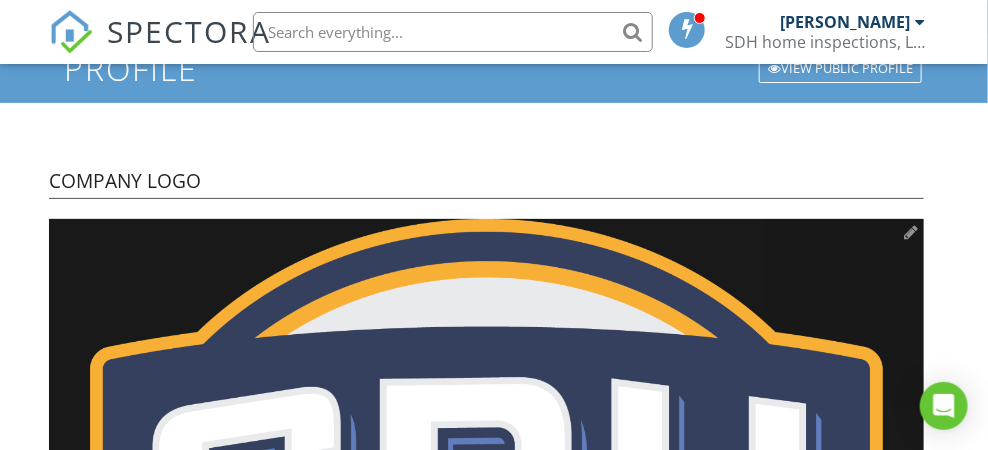 scroll, scrollTop: 100, scrollLeft: 0, axis: vertical 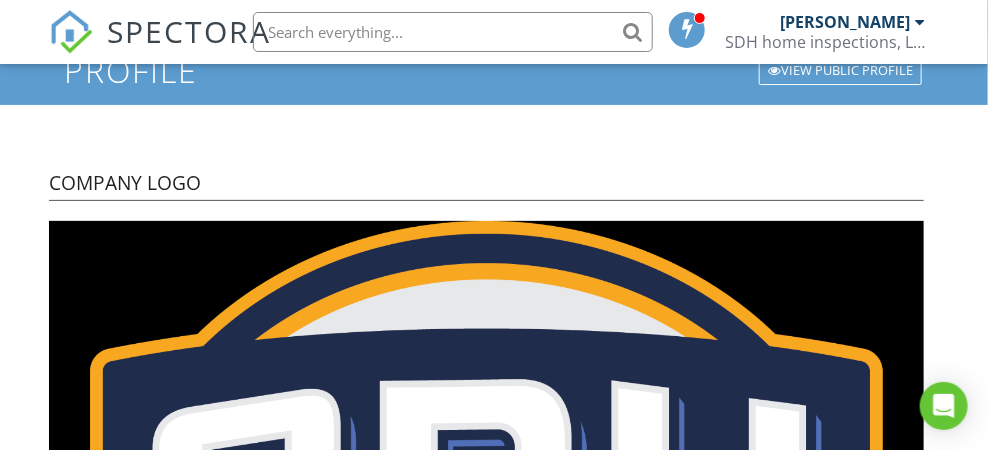click on "Company Logo
Header Logo" at bounding box center (493, 933) 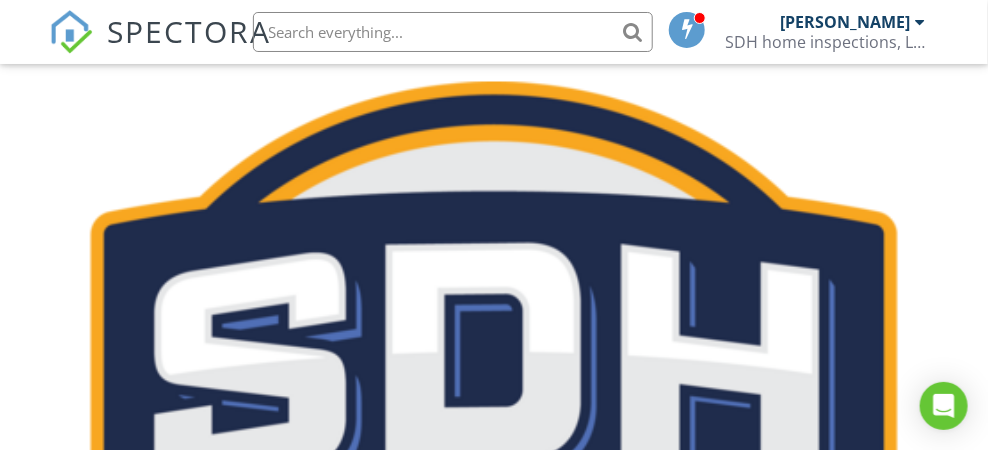 scroll, scrollTop: 1070, scrollLeft: 0, axis: vertical 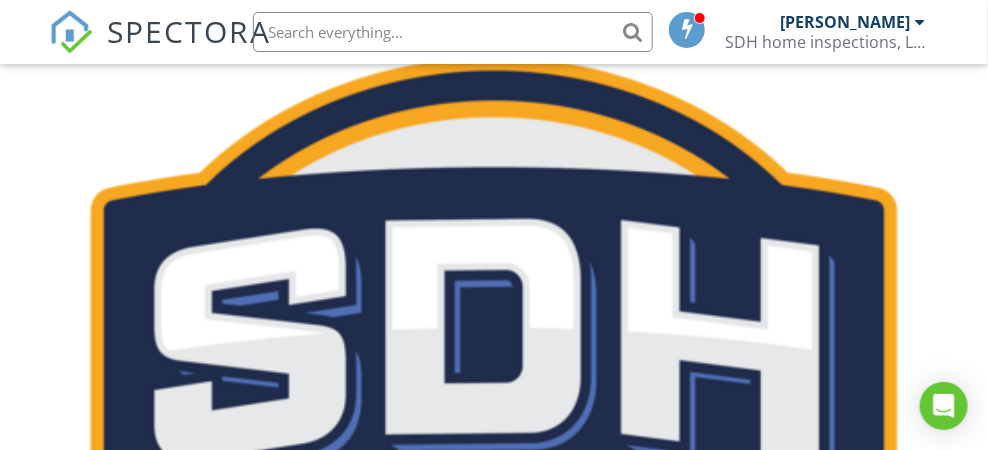 click at bounding box center (688, 29) 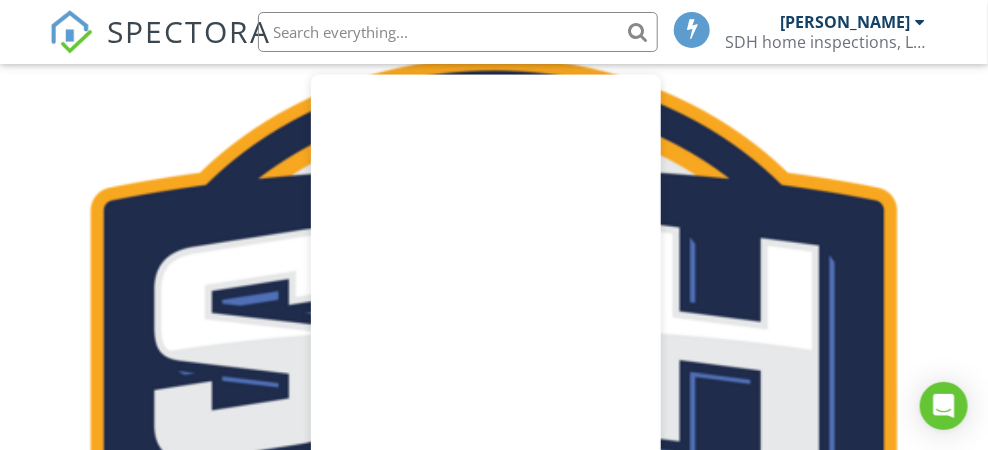 click at bounding box center [692, 32] 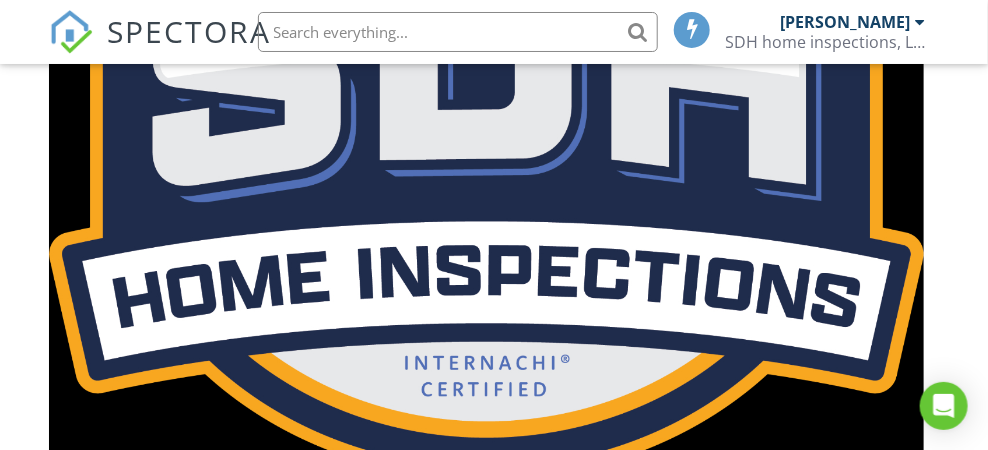 scroll, scrollTop: 570, scrollLeft: 0, axis: vertical 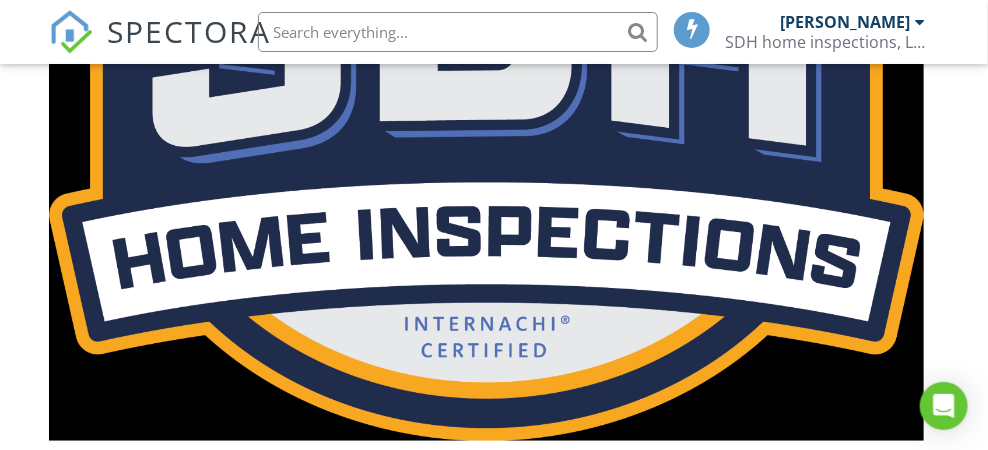 click on "Credentials" at bounding box center (493, 2473) 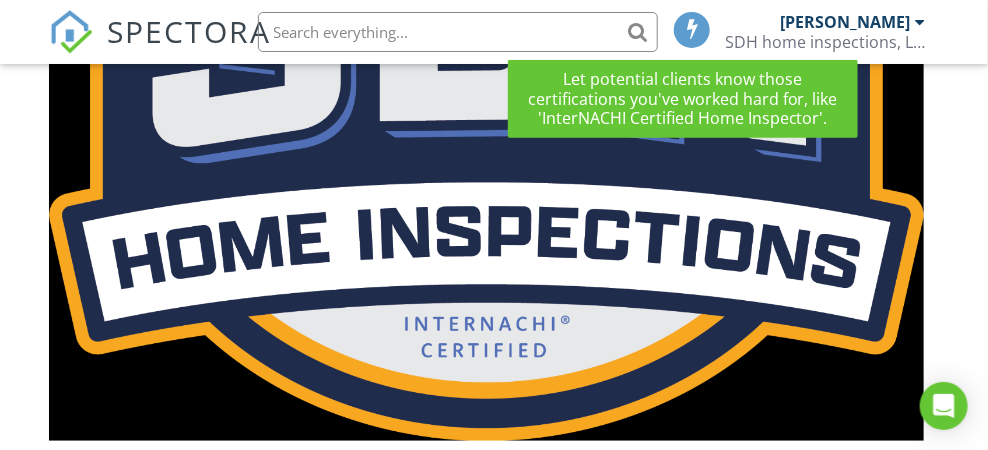click at bounding box center [929, 2447] 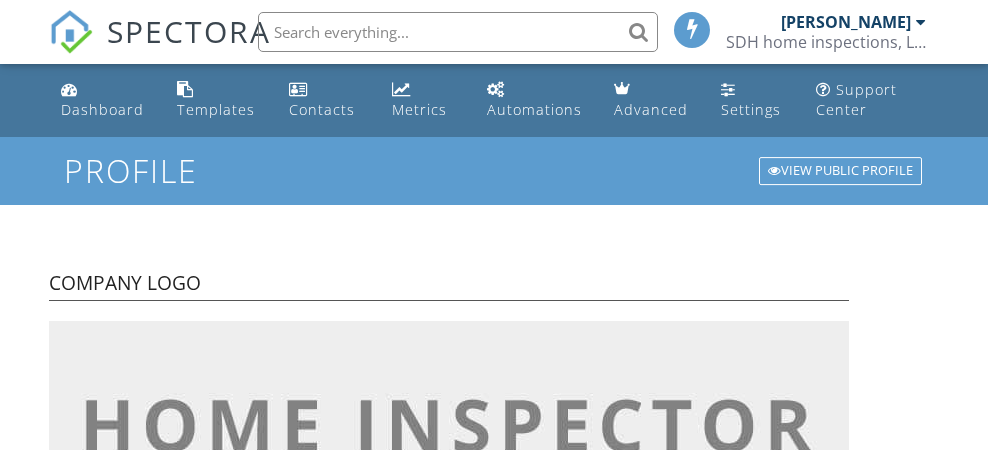 scroll, scrollTop: 570, scrollLeft: 0, axis: vertical 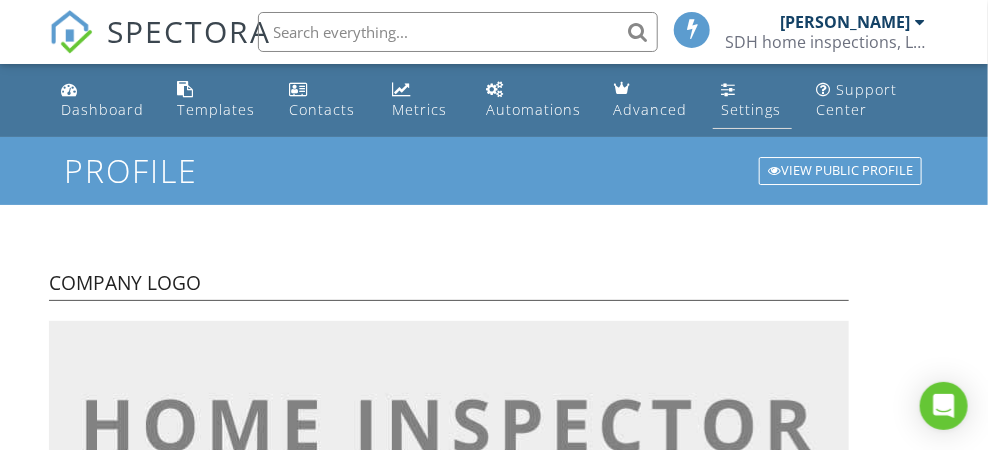 click on "Settings" at bounding box center (752, 100) 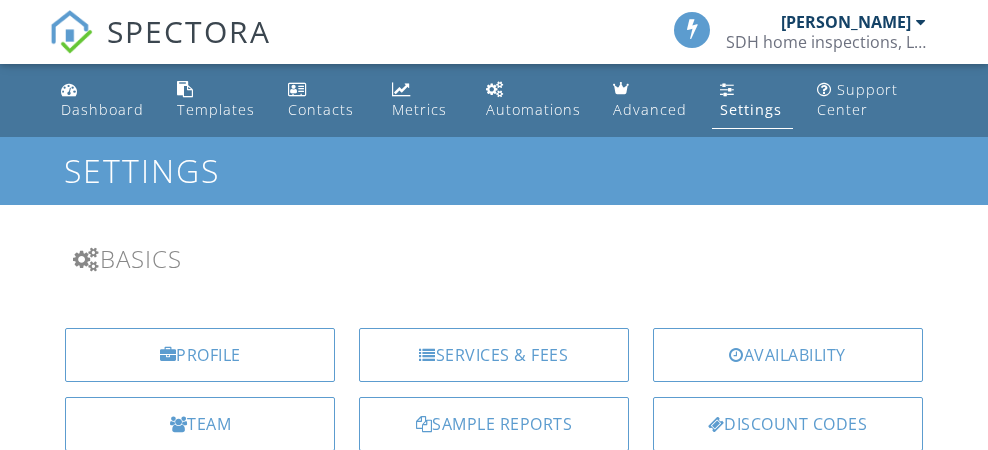 scroll, scrollTop: 0, scrollLeft: 0, axis: both 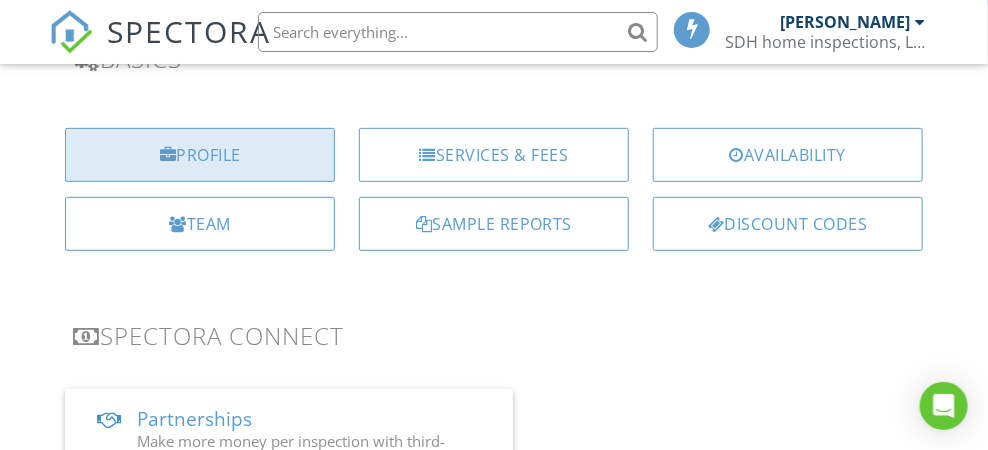 click on "Profile" at bounding box center (200, 155) 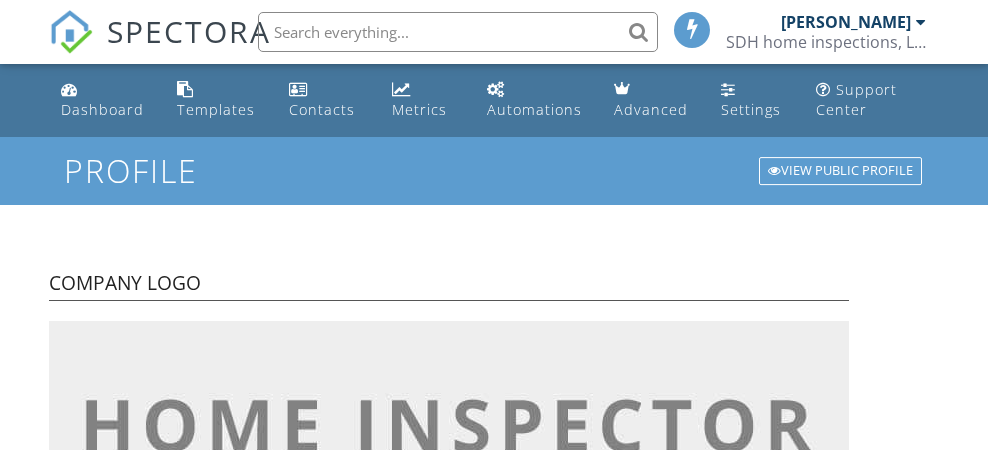 scroll, scrollTop: 0, scrollLeft: 0, axis: both 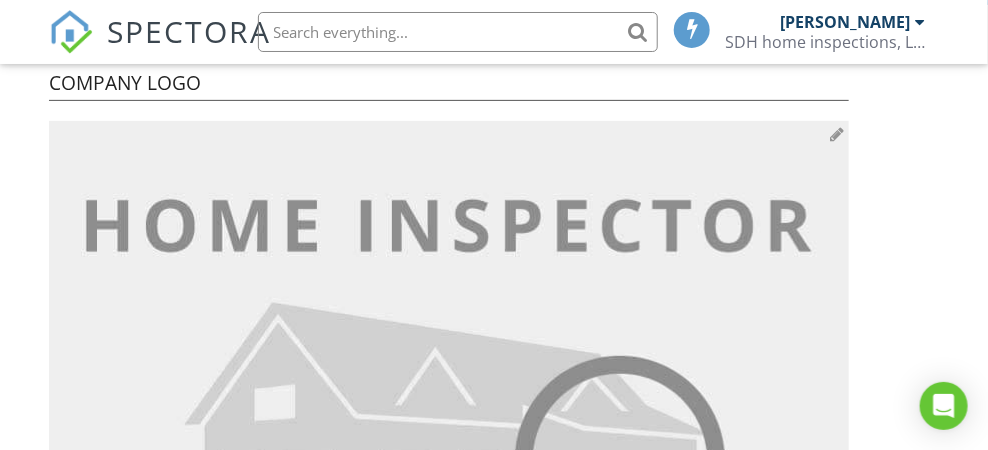 click at bounding box center (449, 421) 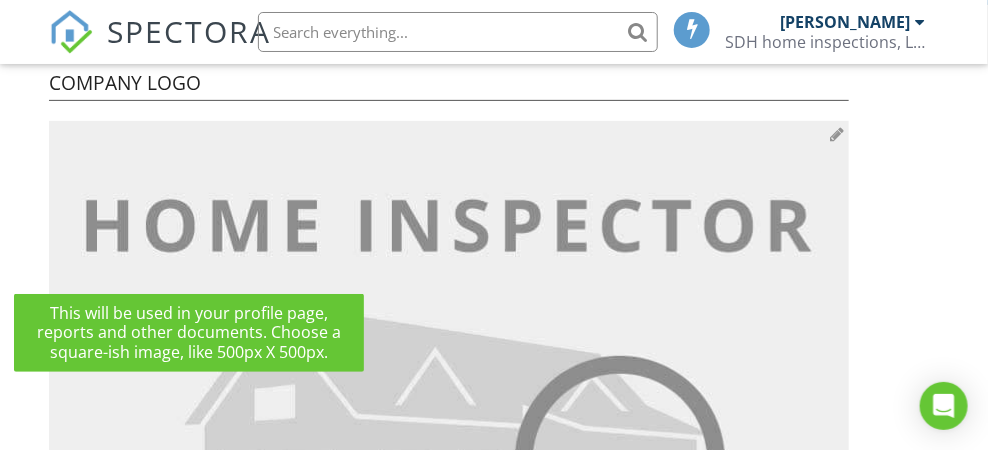 type on "C:\fakepath\IMG_20241227185140565.jpg" 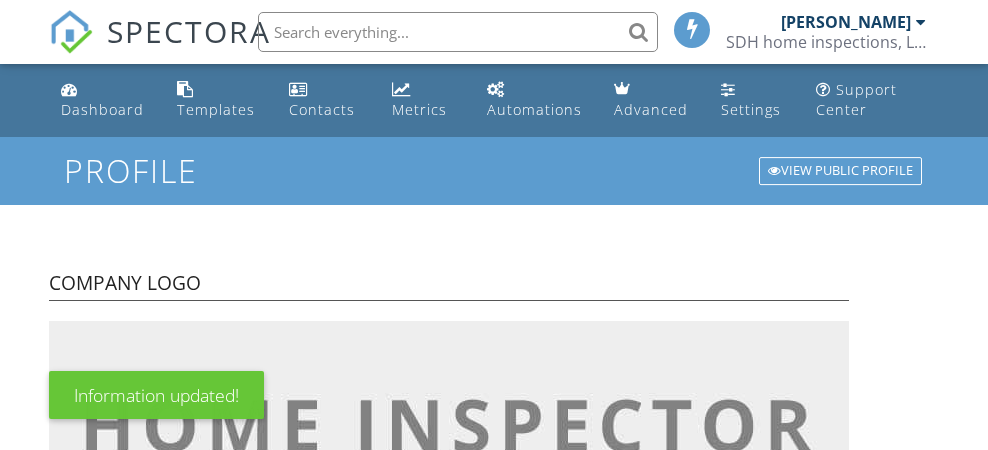scroll, scrollTop: 0, scrollLeft: 0, axis: both 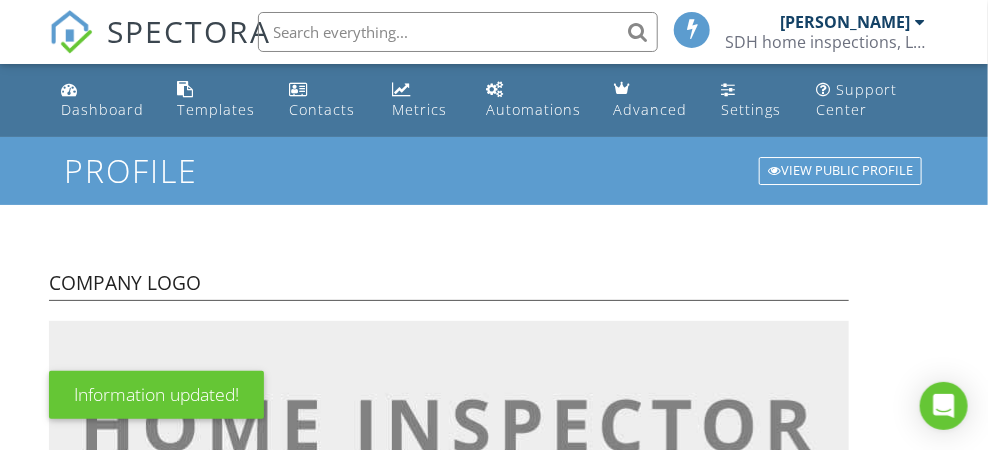 click at bounding box center (921, 22) 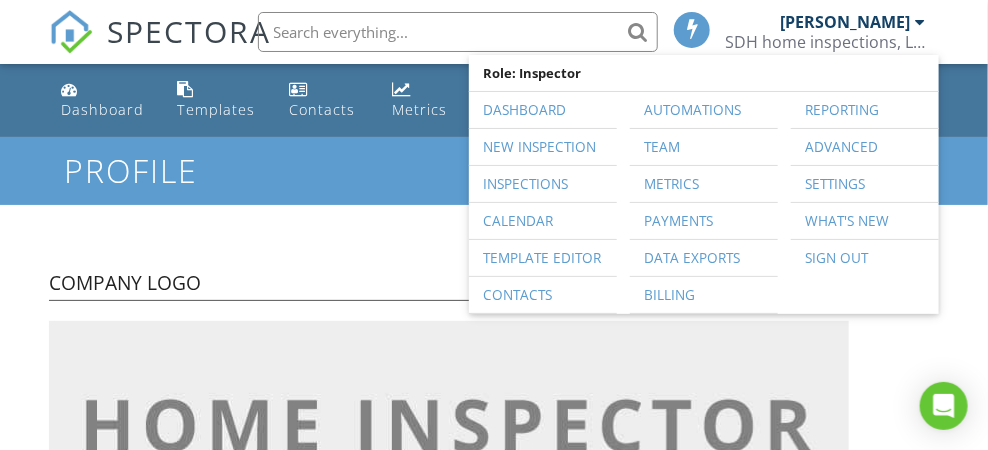 click on "Profile
View Public Profile
Company Logo
Header Logo
Company Information
SDH home inspections, LLC.
Name
500 East 22nd Avenue
Address
▼ United States - Select a Country - United States Canada Australia United Kingdom New Zealand Afghanistan Albania Algeria American Samoa Andorra Angola Anguilla Antarctica Antigua and Barbuda Argentina Armenia Aruba Austria Azerbaijan Bahamas Bahrain Bangladesh Barbados Belarus Belgium Belize Benin Bermuda Bhutan Bolivia Bonaire Bosnia and Herzegovina Botswana Bouvet Island Brazil British Indian Ocean Territory British Virgin Islands Brunei Bulgaria Burkina Faso Burundi Cabo Verde Cambodia Cameroon Cayman Islands Central African Republic Chad Chile China Christmas Island Cocos [Keeling] Islands Colombia Comoros Congo Republic Cook Islands Costa Rica Croatia Cuba Curaçao Cyprus Czechia DR Congo Denmark Djibouti Dominica Dominican Republic East Timor Ecuador Egypt El Salvador Fiji" at bounding box center (494, 1826) 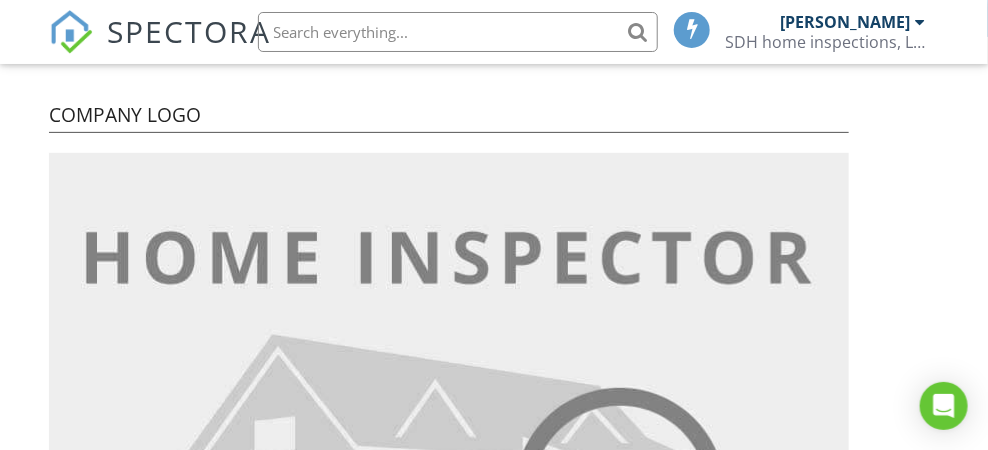 scroll, scrollTop: 200, scrollLeft: 0, axis: vertical 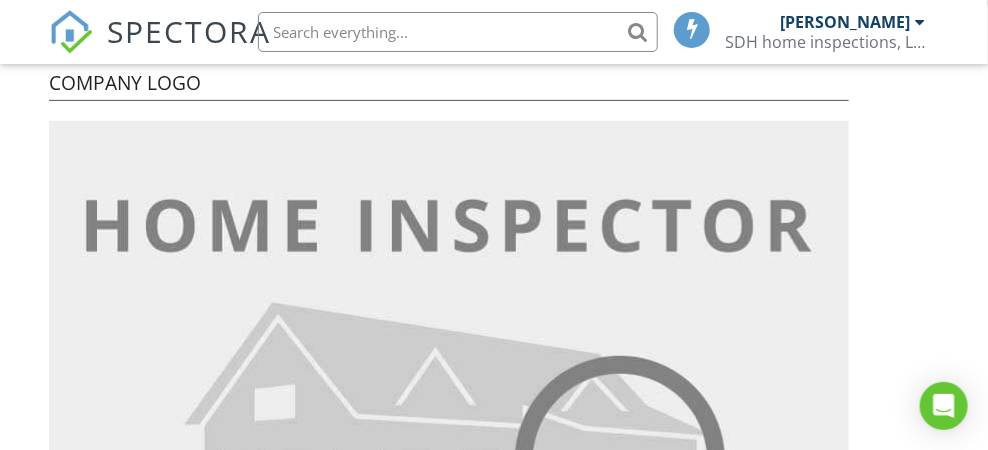 click at bounding box center (494, 2455) 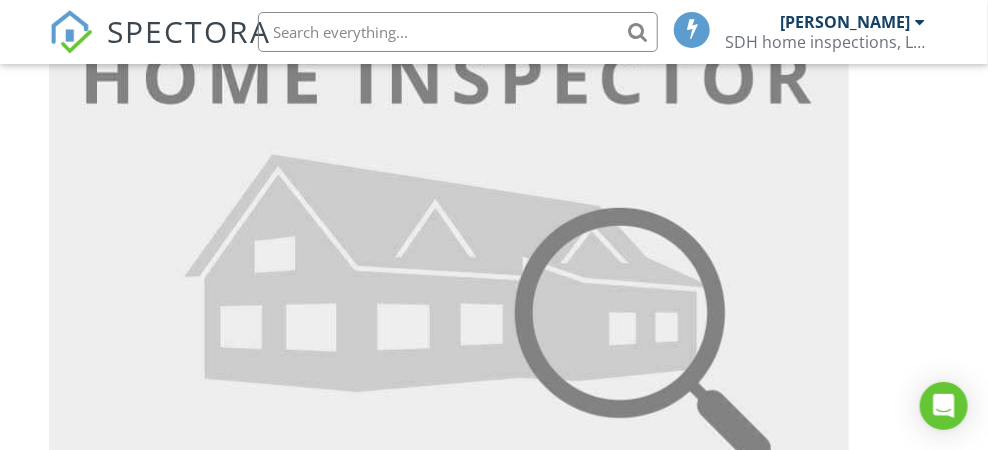 scroll, scrollTop: 400, scrollLeft: 0, axis: vertical 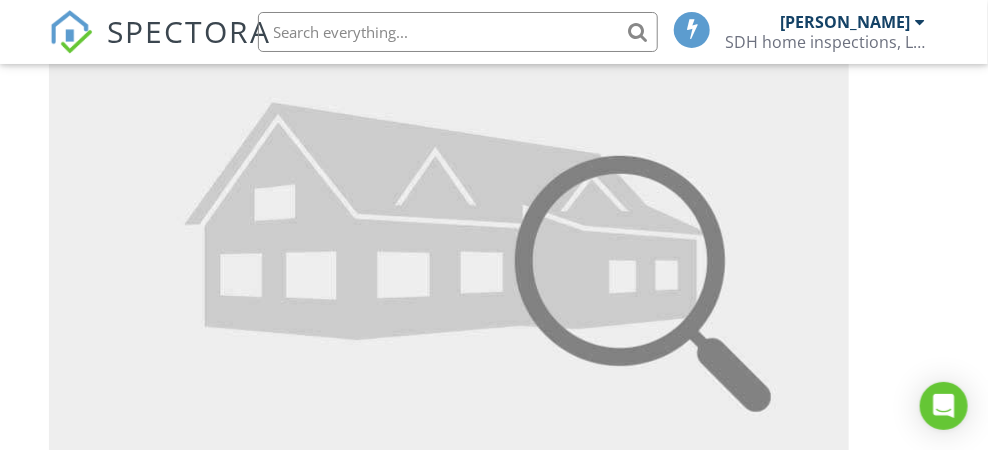 click on "Credentials" at bounding box center (505, 2553) 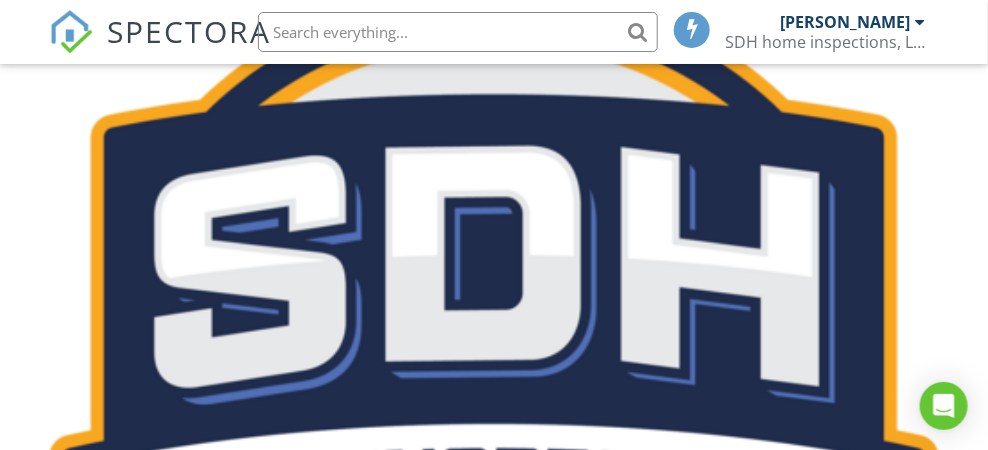 scroll, scrollTop: 1070, scrollLeft: 0, axis: vertical 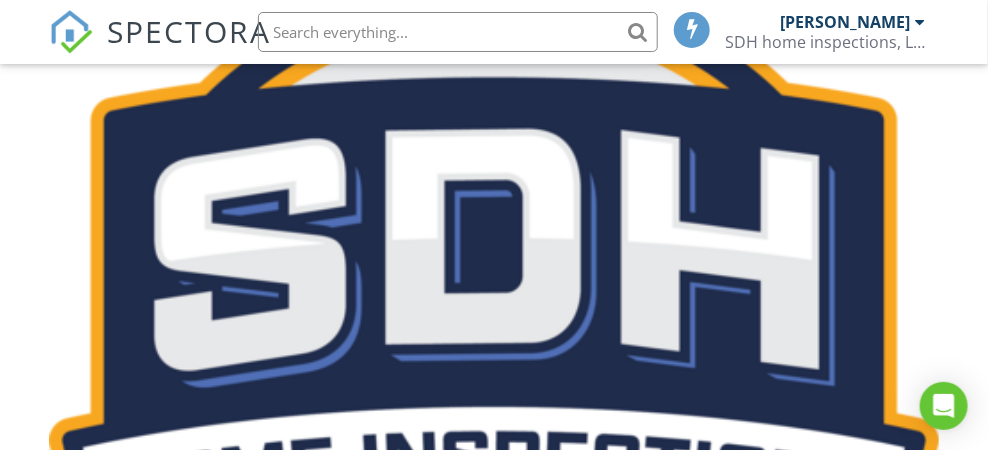 type on "Internachi certified home inspector" 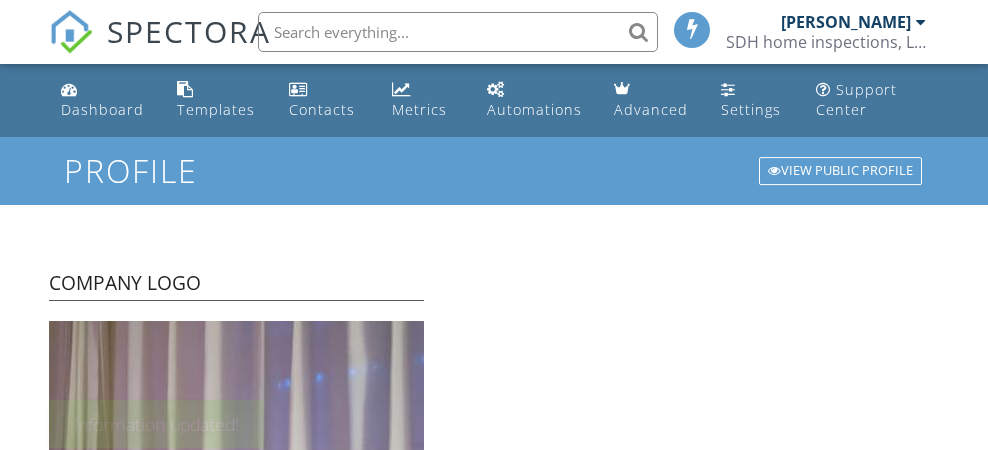 scroll, scrollTop: 0, scrollLeft: 0, axis: both 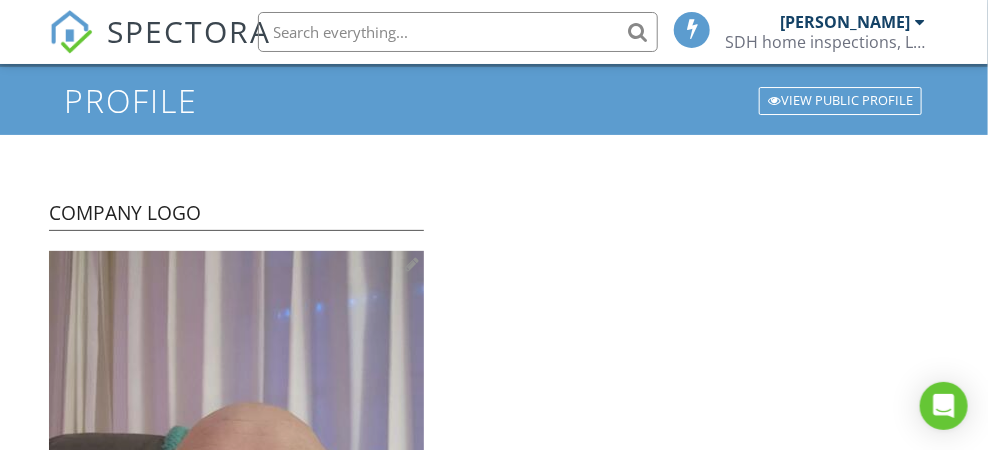 click at bounding box center [236, 501] 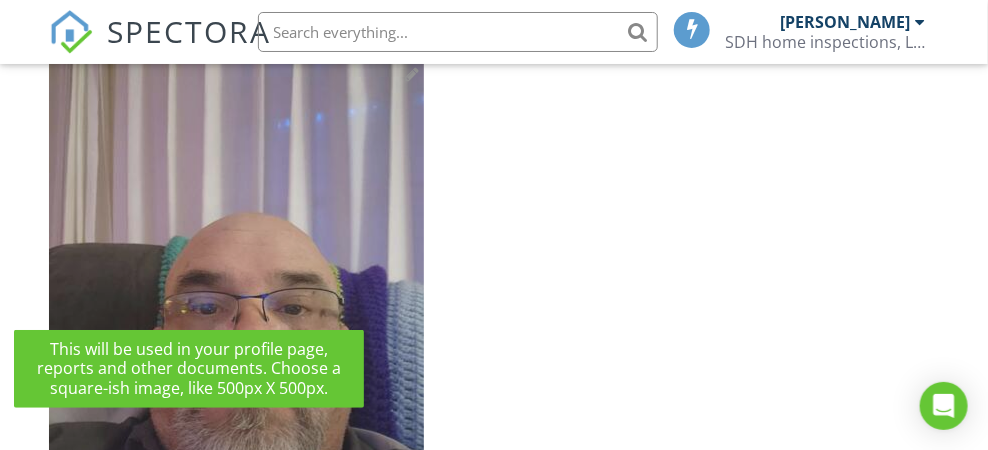 scroll, scrollTop: 270, scrollLeft: 0, axis: vertical 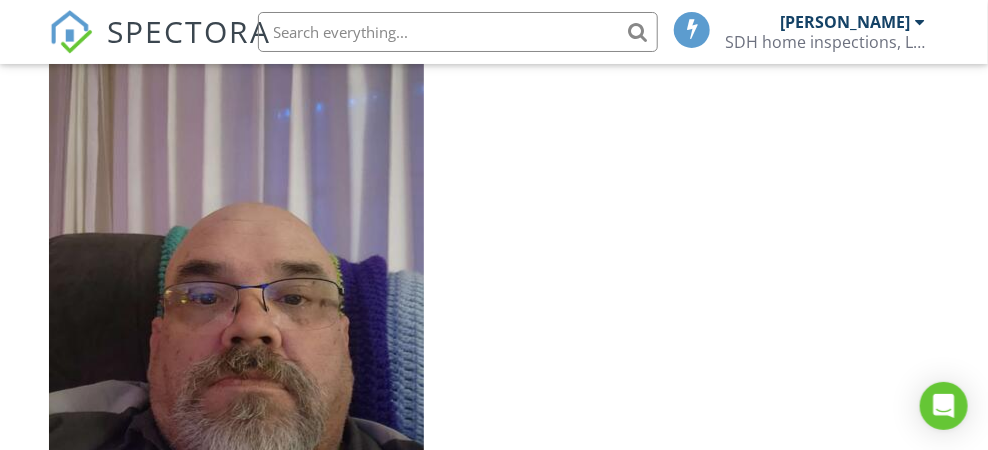 click at bounding box center [494, 2285] 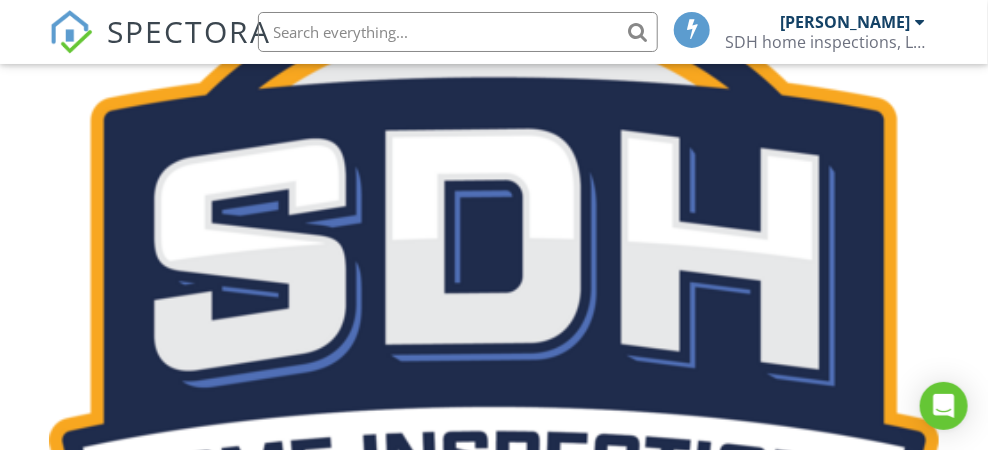 scroll, scrollTop: 1070, scrollLeft: 0, axis: vertical 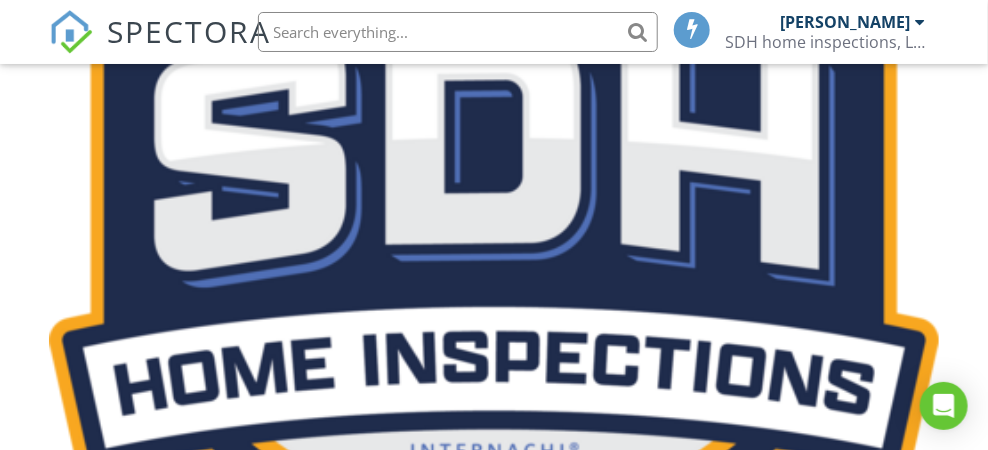 click on "Save Profile" at bounding box center [494, 2305] 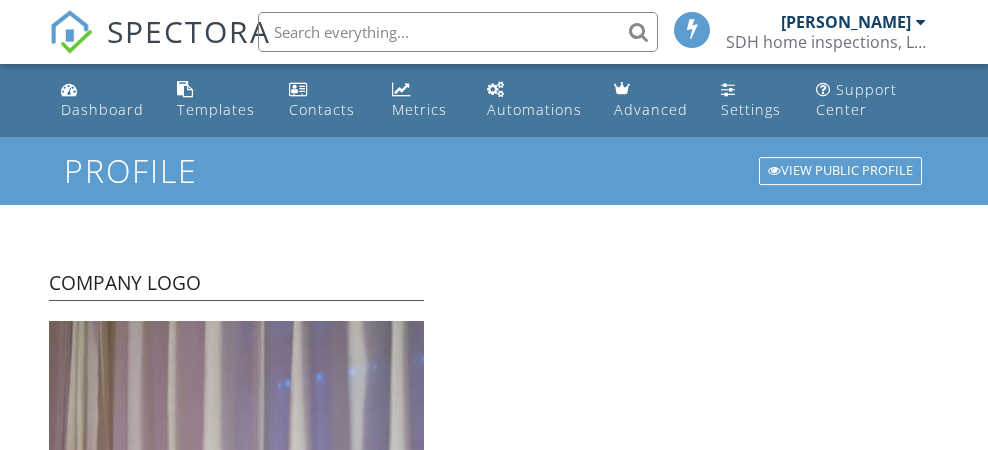 scroll, scrollTop: 0, scrollLeft: 0, axis: both 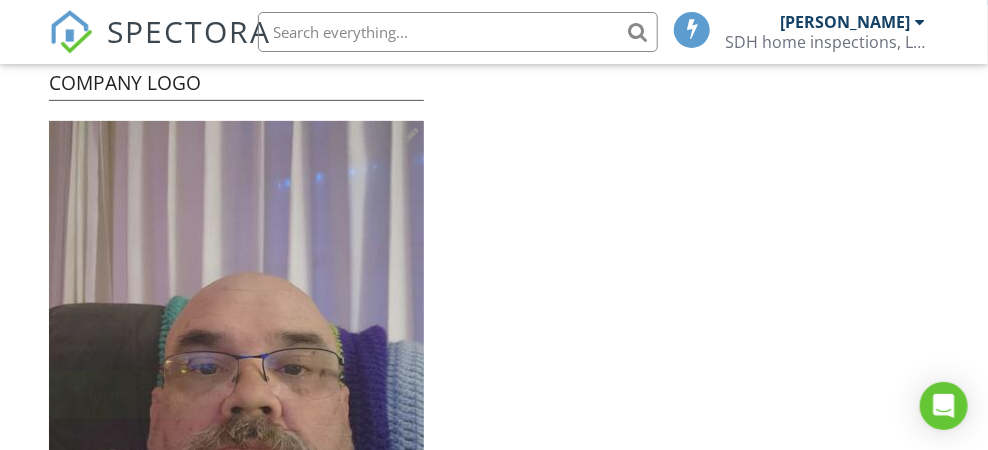 click at bounding box center (236, 371) 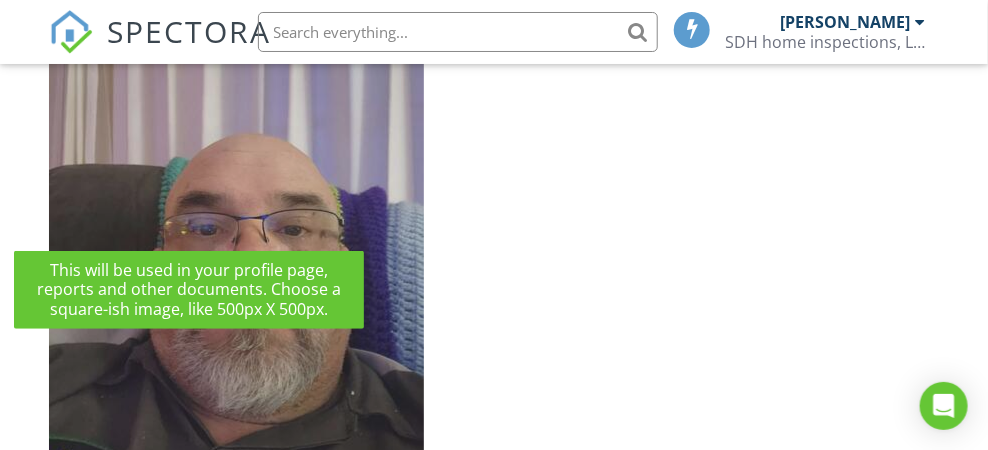 scroll, scrollTop: 300, scrollLeft: 0, axis: vertical 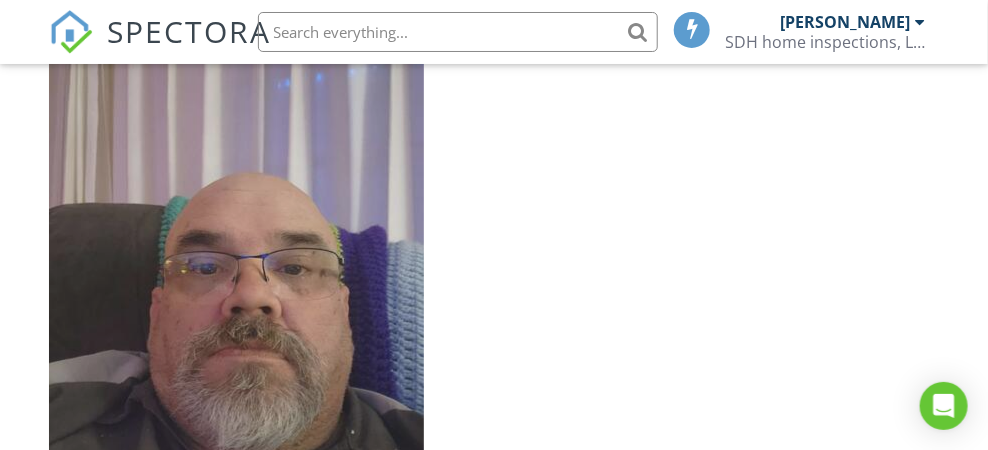 drag, startPoint x: 335, startPoint y: 107, endPoint x: 199, endPoint y: 123, distance: 136.93794 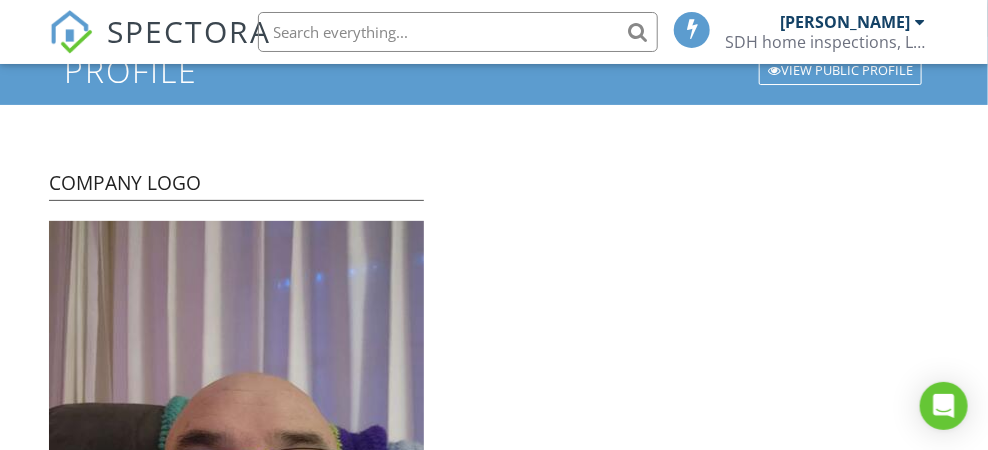 scroll, scrollTop: 100, scrollLeft: 0, axis: vertical 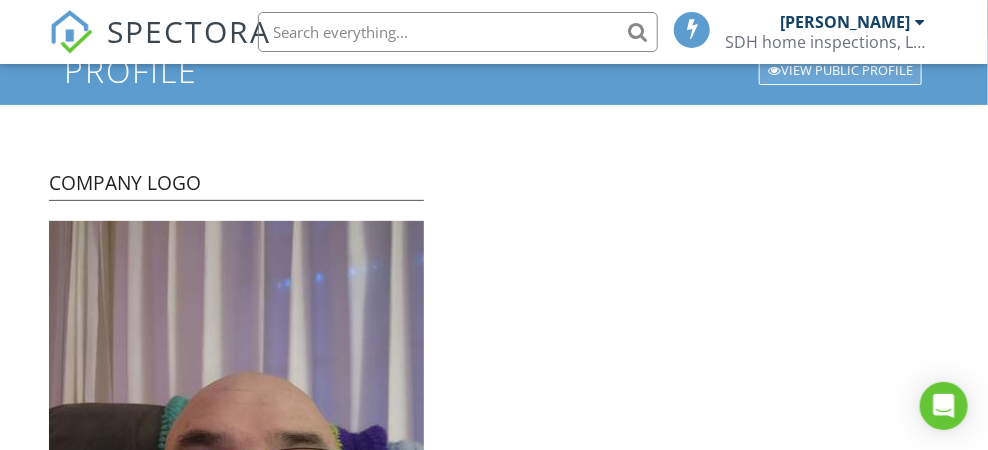 click on "View Public Profile" at bounding box center [840, 71] 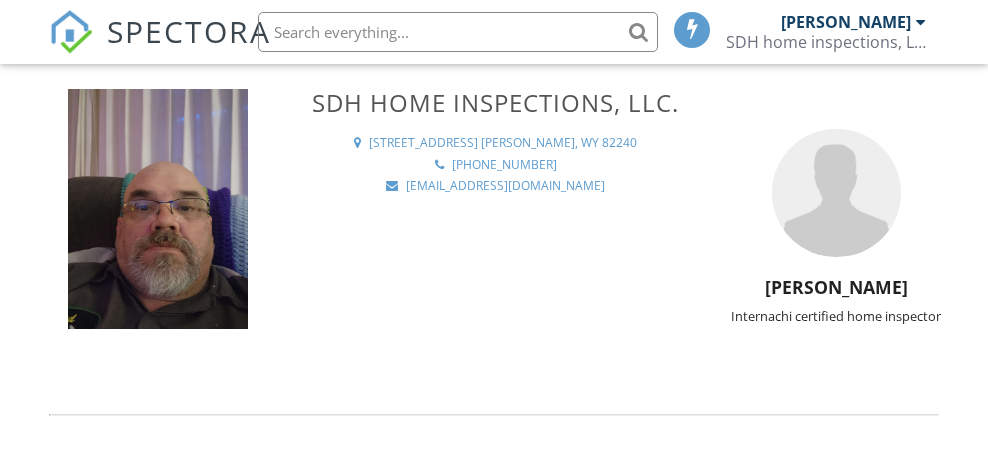 scroll, scrollTop: 0, scrollLeft: 0, axis: both 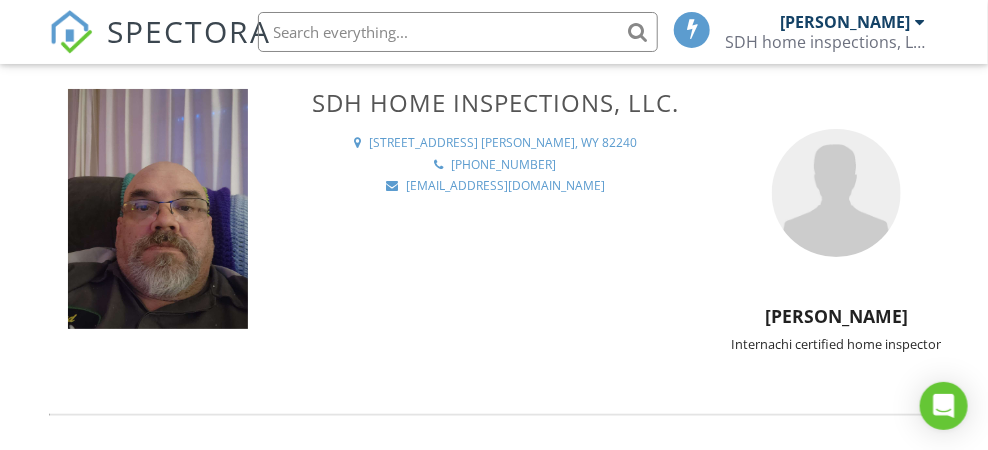 click on "SDH home inspections, LLC." at bounding box center [826, 42] 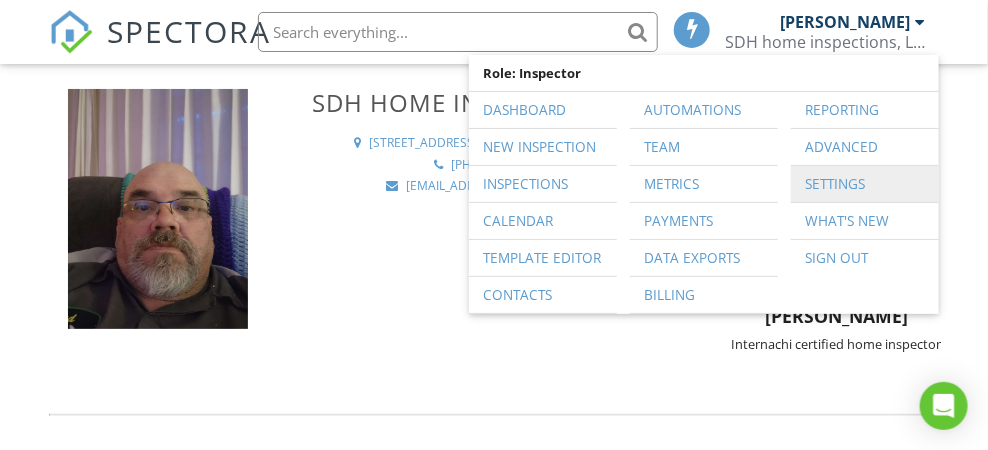 click on "Settings" at bounding box center [865, 184] 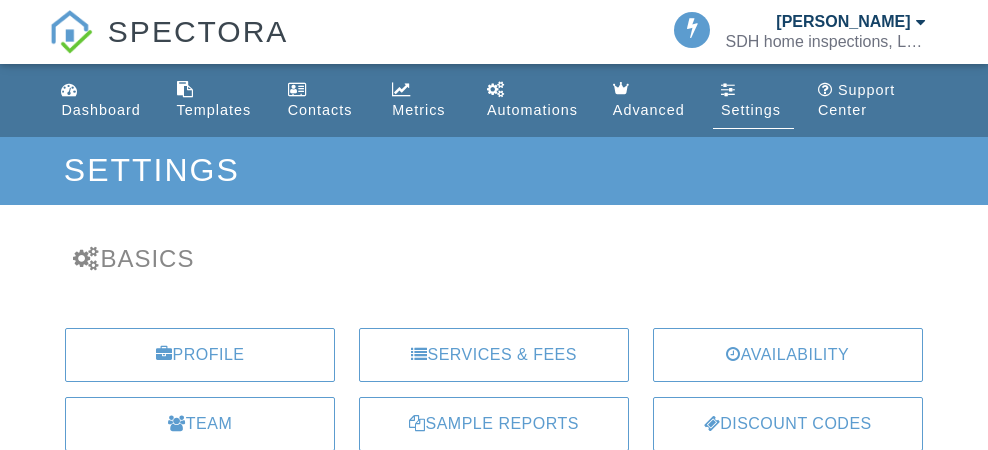 scroll, scrollTop: 0, scrollLeft: 0, axis: both 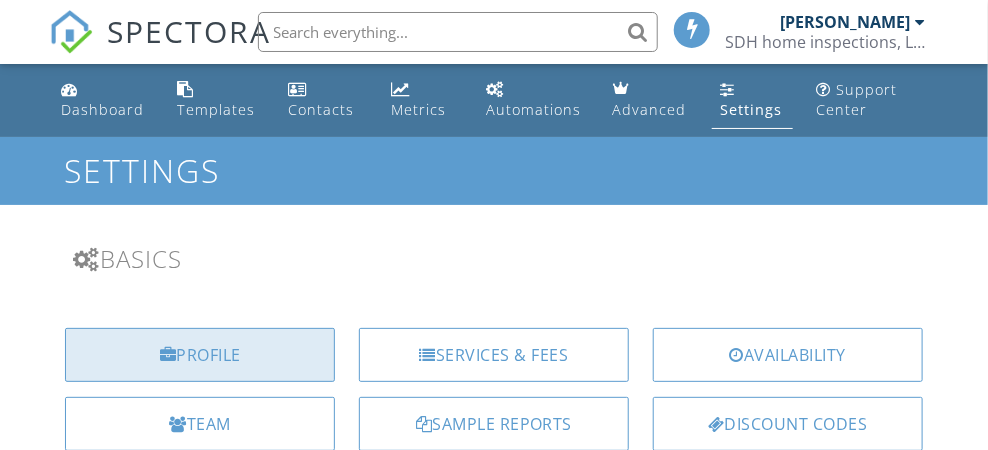 click on "Profile" at bounding box center [200, 355] 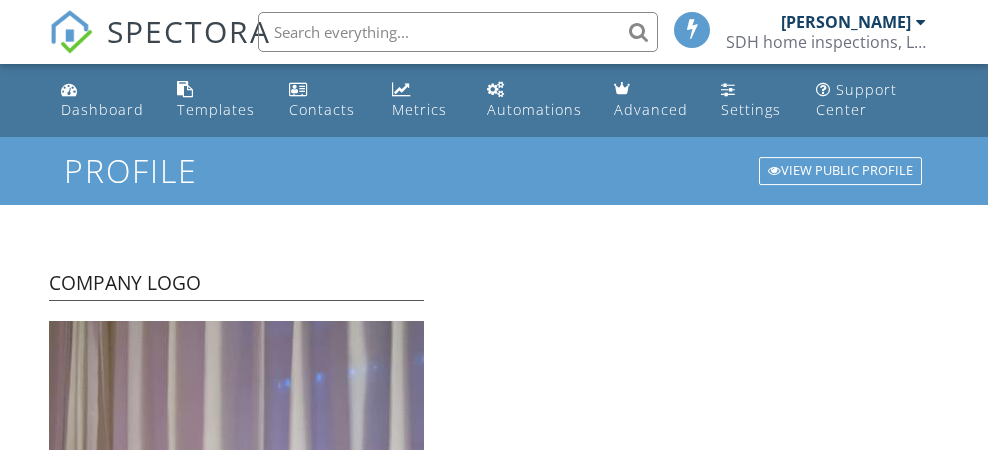 scroll, scrollTop: 0, scrollLeft: 0, axis: both 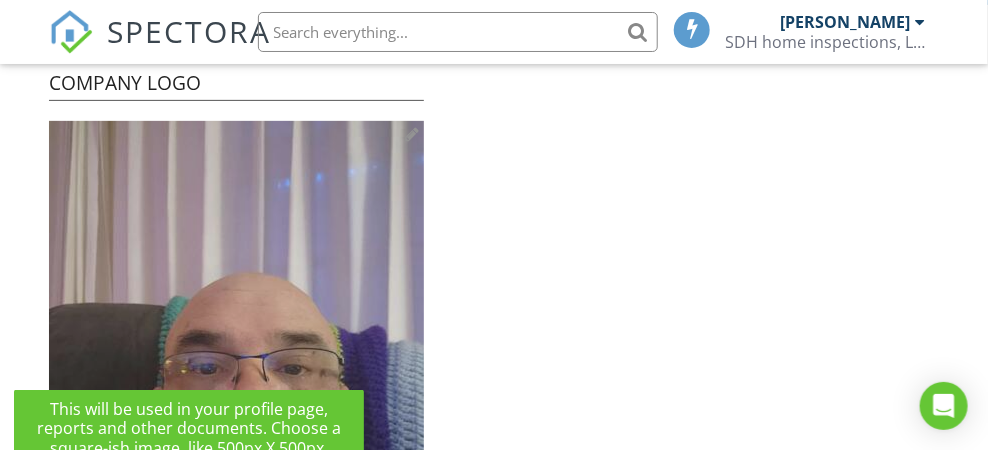 click at bounding box center [412, 134] 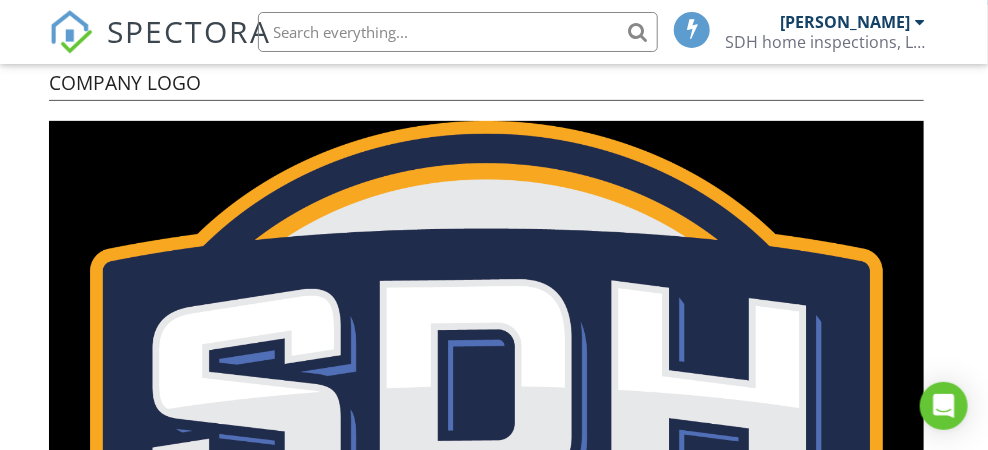 click at bounding box center [494, 2545] 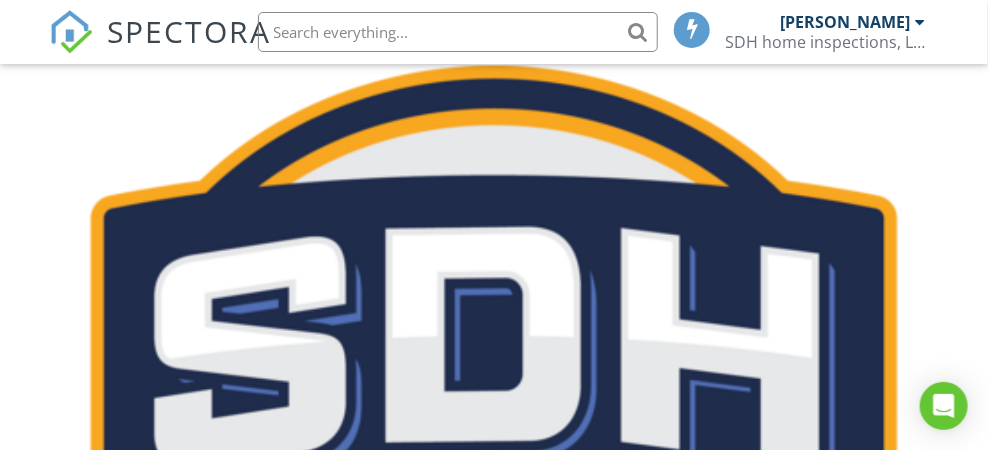 scroll, scrollTop: 1070, scrollLeft: 0, axis: vertical 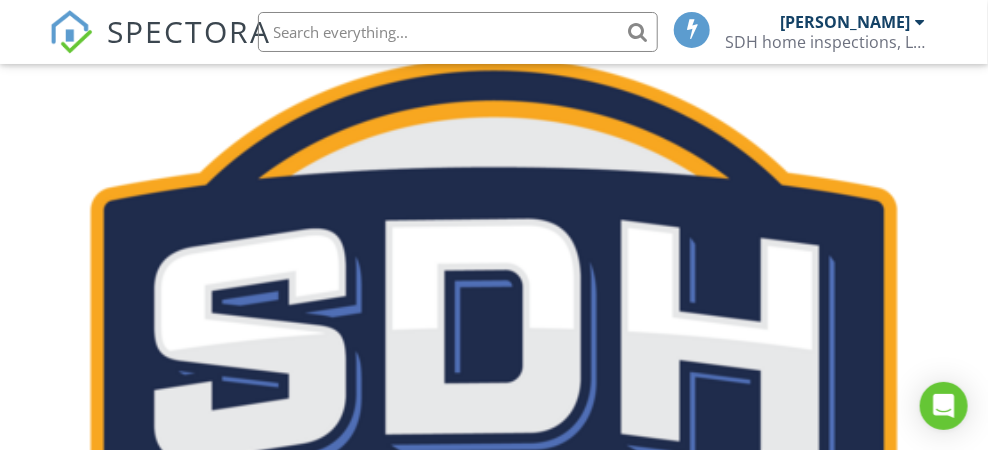 click on "Save Profile" at bounding box center (494, 2495) 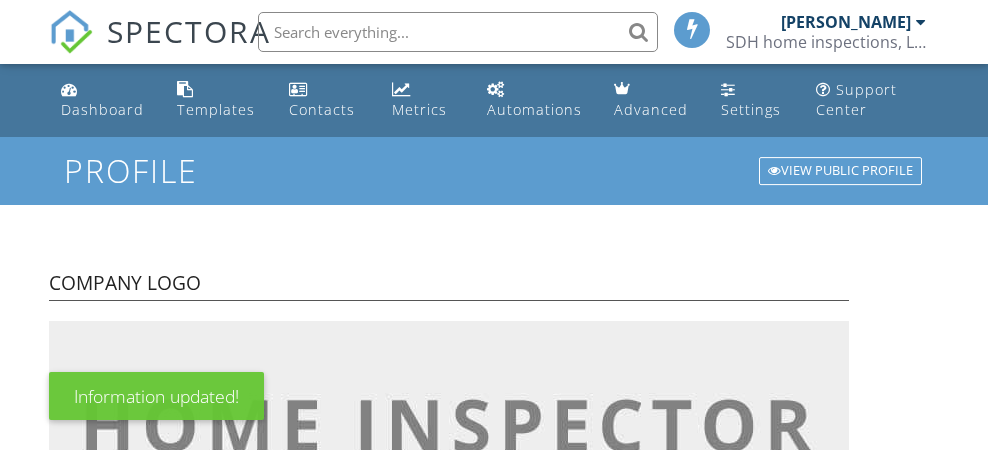 scroll, scrollTop: 0, scrollLeft: 0, axis: both 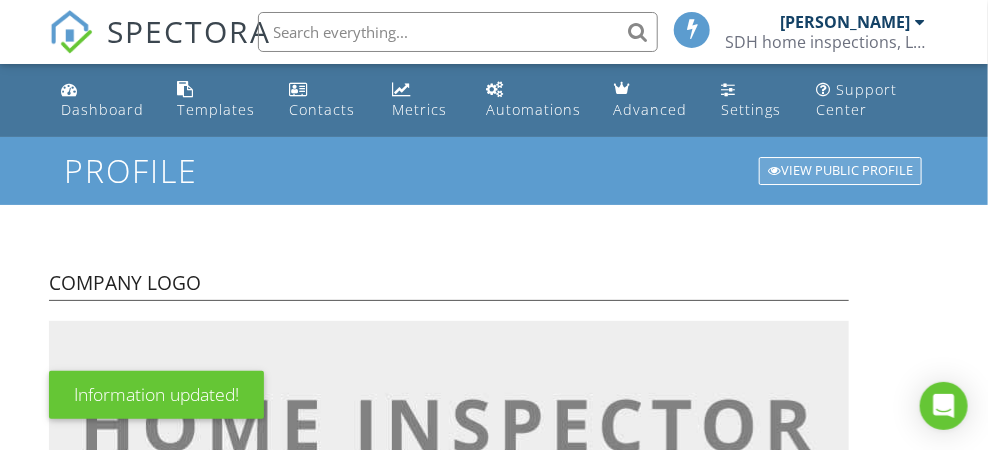 click on "View Public Profile" at bounding box center (840, 171) 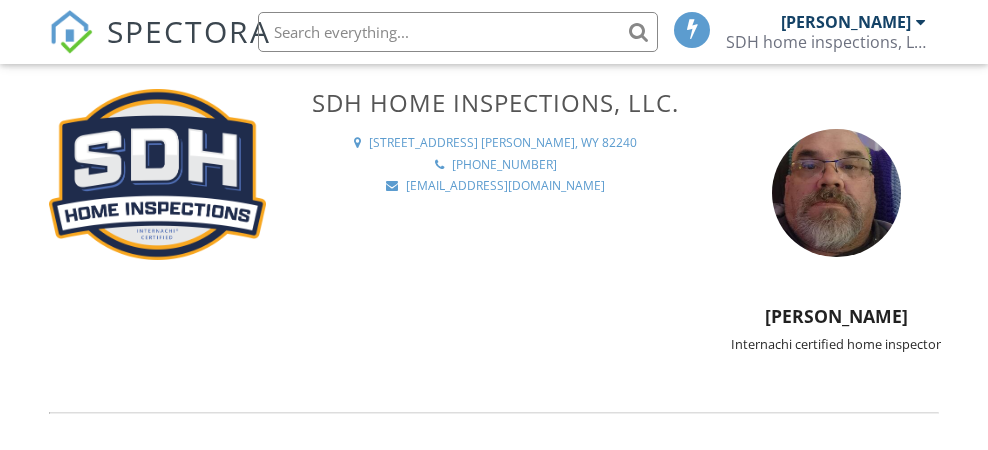 scroll, scrollTop: 0, scrollLeft: 0, axis: both 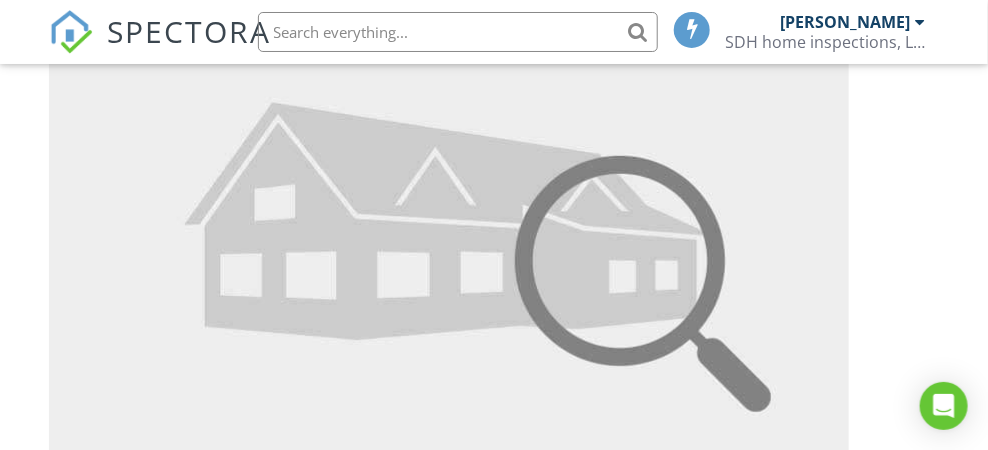 click on "Internachi certified home inspector
Credentials" at bounding box center (493, 2553) 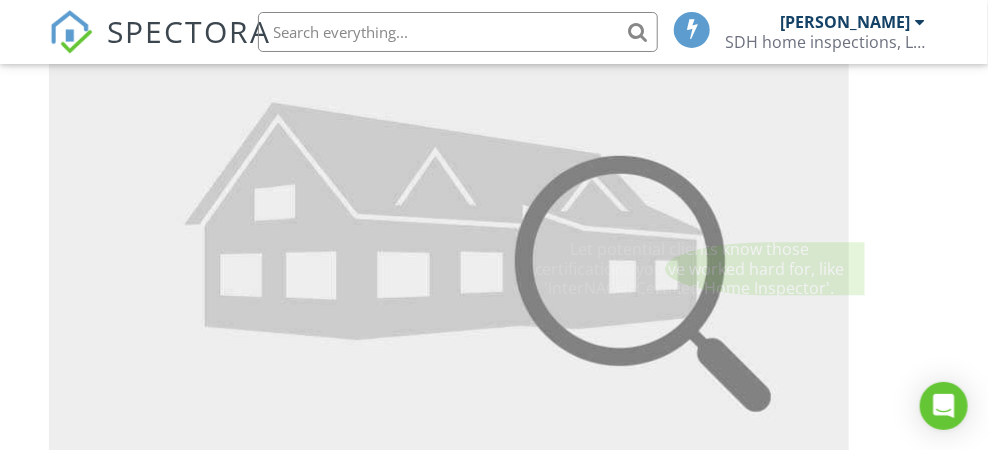 click at bounding box center (929, 2527) 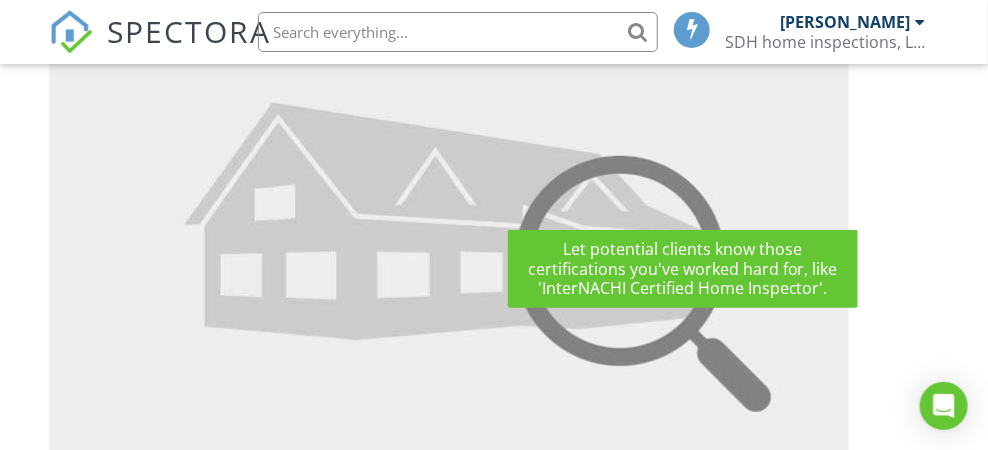 click at bounding box center (929, 2527) 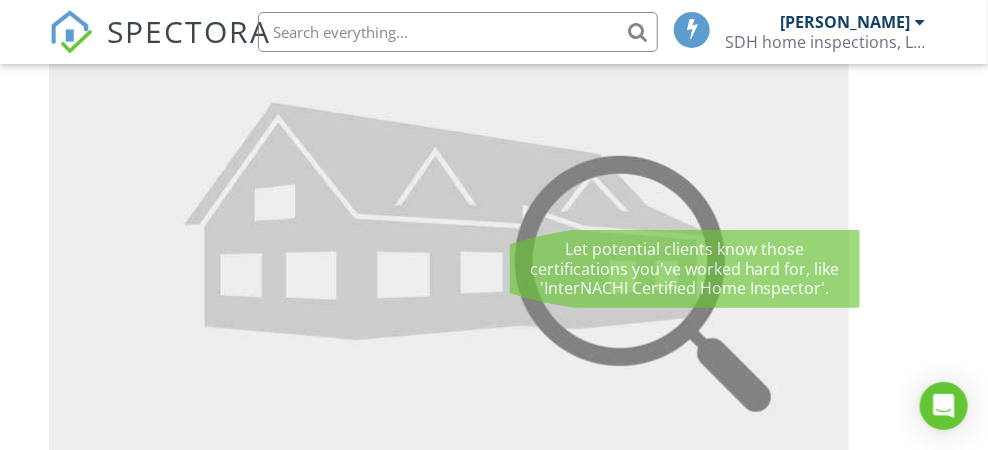 click on "shad
First name
harvey
Last name
+13075754404
Direct Phone (w/ SMS)
Internachi certified home inspector
Credentials" at bounding box center (493, 2470) 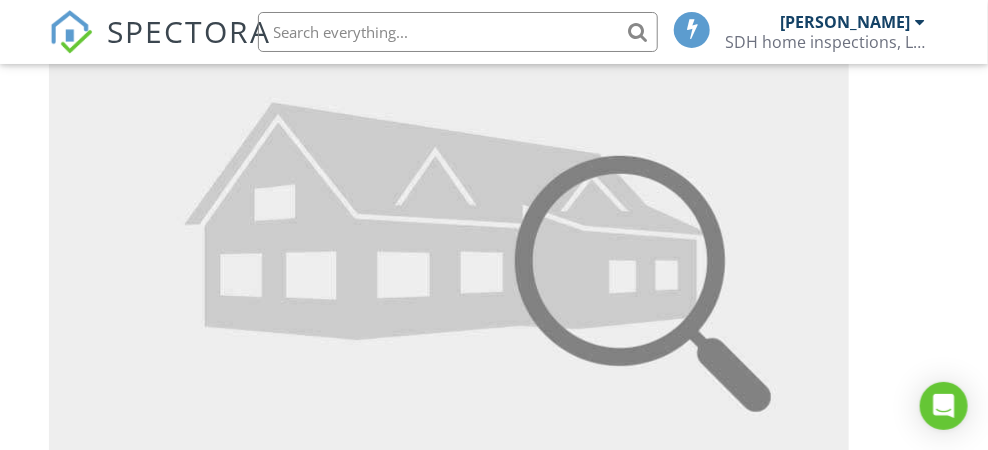 click on "Internachi certified home inspector" at bounding box center (493, 2553) 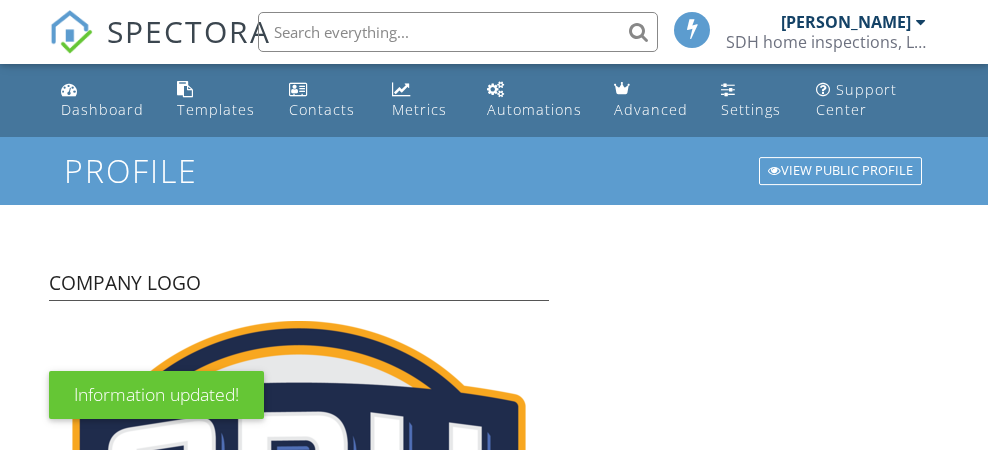 scroll, scrollTop: 0, scrollLeft: 0, axis: both 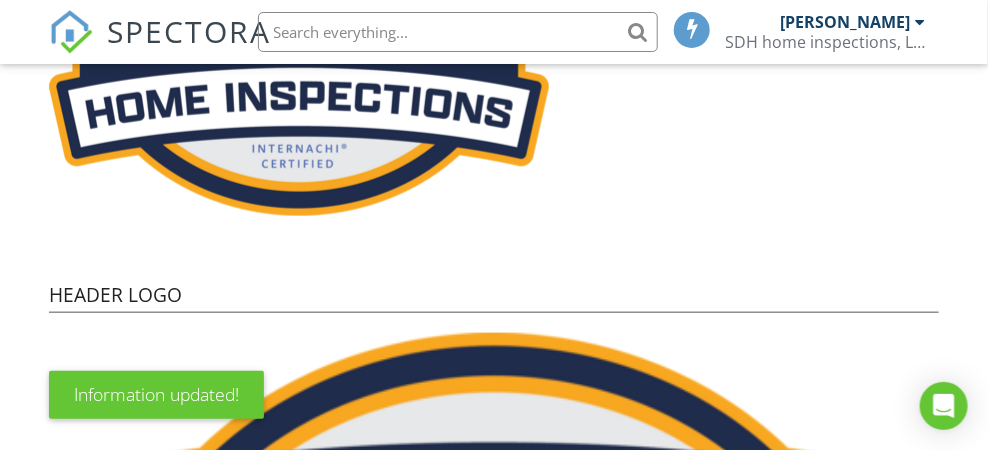 click on "Internachi certified home inspector
Credentials" at bounding box center [493, 2248] 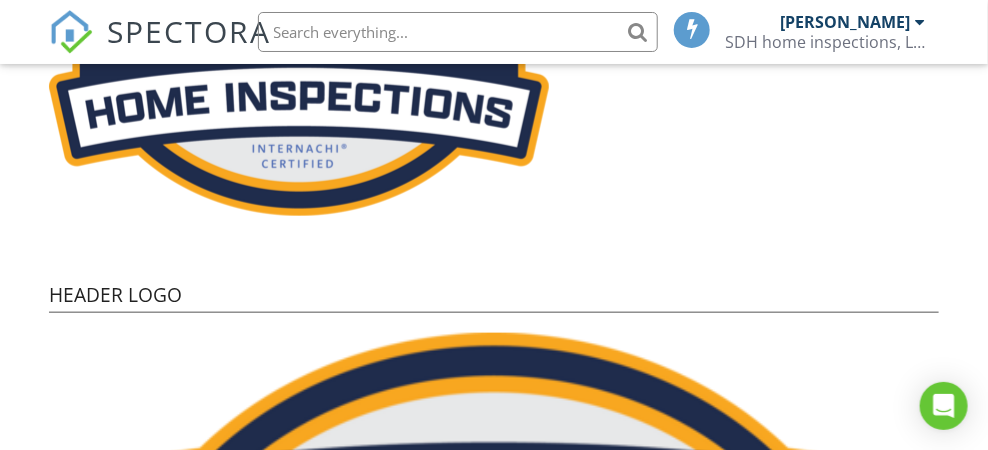 scroll, scrollTop: 0, scrollLeft: 82, axis: horizontal 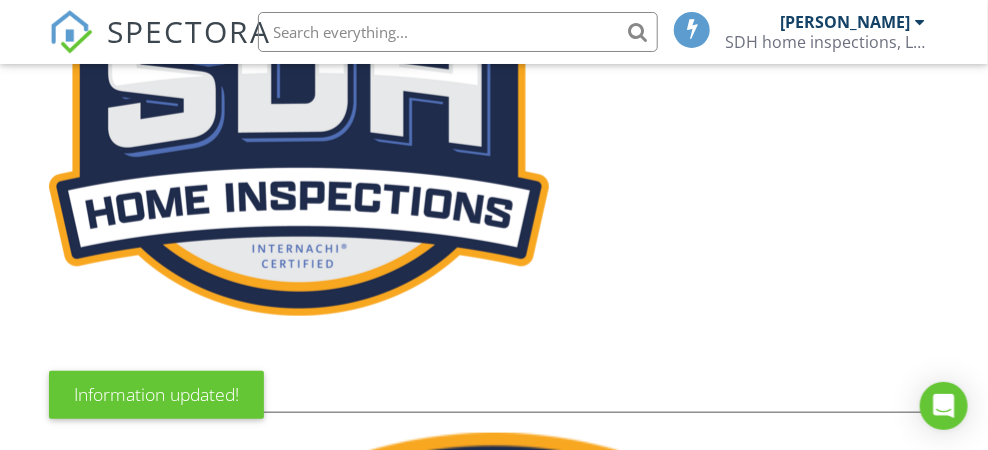 click on "Internachi certified home inspector. NACHI25033140" at bounding box center (493, 2348) 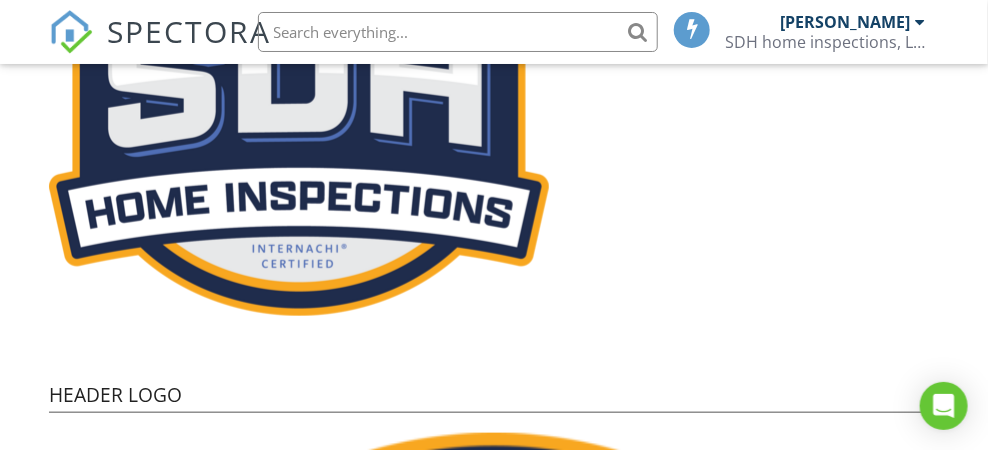 scroll, scrollTop: 0, scrollLeft: 149, axis: horizontal 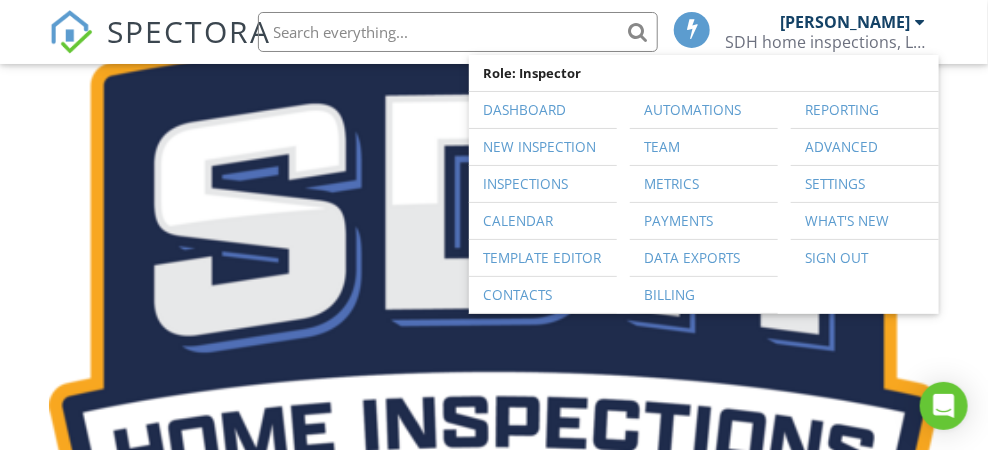 click on "Residential home inspections" at bounding box center (760, 2124) 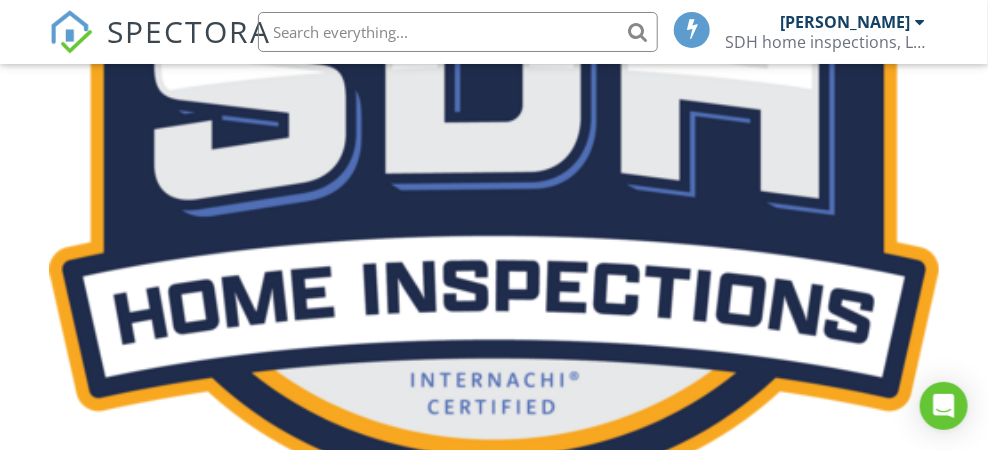 scroll, scrollTop: 1070, scrollLeft: 0, axis: vertical 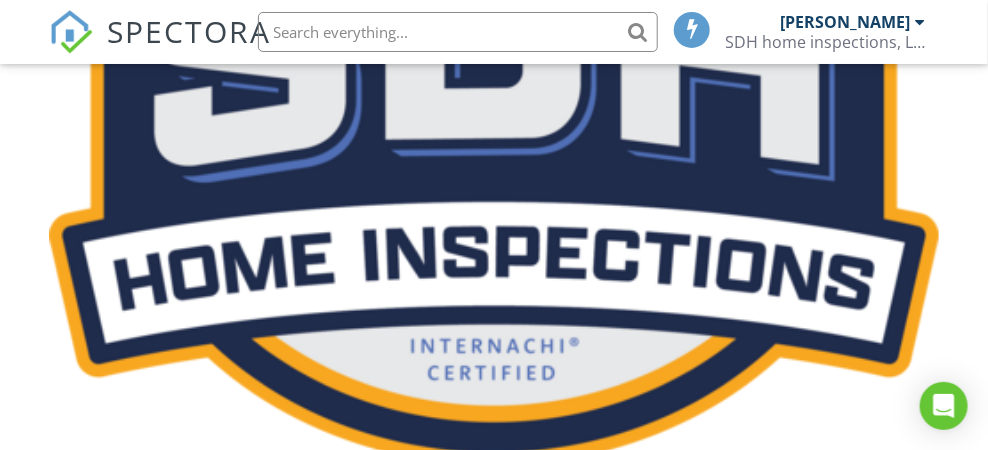 click on "Save Profile" at bounding box center (494, 2200) 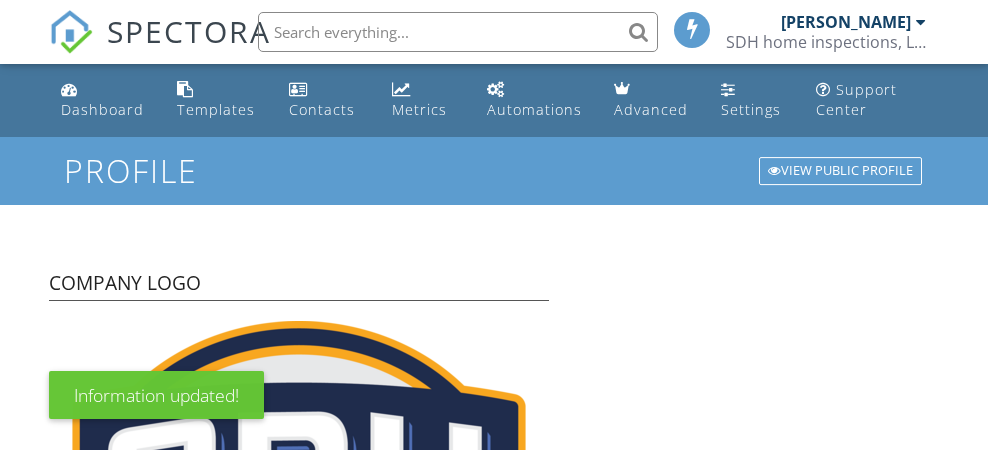 scroll, scrollTop: 0, scrollLeft: 0, axis: both 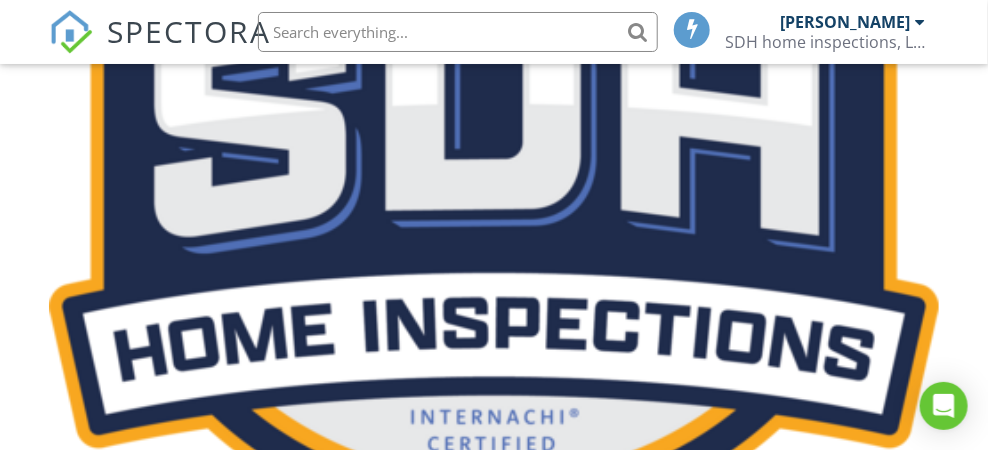 click at bounding box center (303, 1978) 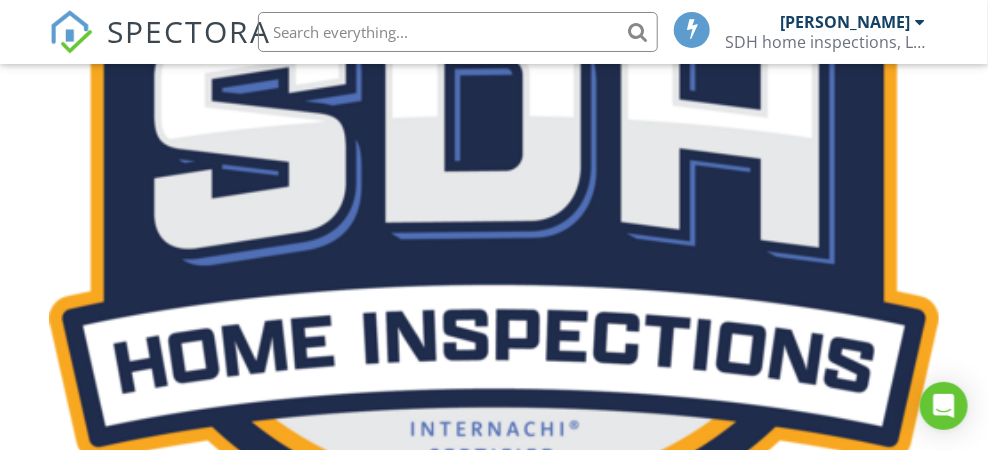scroll, scrollTop: 999, scrollLeft: 0, axis: vertical 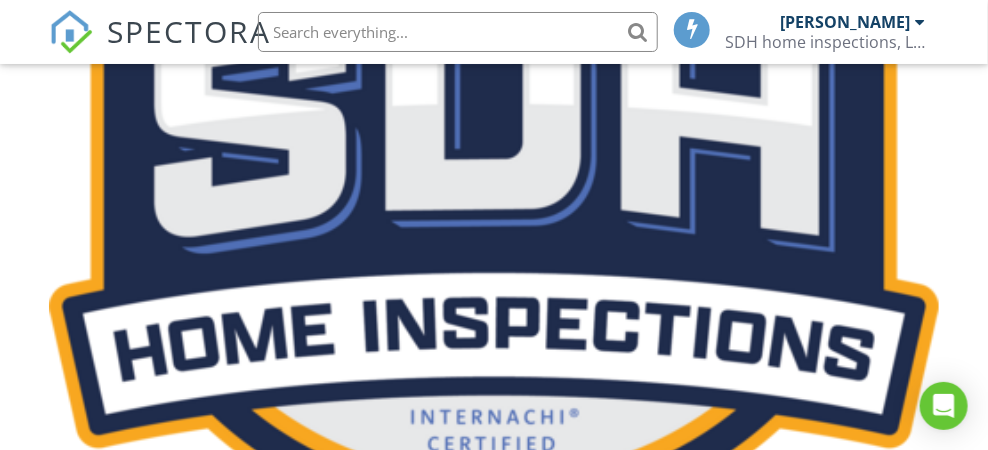 click on "NACHI25033140 ​ ​" at bounding box center [303, 2043] 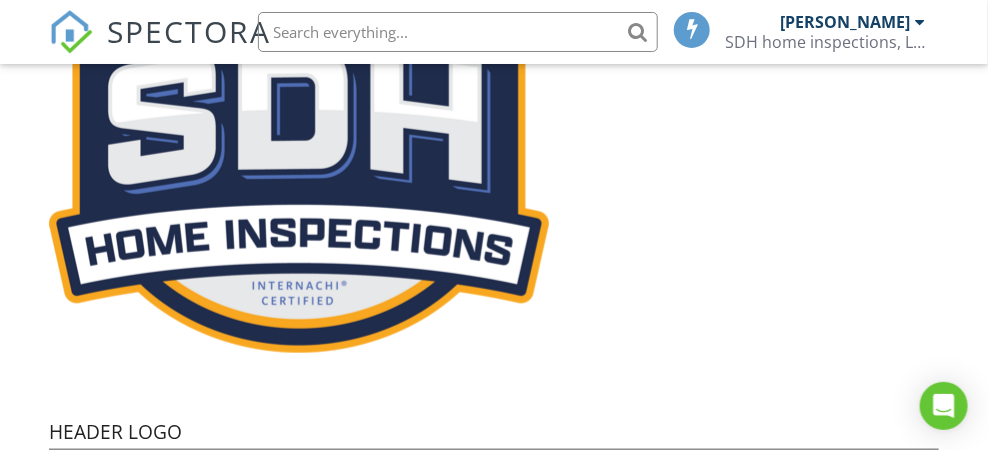 scroll, scrollTop: 400, scrollLeft: 0, axis: vertical 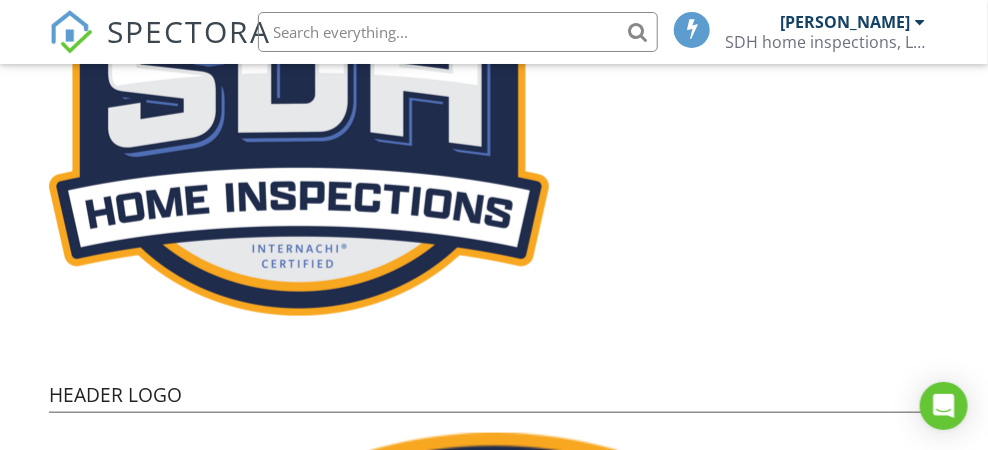 click on "Internachi certified home inspector. NACHI25033140" at bounding box center [493, 2348] 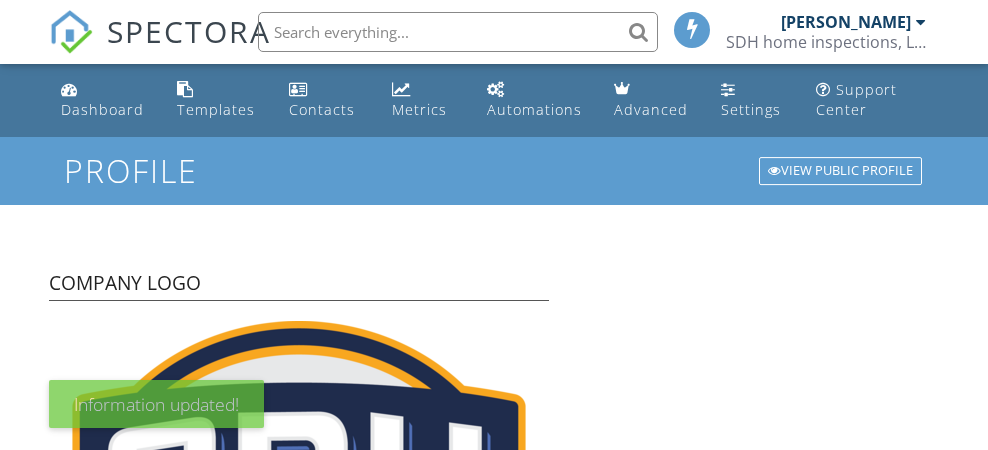 scroll, scrollTop: 0, scrollLeft: 0, axis: both 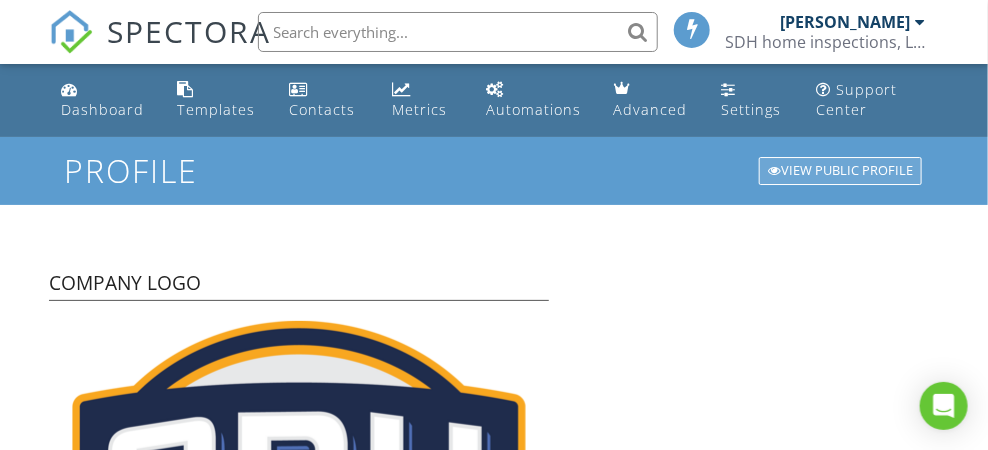 click on "View Public Profile" at bounding box center [840, 171] 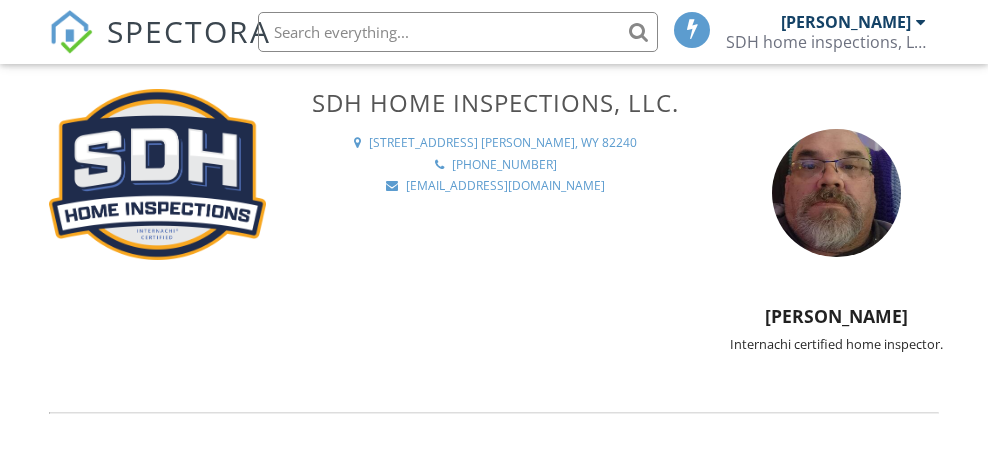 scroll, scrollTop: 0, scrollLeft: 0, axis: both 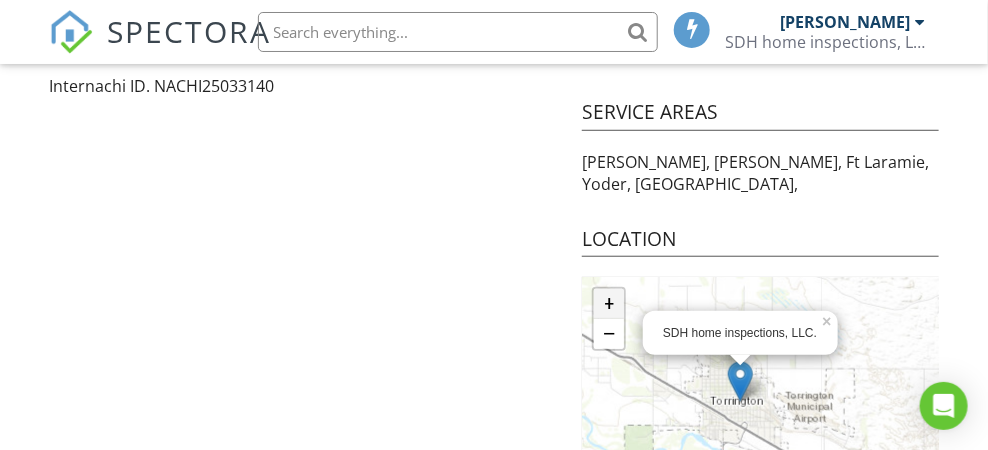 click on "+" at bounding box center [609, 304] 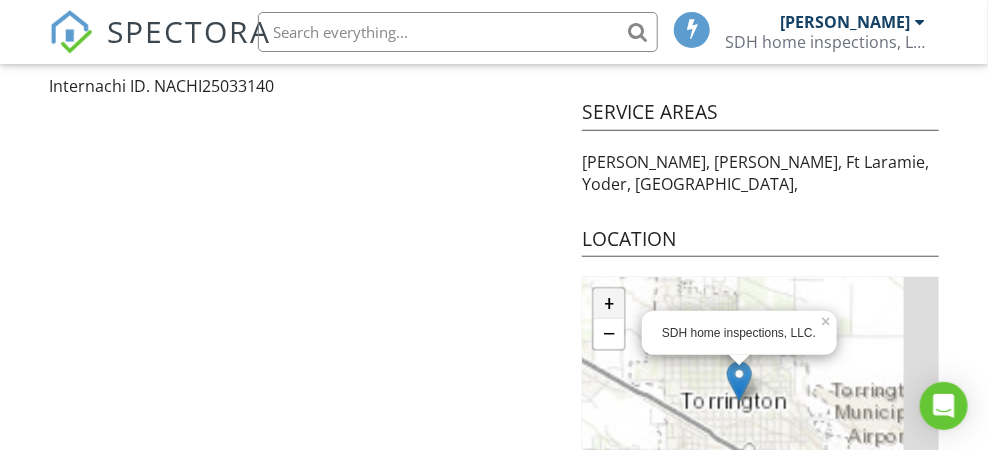 click on "+" at bounding box center (609, 304) 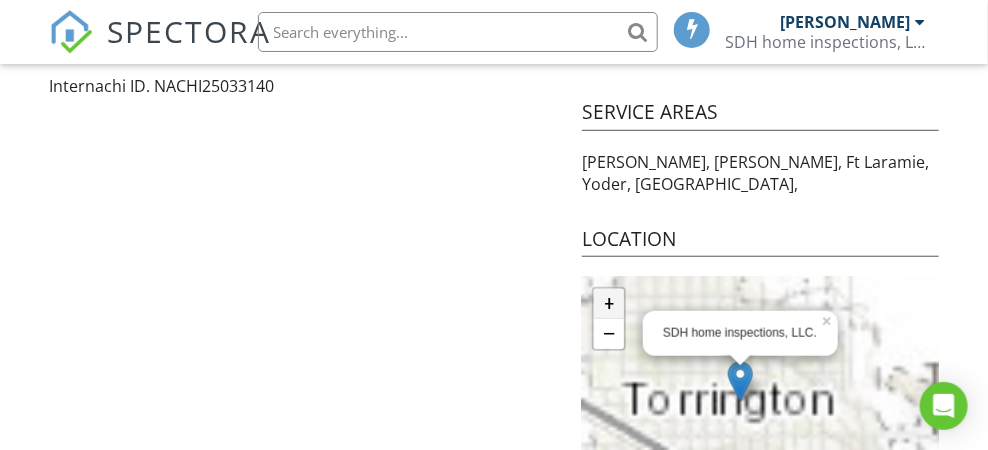 click on "+" at bounding box center (609, 304) 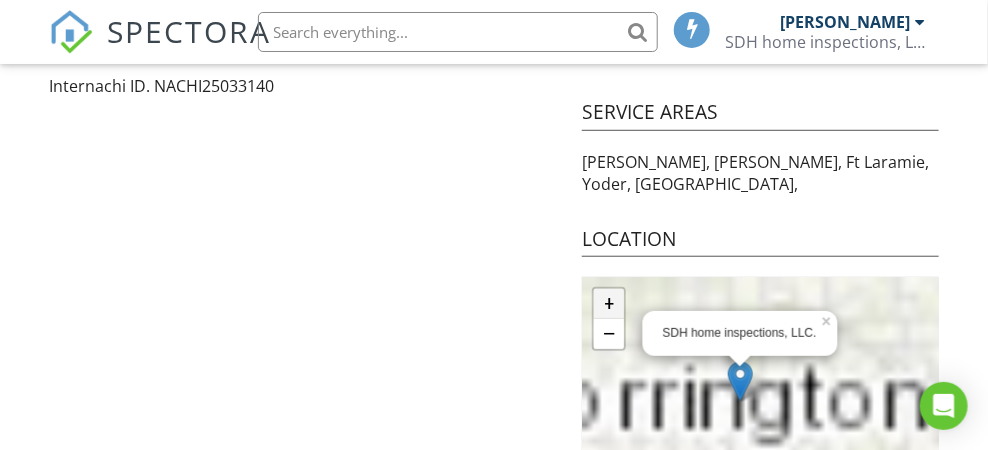 click on "+" at bounding box center [609, 304] 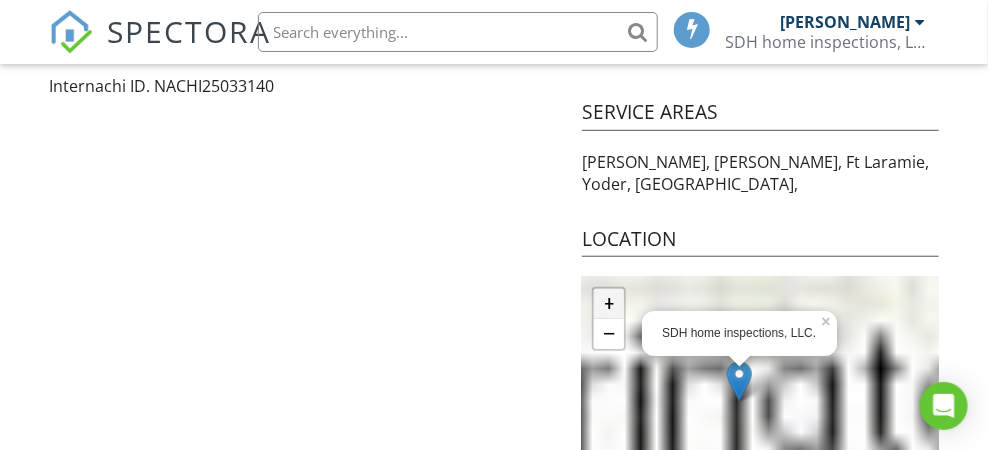click on "+" at bounding box center (609, 304) 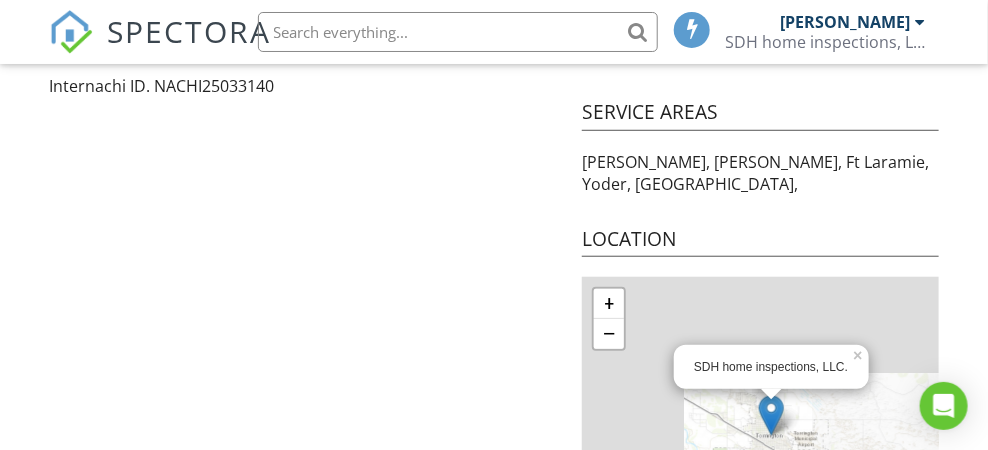 click on "Internachi ID. NACHI25033140
Service Areas
Torrington, Lingle, Ft Laramie, Yoder, Hawk springs,
Location
SDH home inspections, LLC. × + − Leaflet  | Tiles © Esri" at bounding box center [493, 293] 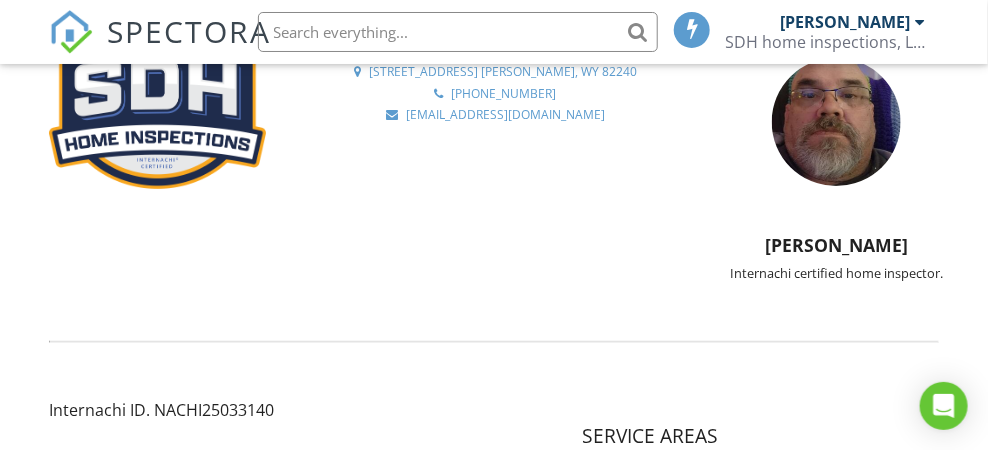 scroll, scrollTop: 0, scrollLeft: 0, axis: both 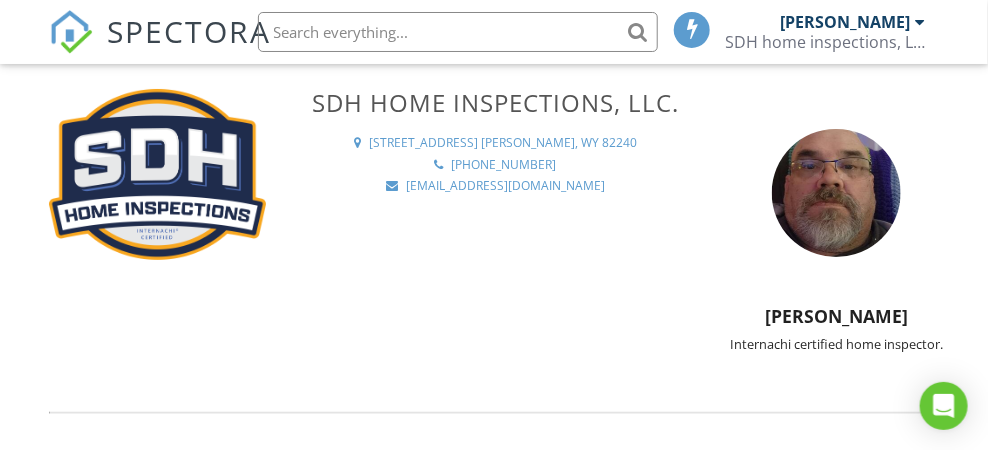 click on "SDH home inspections, LLC." at bounding box center (826, 42) 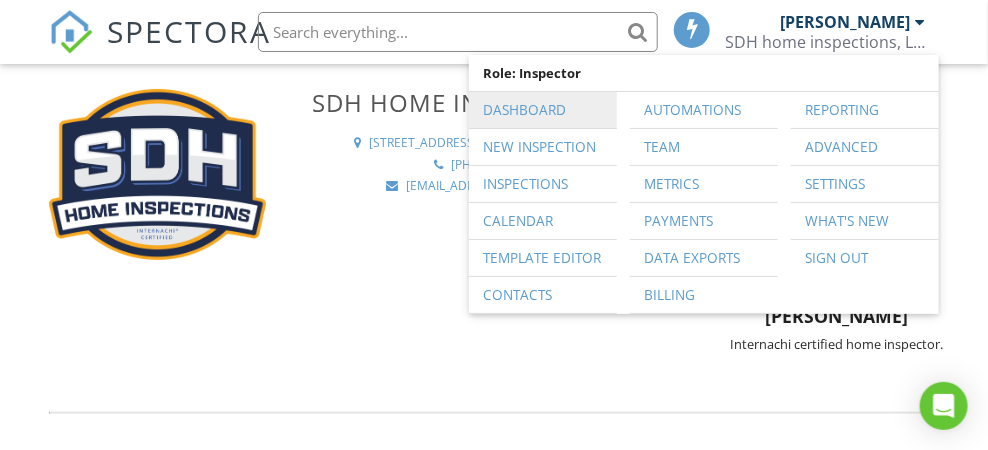 click on "Dashboard" at bounding box center (543, 110) 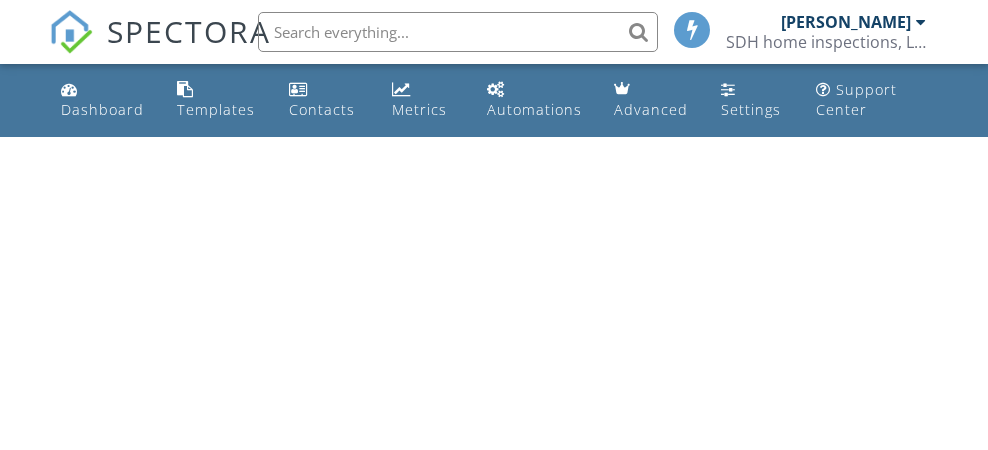 scroll, scrollTop: 0, scrollLeft: 0, axis: both 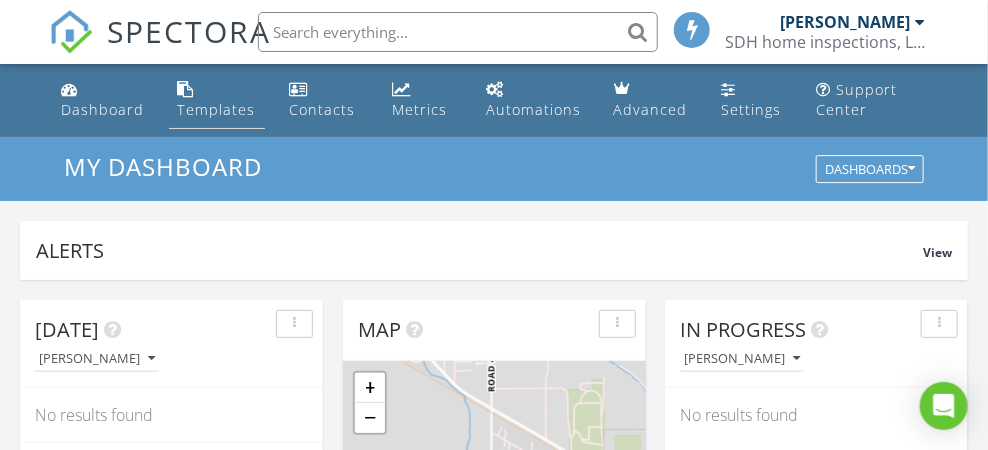 click on "Templates" at bounding box center (216, 109) 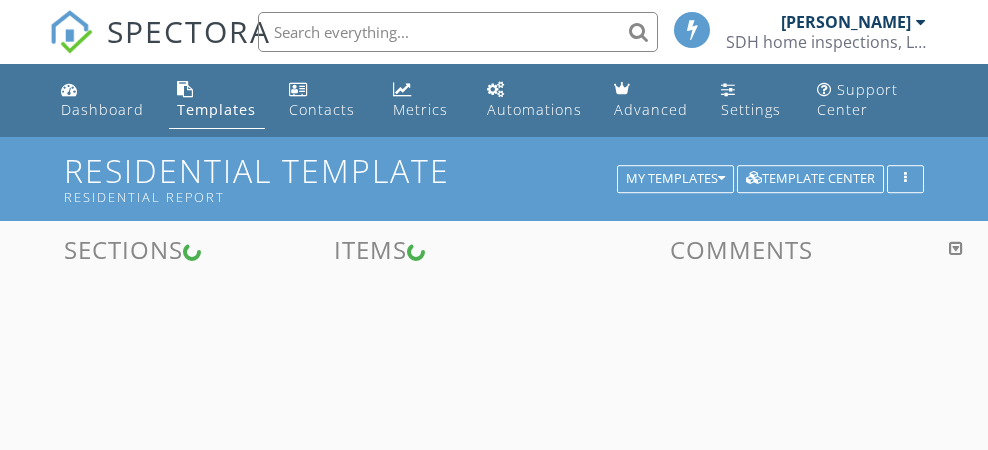 scroll, scrollTop: 0, scrollLeft: 0, axis: both 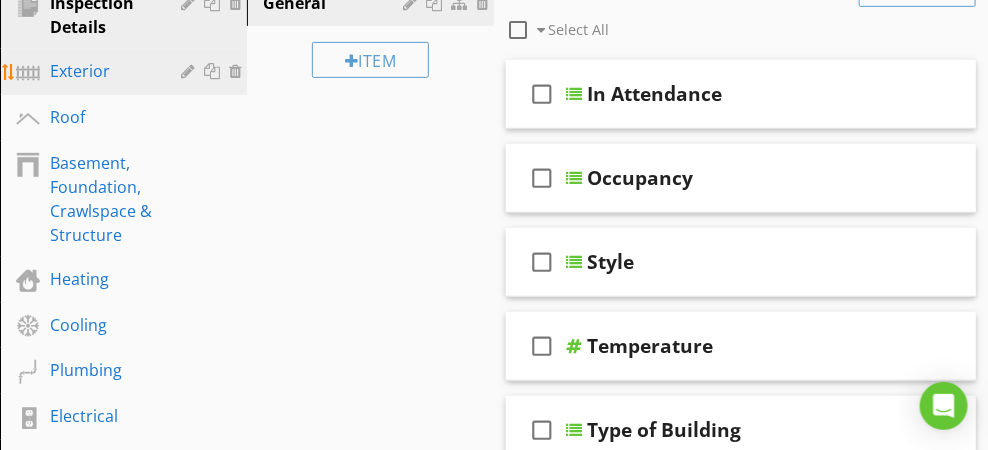 click on "Exterior" at bounding box center (101, 71) 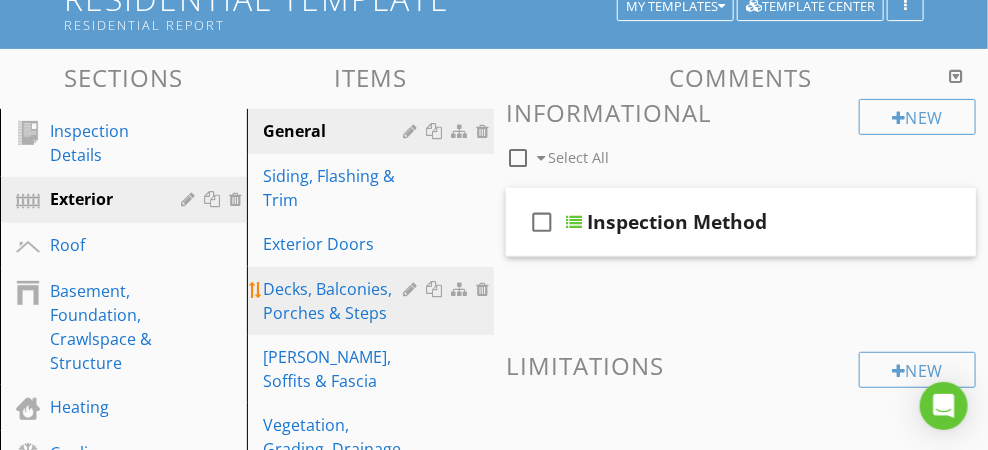 scroll, scrollTop: 200, scrollLeft: 0, axis: vertical 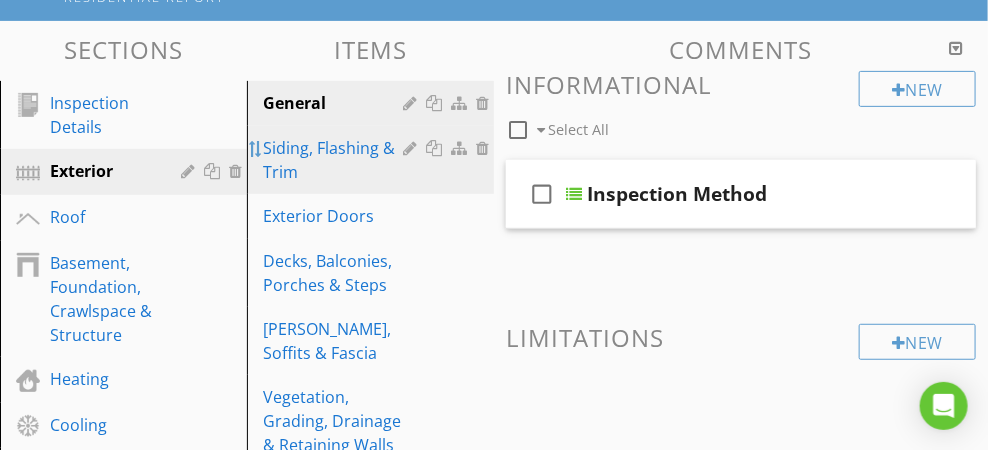 click at bounding box center (256, 149) 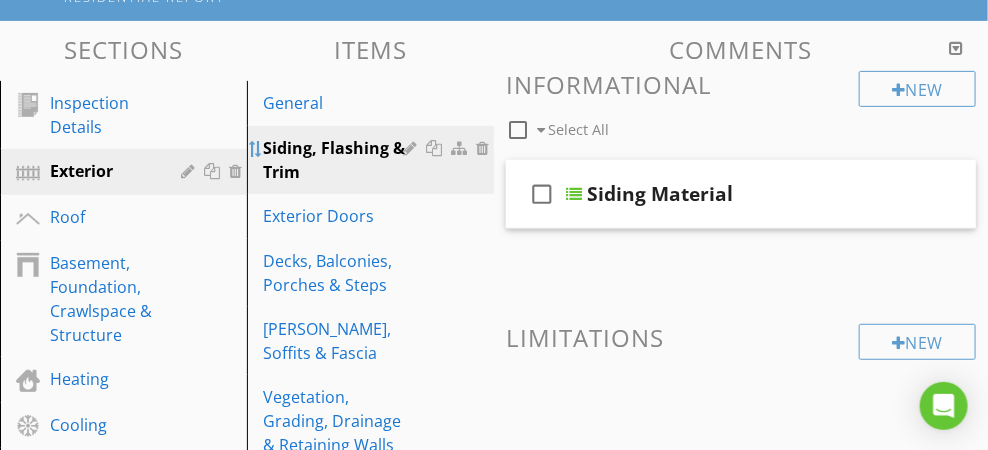 click at bounding box center (256, 149) 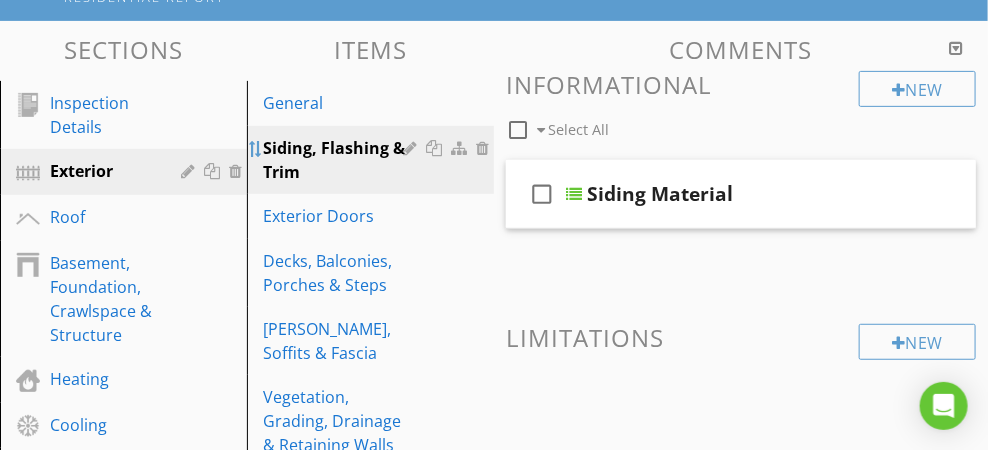 click at bounding box center (256, 149) 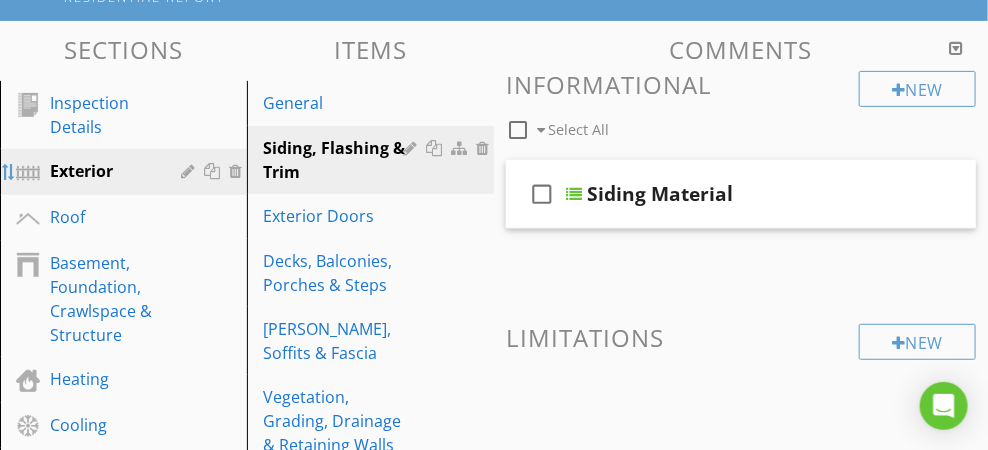 click at bounding box center [9, 172] 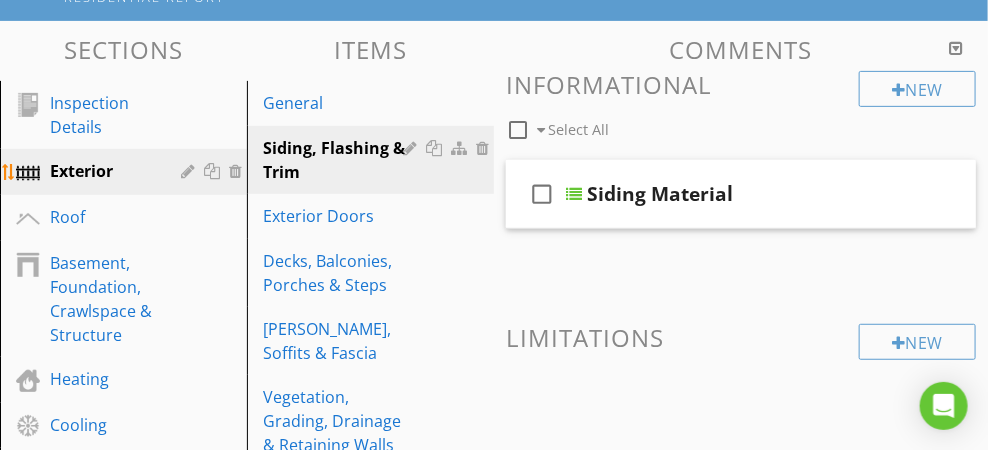 click at bounding box center (28, 173) 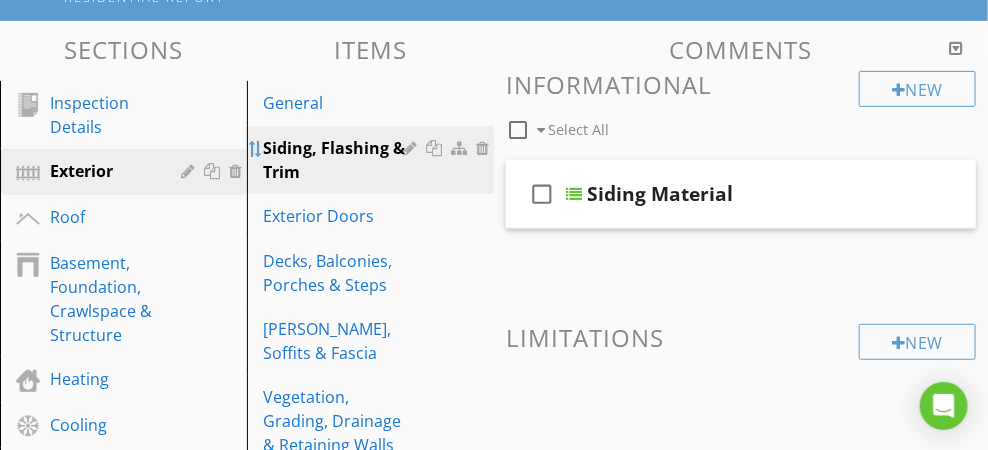 click at bounding box center (256, 149) 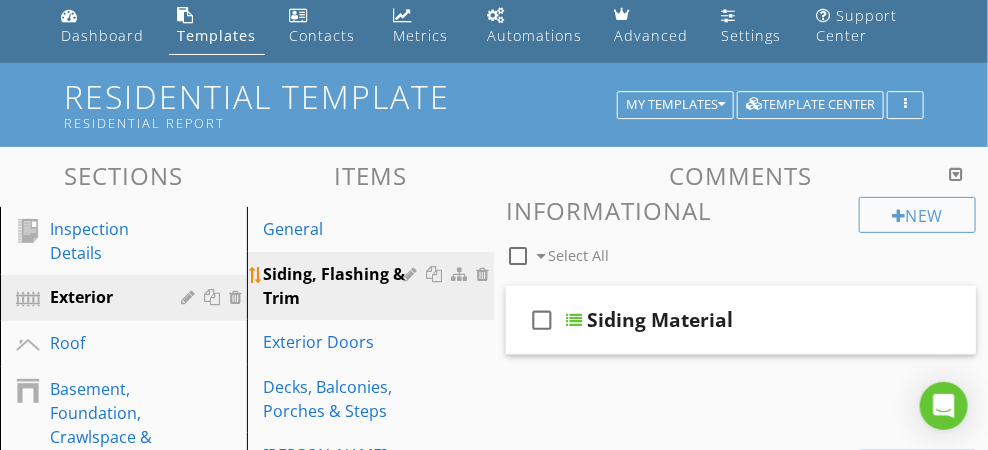 scroll, scrollTop: 100, scrollLeft: 0, axis: vertical 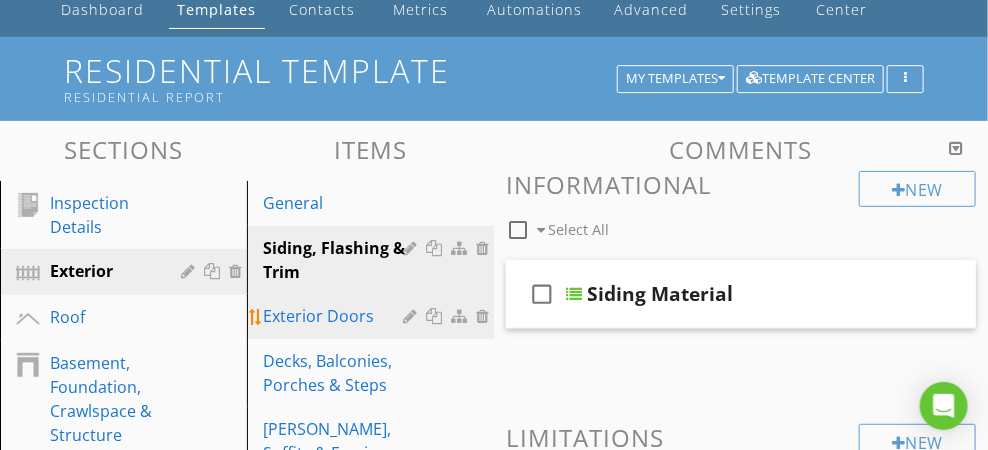 click on "Exterior Doors" at bounding box center [336, 316] 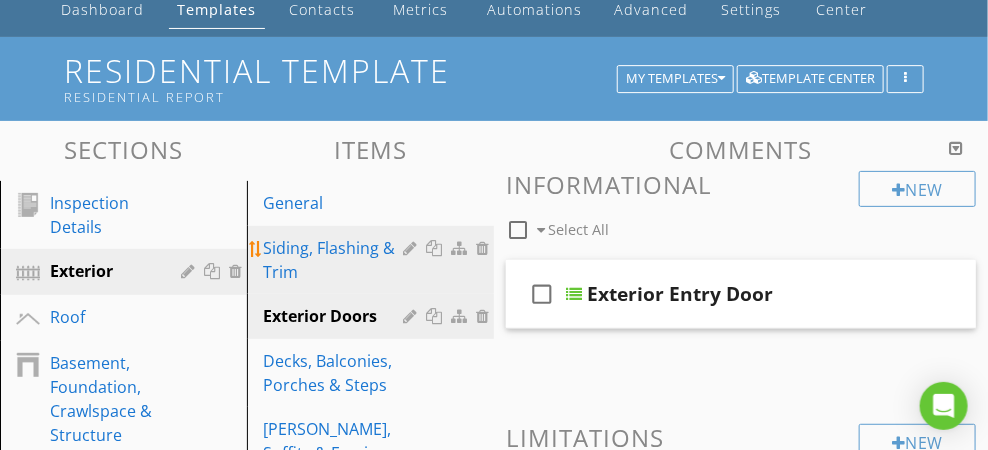 scroll, scrollTop: 200, scrollLeft: 0, axis: vertical 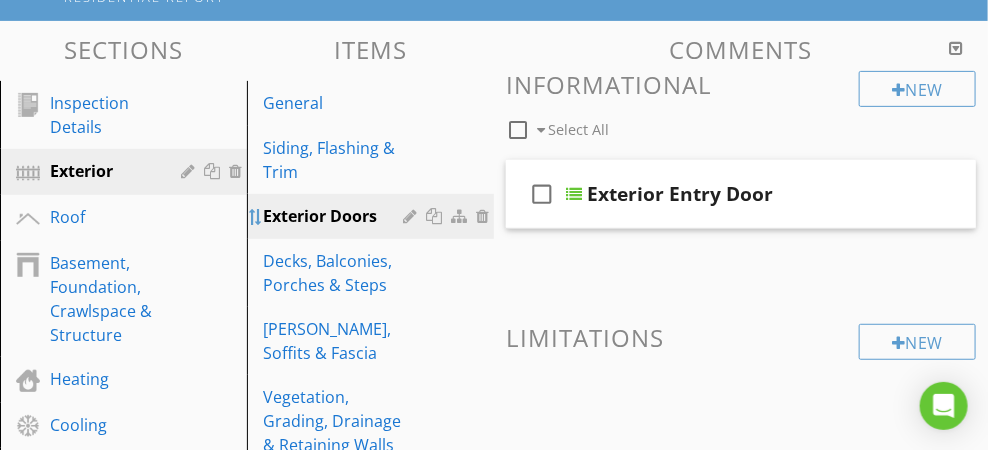 click at bounding box center [256, 217] 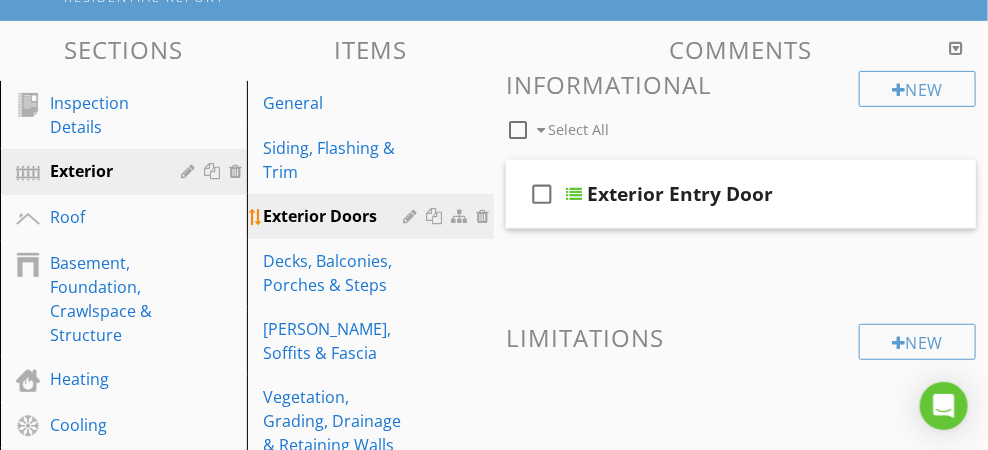click on "Exterior Doors" at bounding box center [336, 216] 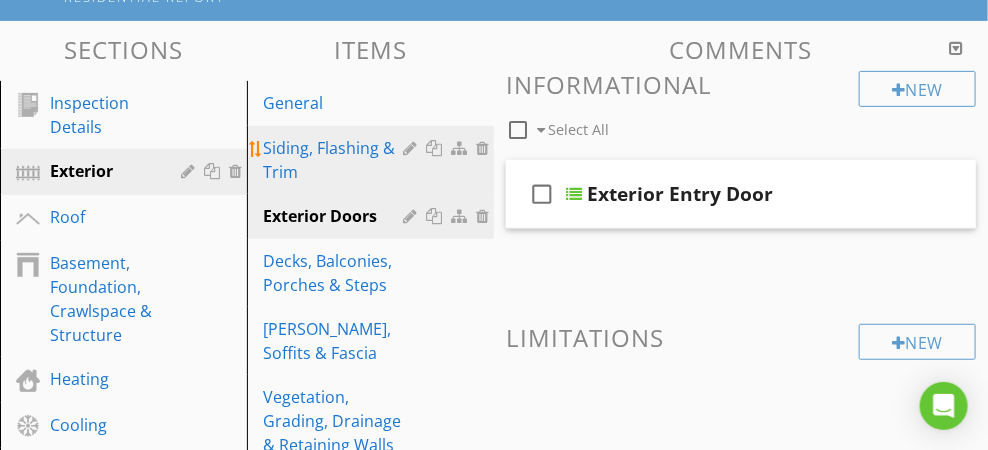 click on "Siding, Flashing & Trim" at bounding box center [336, 160] 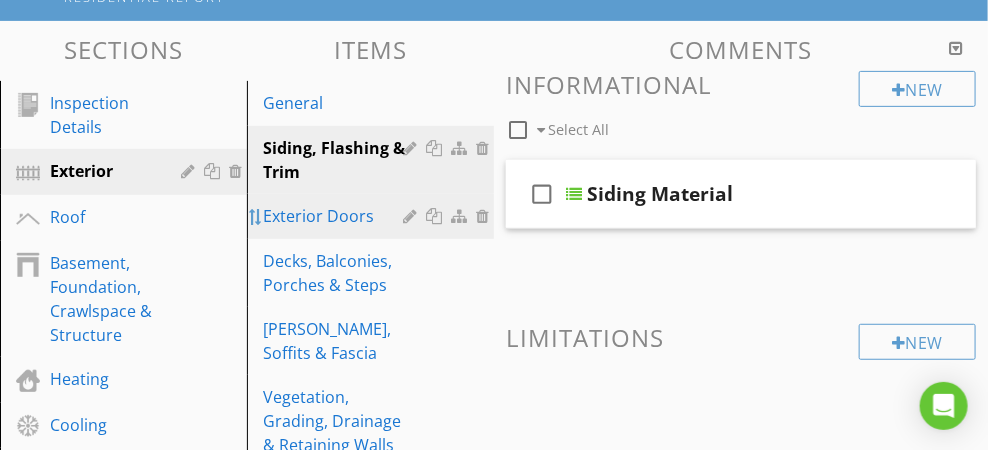 click at bounding box center [256, 217] 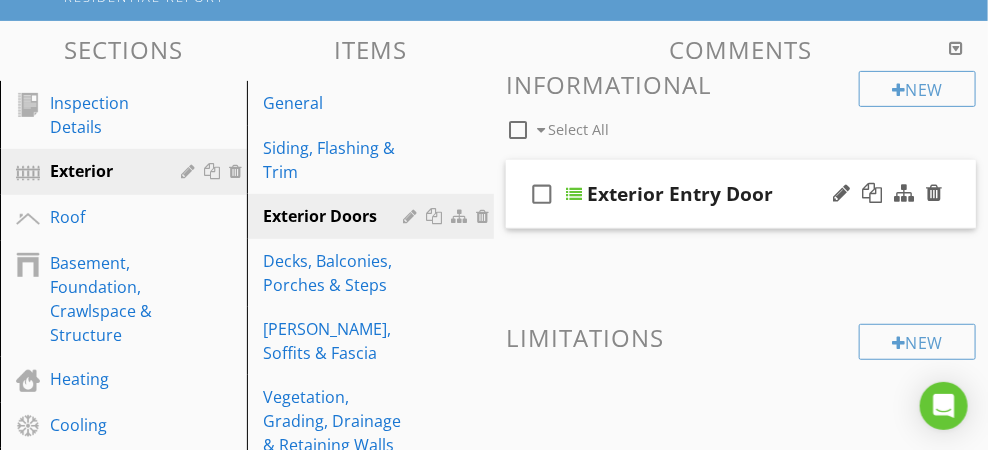 click on "Exterior Entry Door" at bounding box center (680, 194) 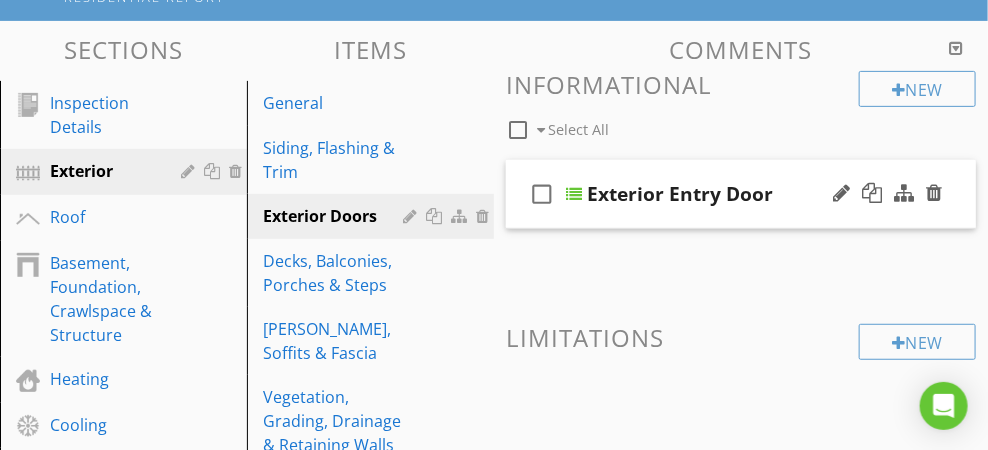 click on "check_box_outline_blank" at bounding box center [542, 194] 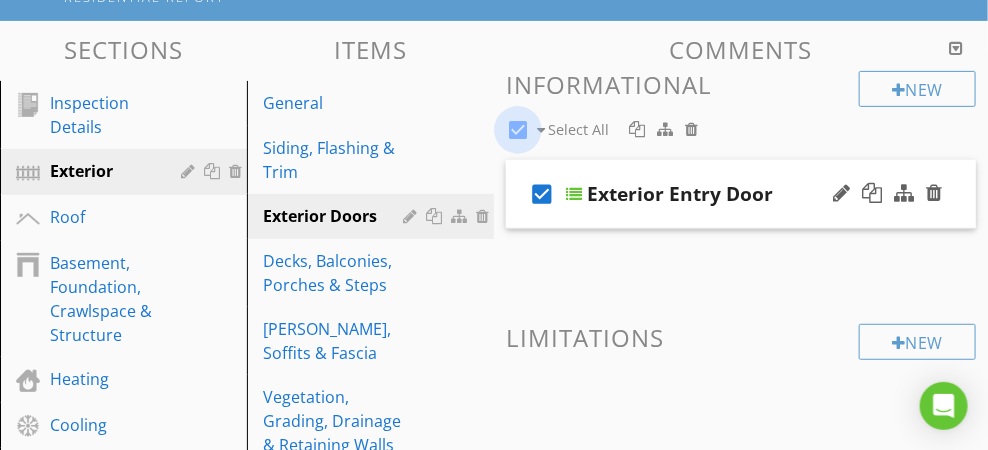 click at bounding box center [518, 130] 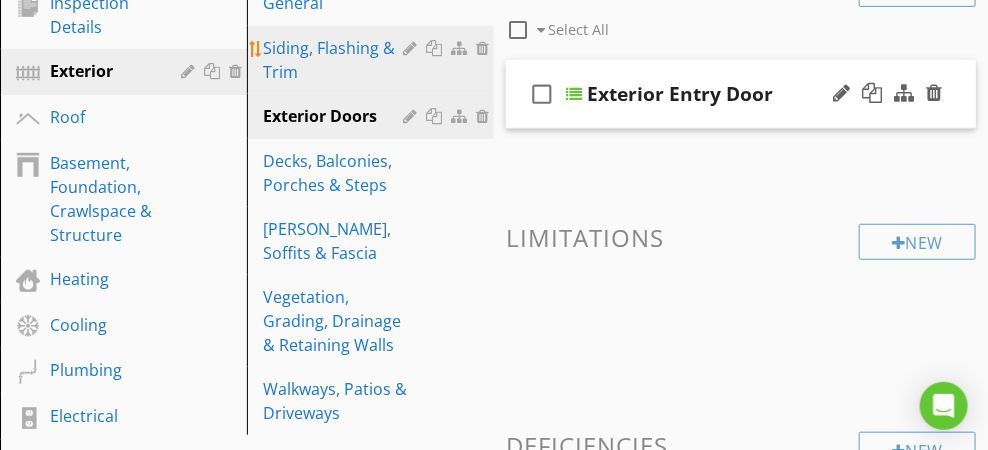 scroll, scrollTop: 400, scrollLeft: 0, axis: vertical 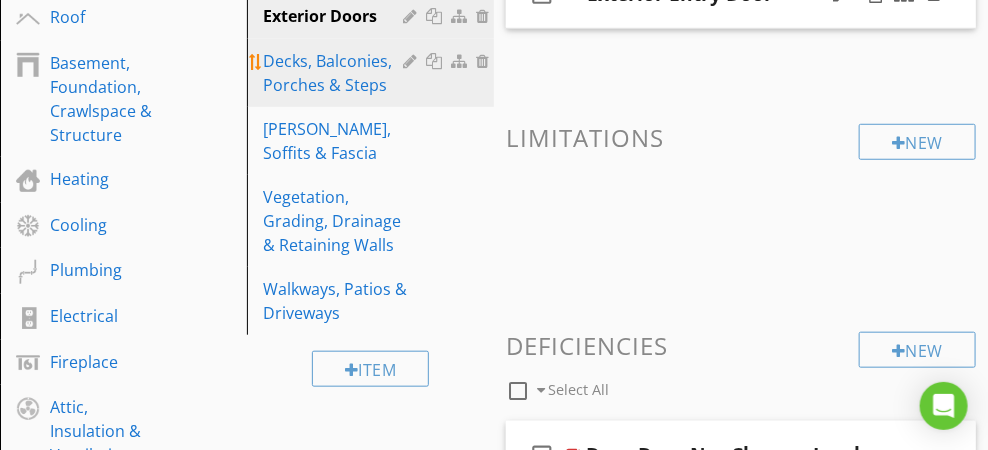 click on "Decks, Balconies, Porches & Steps" at bounding box center (336, 73) 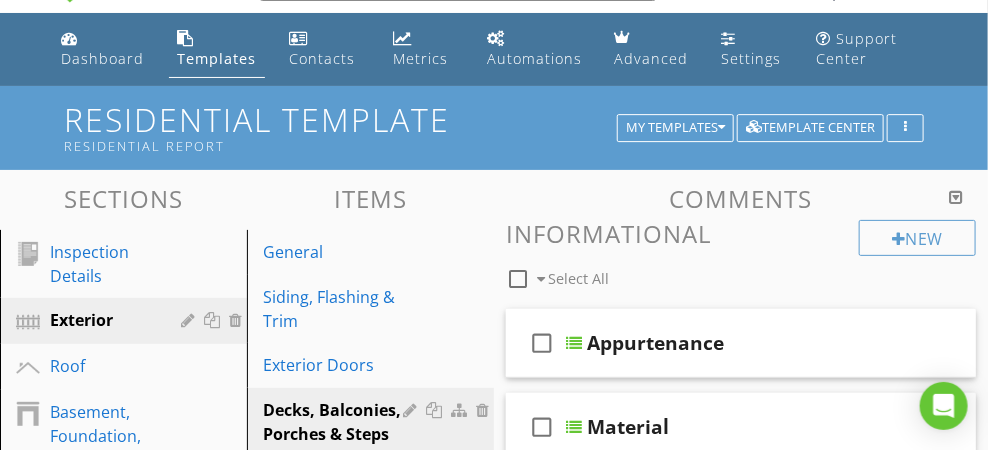scroll, scrollTop: 0, scrollLeft: 0, axis: both 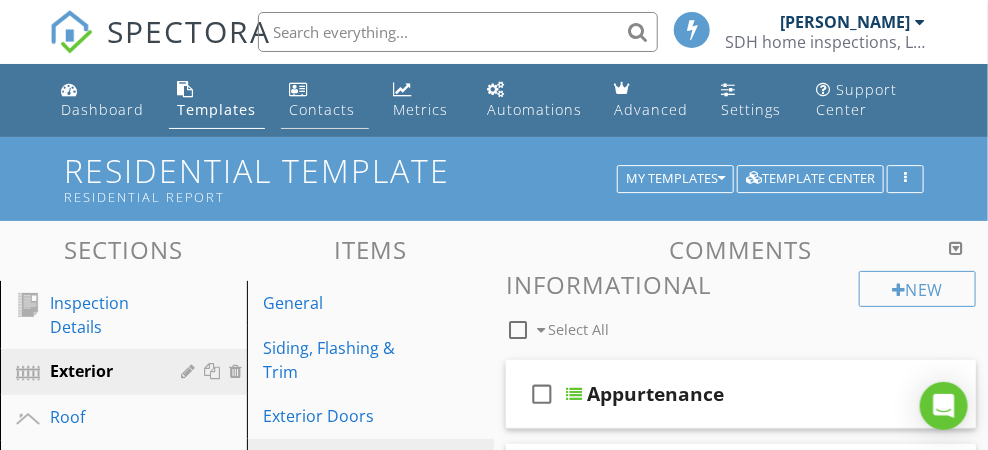 click on "Contacts" at bounding box center [322, 109] 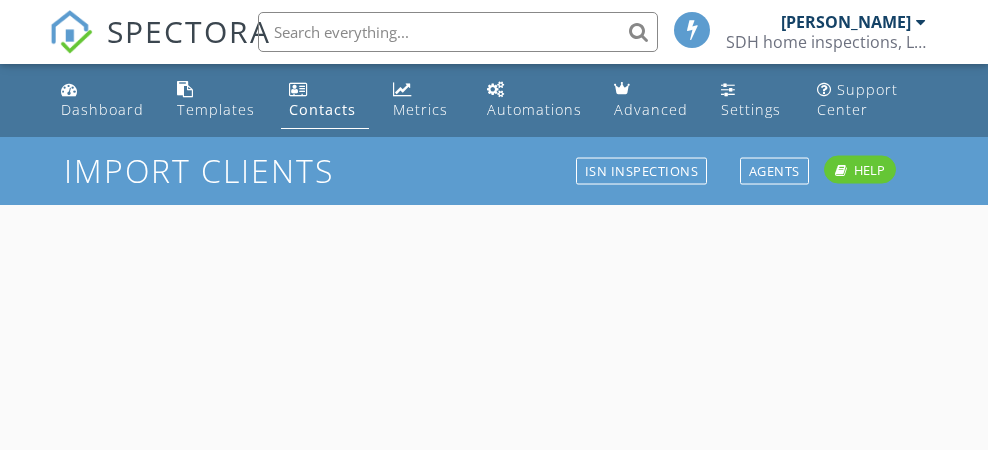scroll, scrollTop: 0, scrollLeft: 0, axis: both 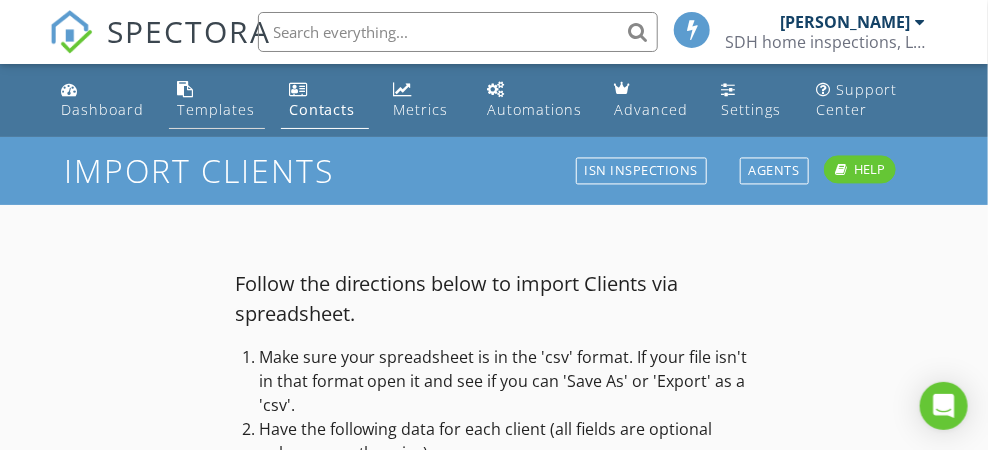 click on "Templates" at bounding box center (216, 109) 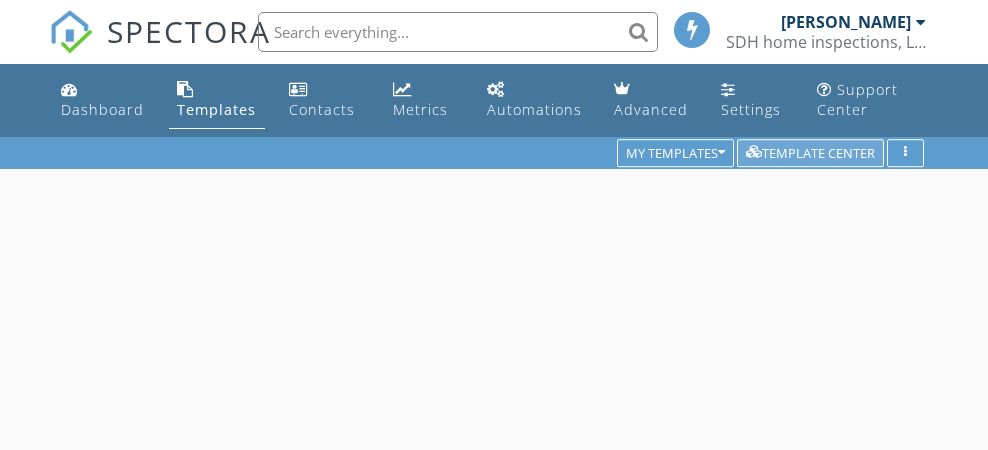 scroll, scrollTop: 0, scrollLeft: 0, axis: both 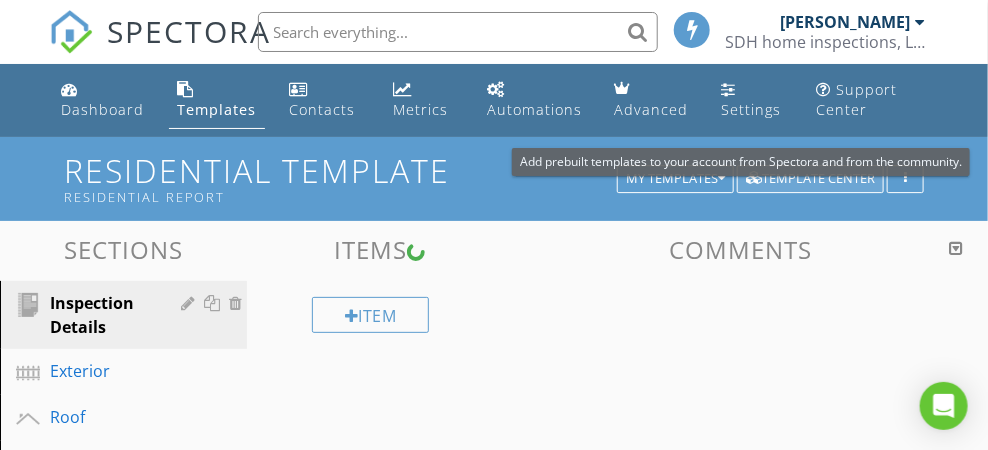 click on "Template Center" at bounding box center [810, 179] 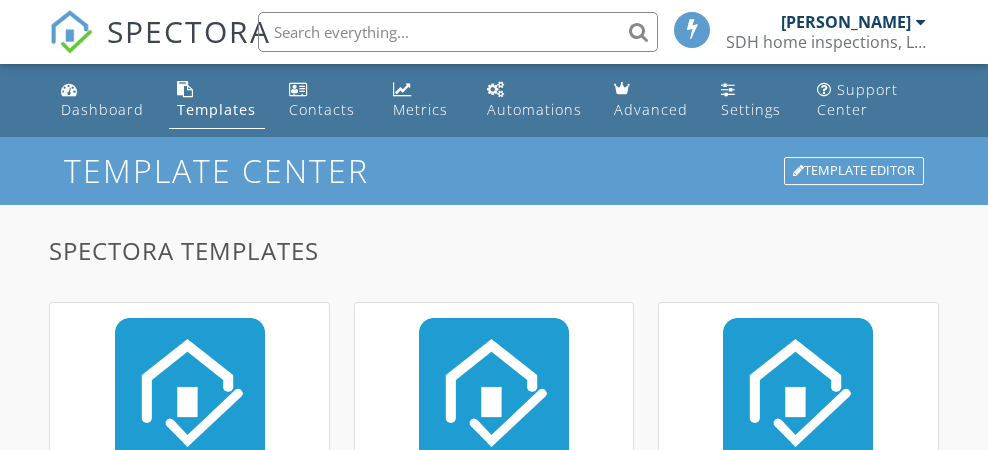 scroll, scrollTop: 99, scrollLeft: 0, axis: vertical 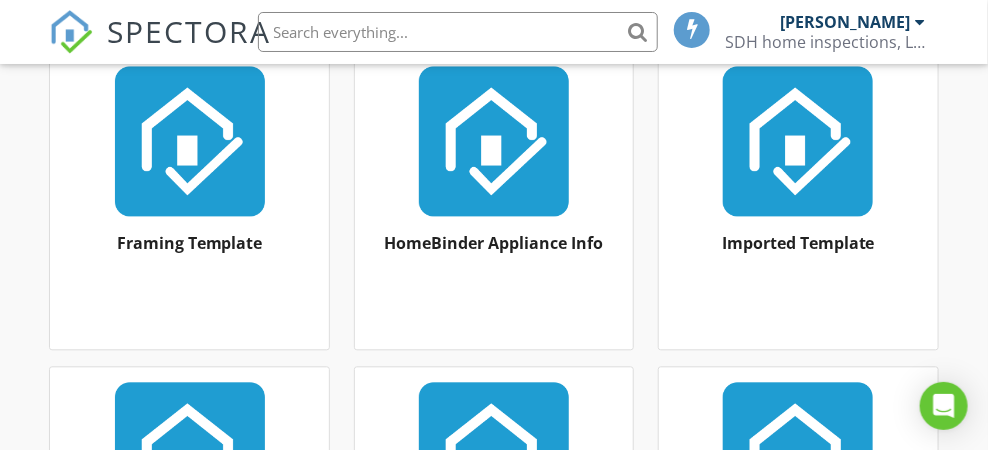 click on "InterNACHI Residential" at bounding box center (798, 559) 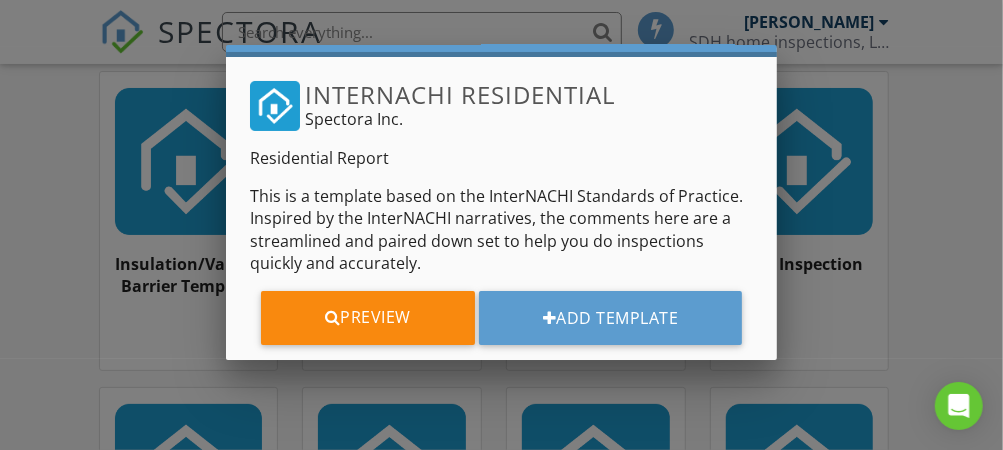 scroll, scrollTop: 88, scrollLeft: 0, axis: vertical 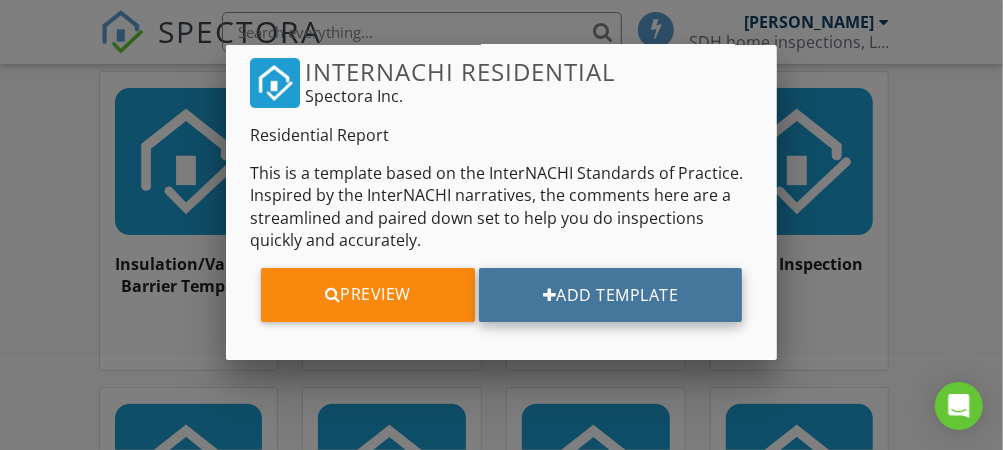 click on "Add Template" at bounding box center [611, 295] 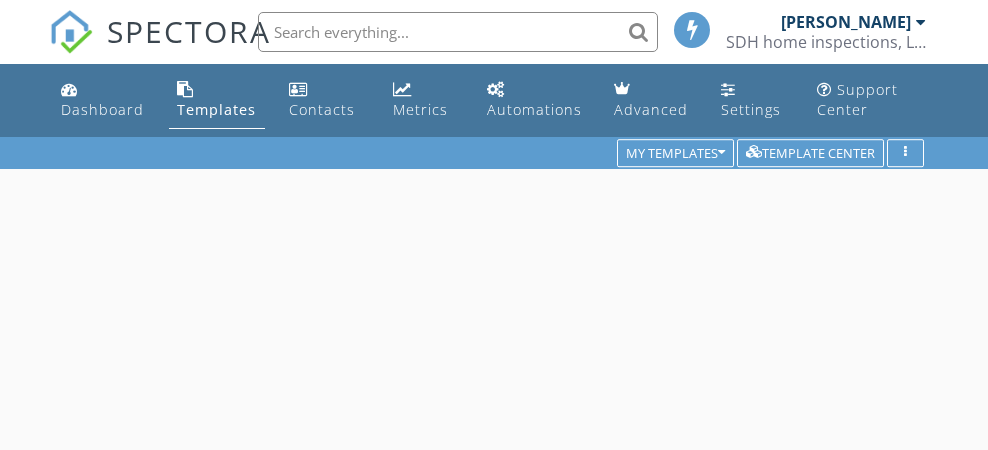 scroll, scrollTop: 0, scrollLeft: 0, axis: both 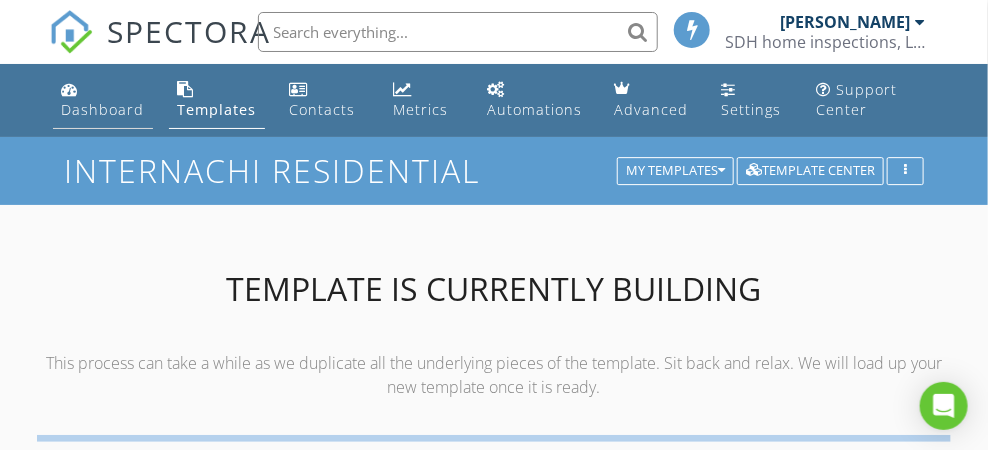 click on "Dashboard" at bounding box center [102, 109] 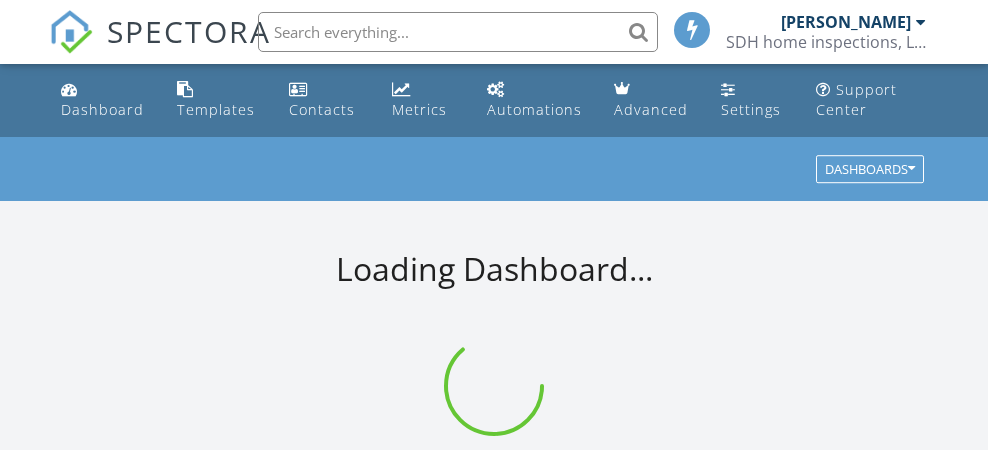 scroll, scrollTop: 0, scrollLeft: 0, axis: both 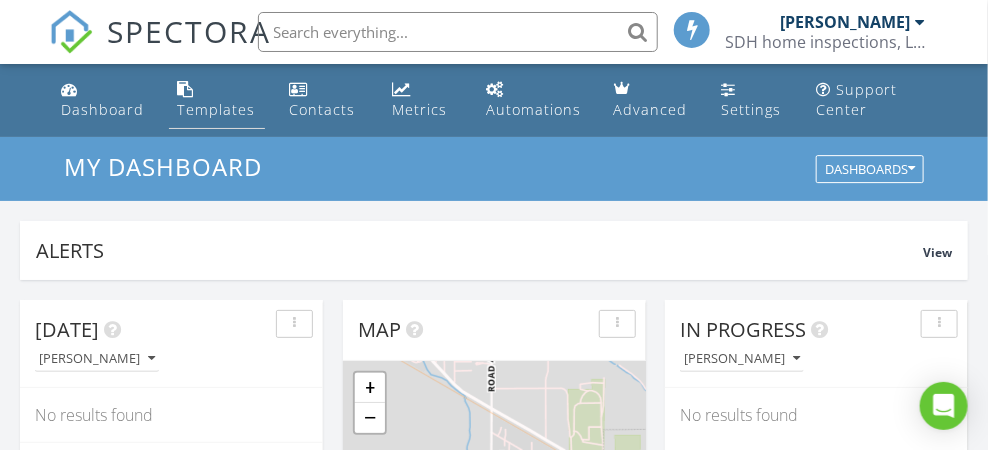 click on "Templates" at bounding box center (216, 109) 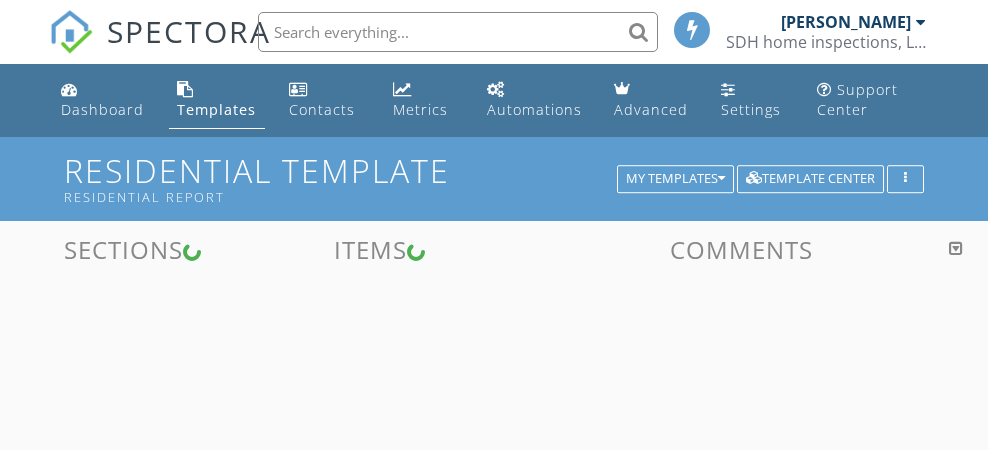 scroll, scrollTop: 0, scrollLeft: 0, axis: both 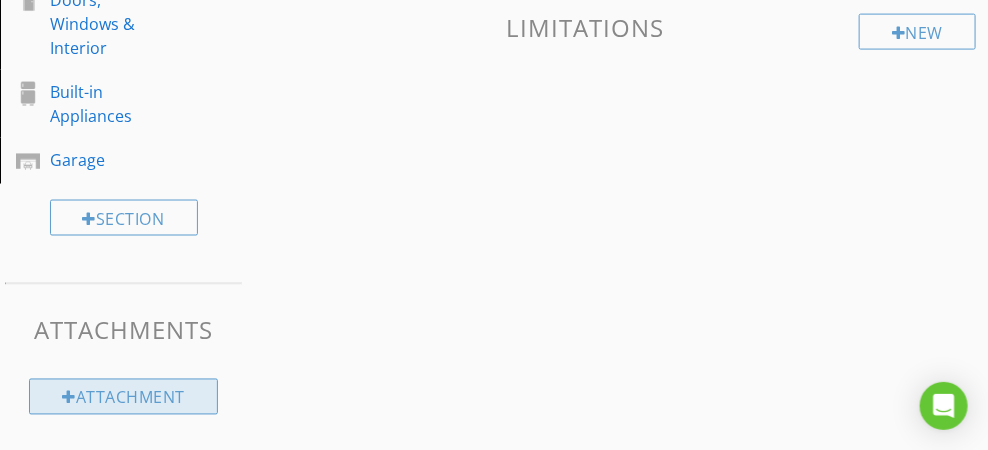 click on "Attachment" at bounding box center [123, 397] 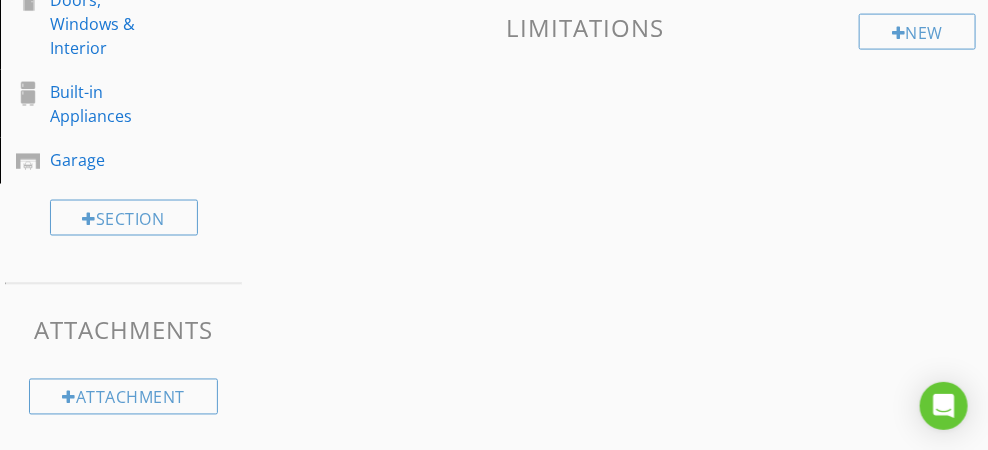 click at bounding box center [494, 225] 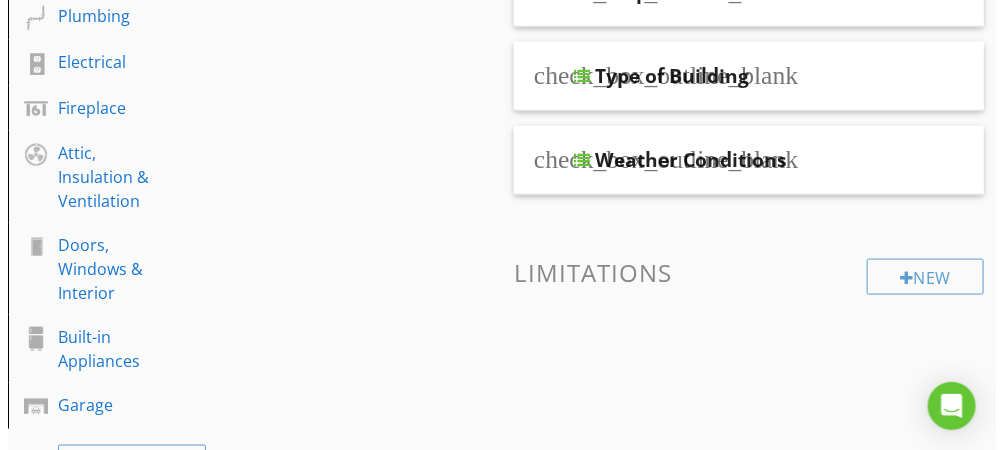 scroll, scrollTop: 614, scrollLeft: 0, axis: vertical 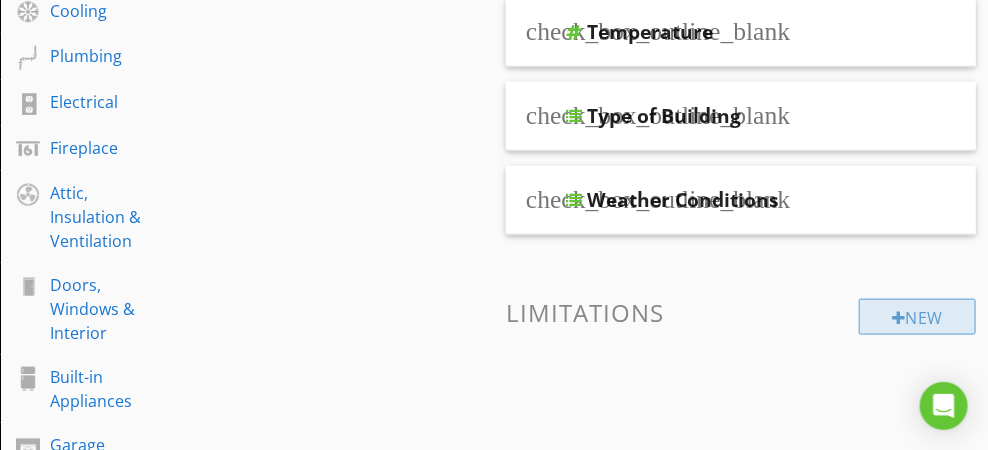 click on "New" at bounding box center (917, 317) 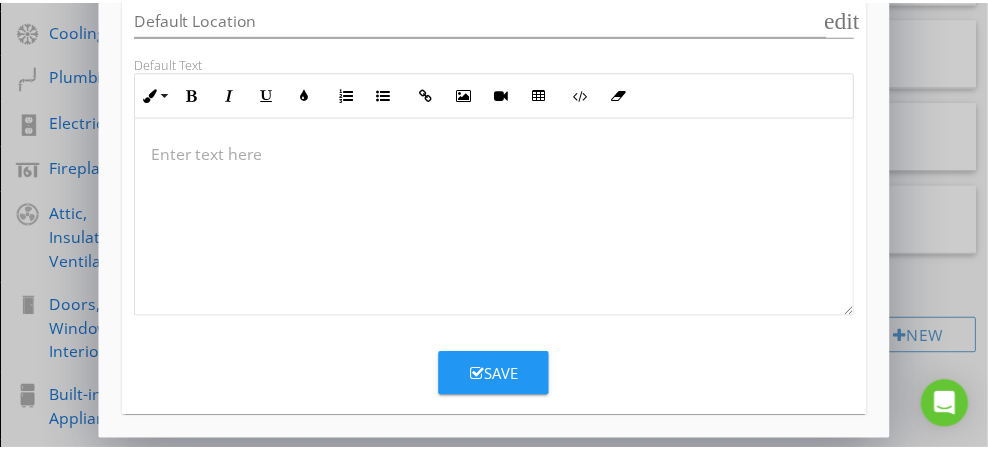scroll, scrollTop: 0, scrollLeft: 0, axis: both 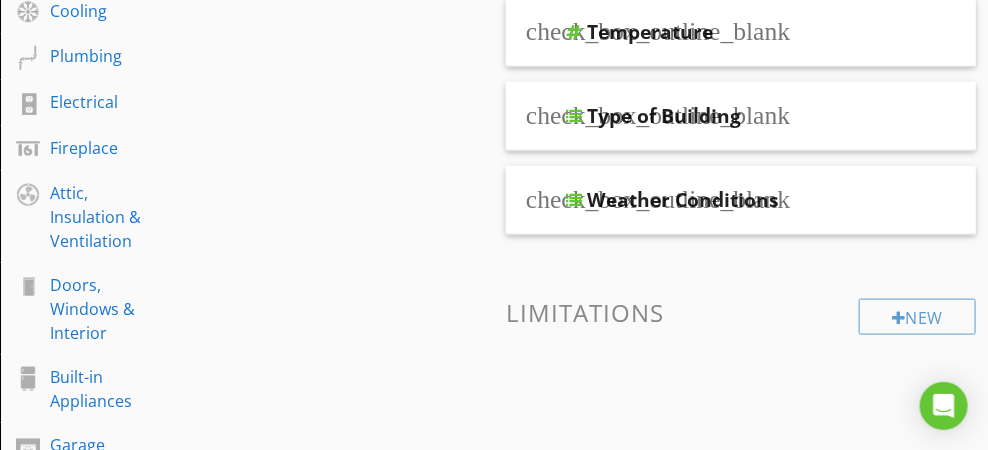 click at bounding box center [494, 225] 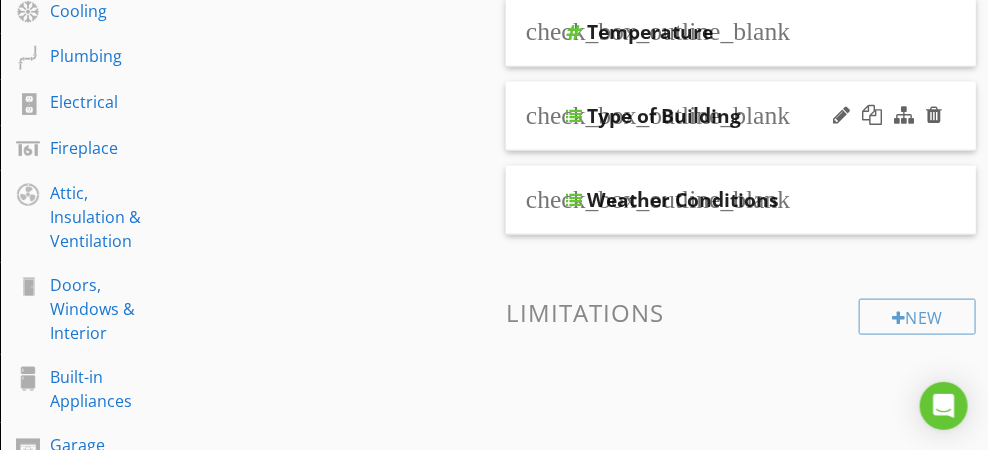 click on "Type of Building" at bounding box center [748, 116] 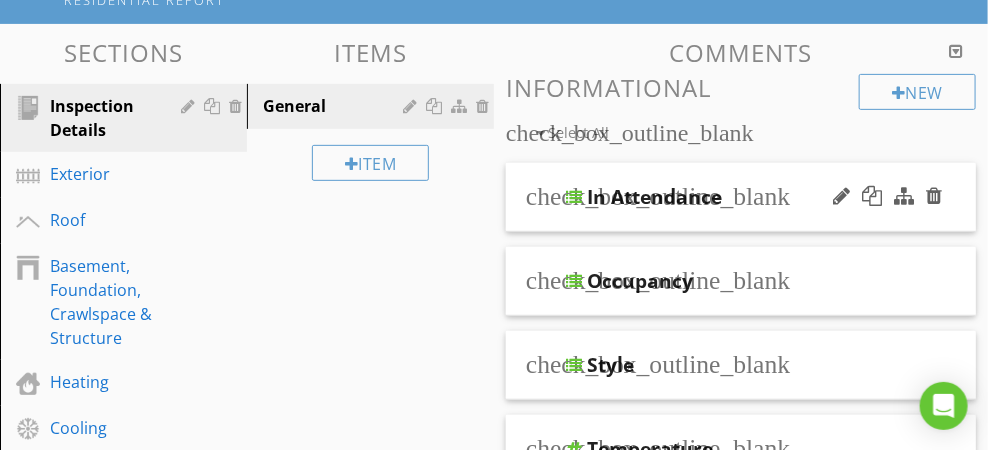 scroll, scrollTop: 14, scrollLeft: 0, axis: vertical 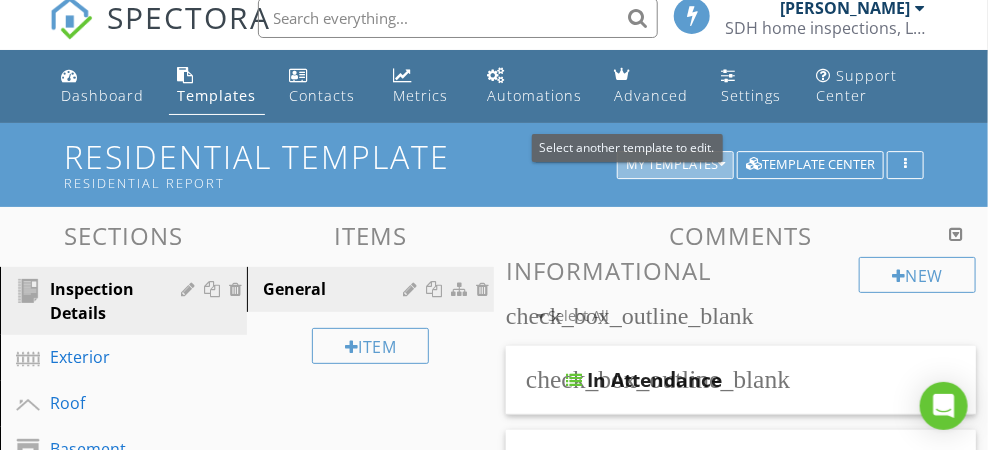 click on "My Templates" at bounding box center (675, 165) 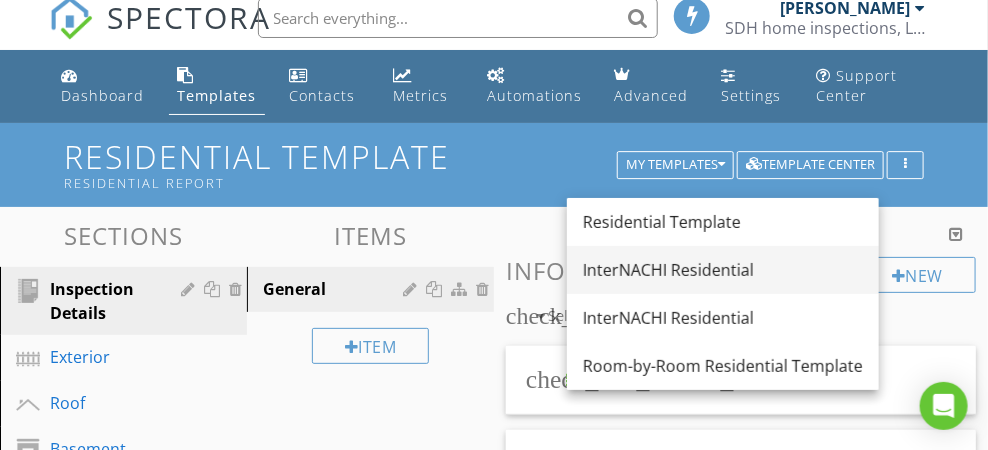 click on "InterNACHI Residential" at bounding box center [723, 270] 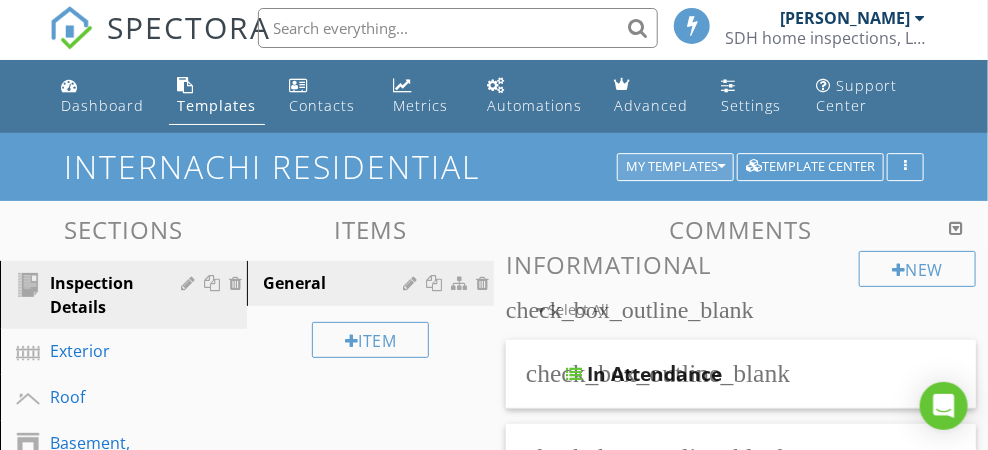 scroll, scrollTop: 0, scrollLeft: 0, axis: both 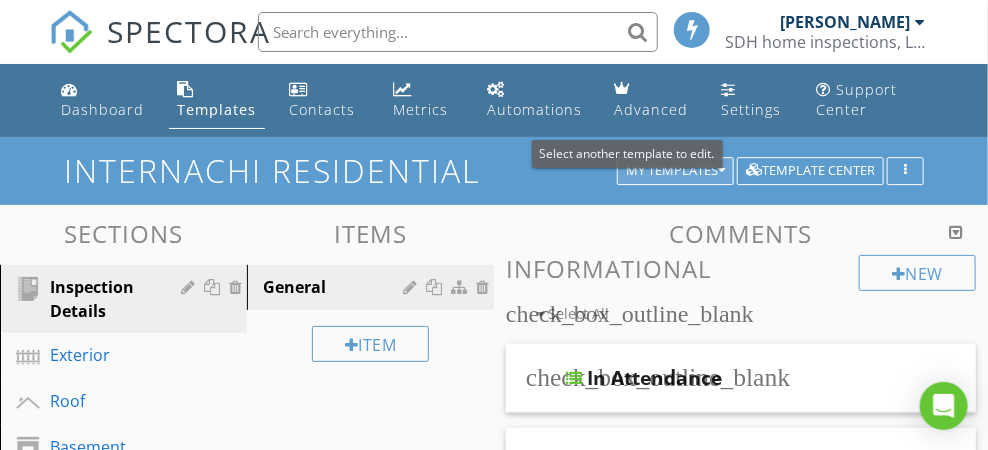 click on "My Templates" at bounding box center (675, 171) 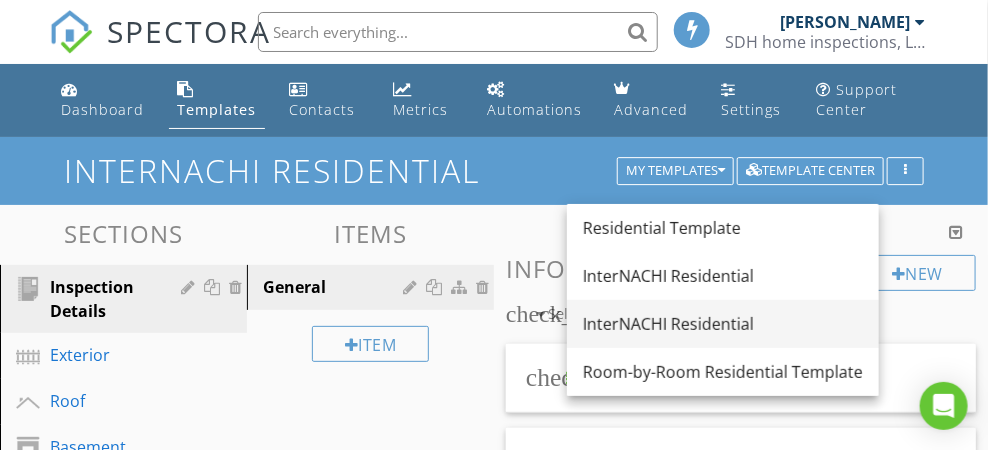 click on "InterNACHI Residential" at bounding box center [723, 324] 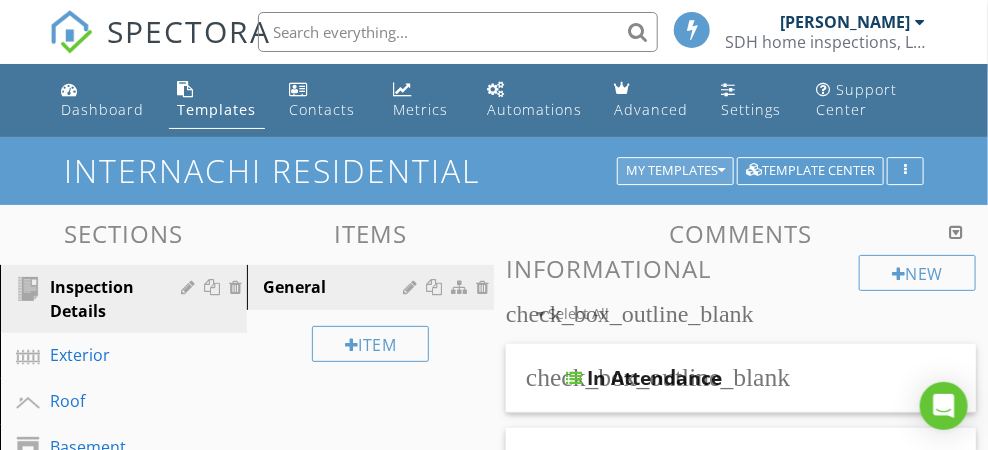 click on "My Templates" at bounding box center (675, 171) 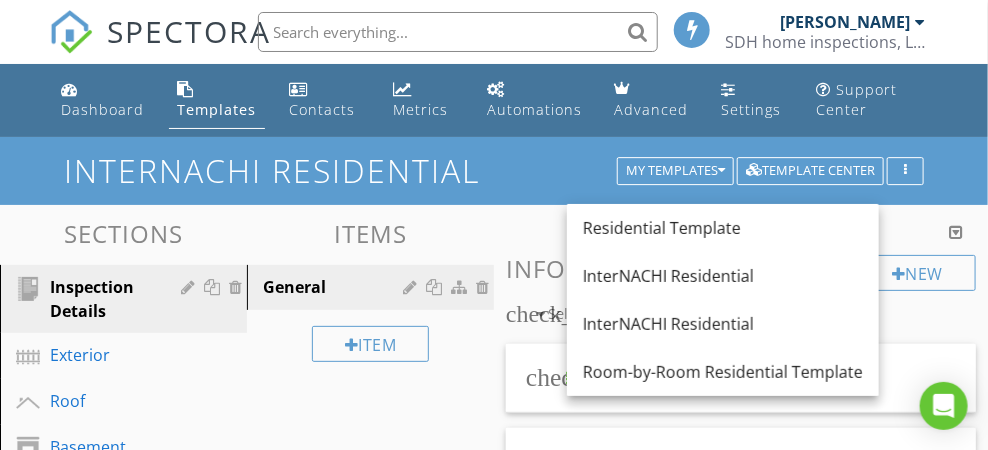 drag, startPoint x: 653, startPoint y: 319, endPoint x: 632, endPoint y: 318, distance: 21.023796 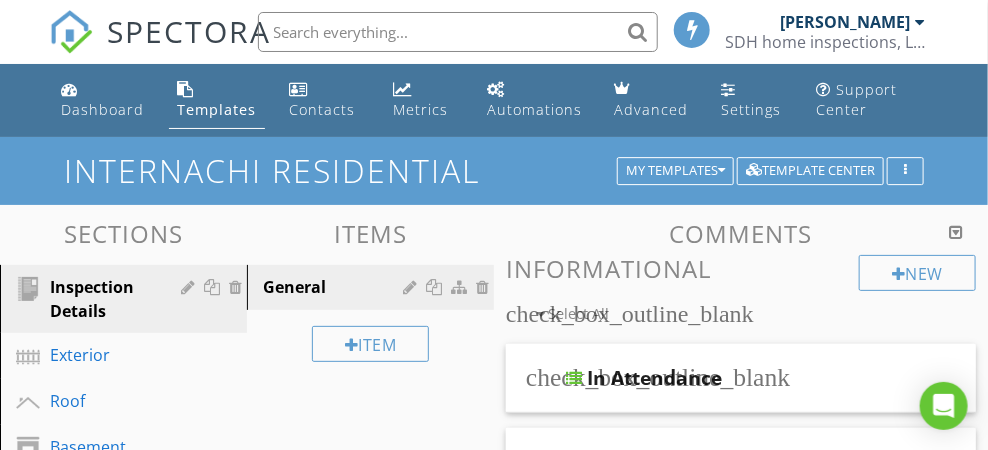 drag, startPoint x: 629, startPoint y: 318, endPoint x: 477, endPoint y: 229, distance: 176.13914 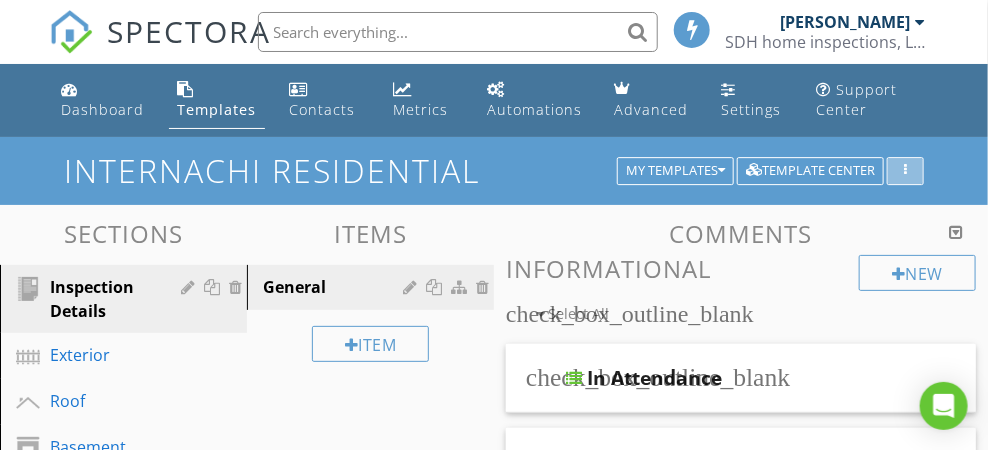 click at bounding box center [905, 171] 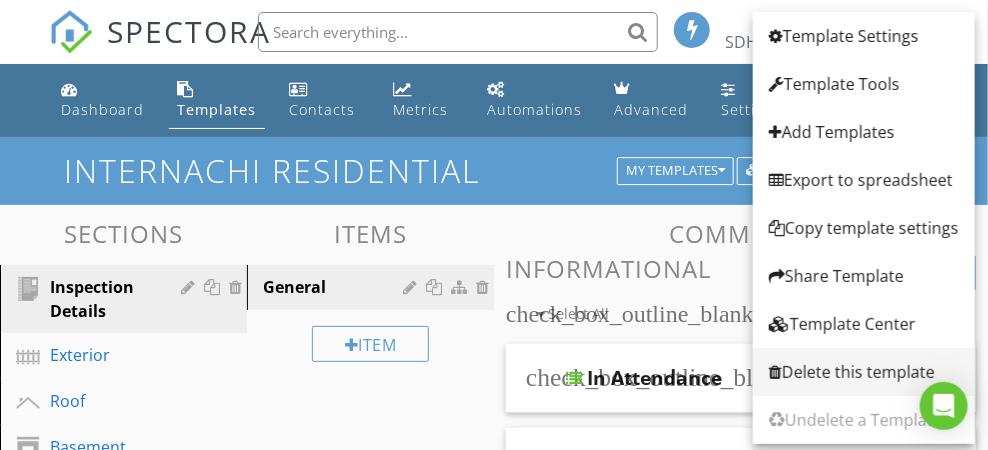 click on "Delete this template" at bounding box center (864, 372) 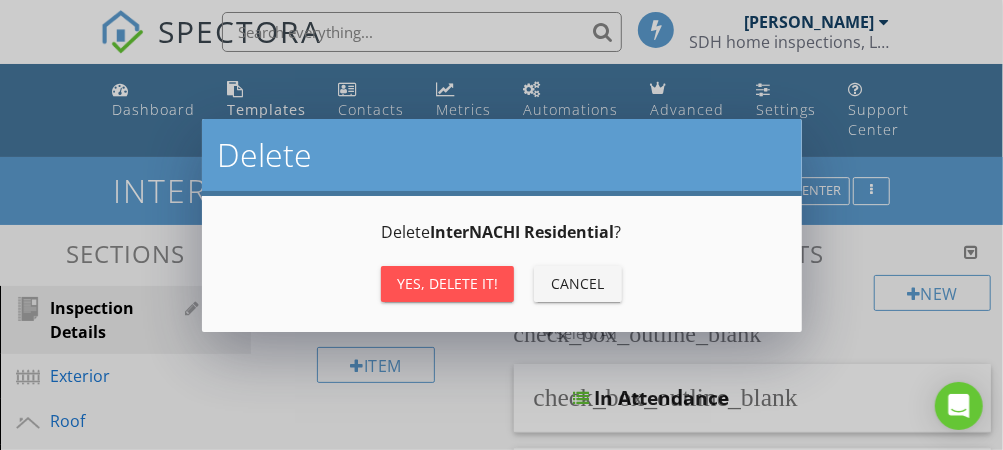 click on "Yes, Delete it!" at bounding box center [447, 283] 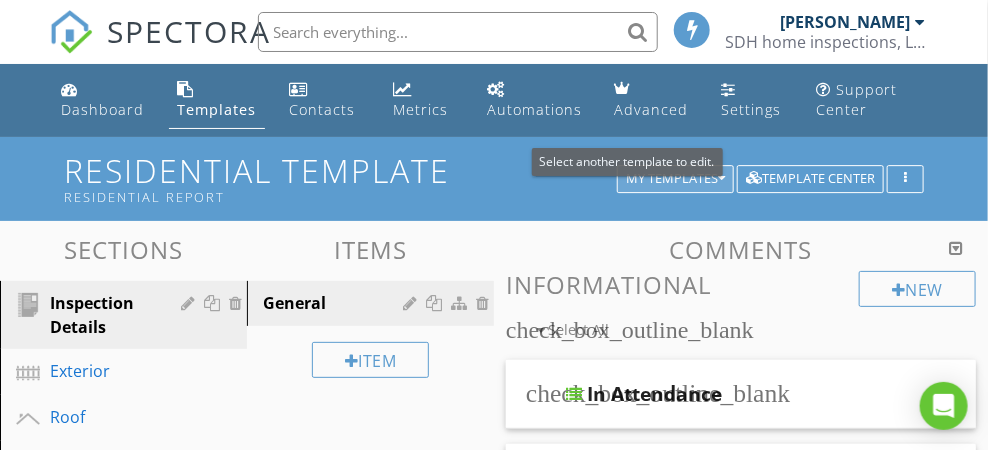click on "My Templates" at bounding box center [675, 179] 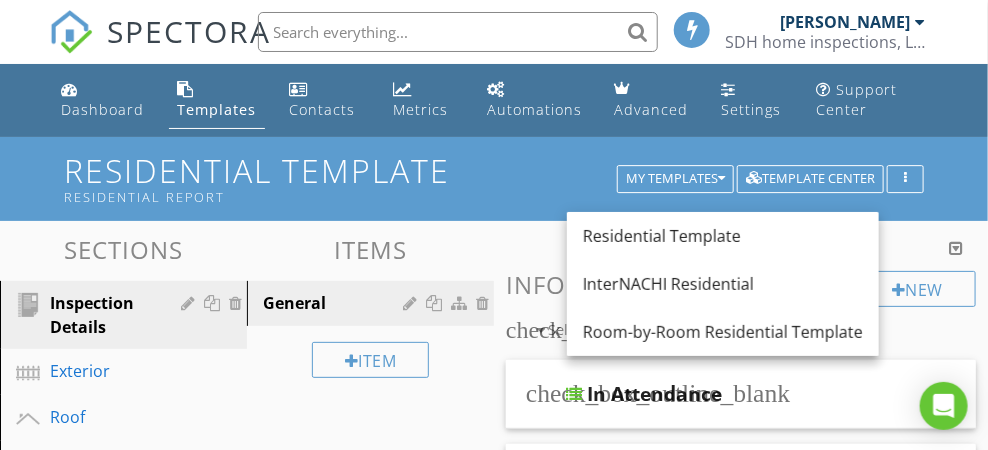 click on "Room-by-Room Residential Template" at bounding box center (723, 332) 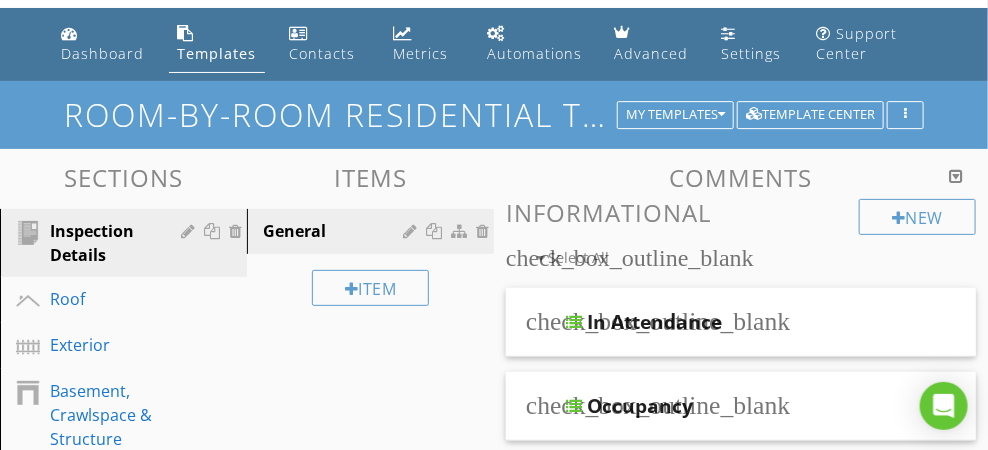 scroll, scrollTop: 0, scrollLeft: 0, axis: both 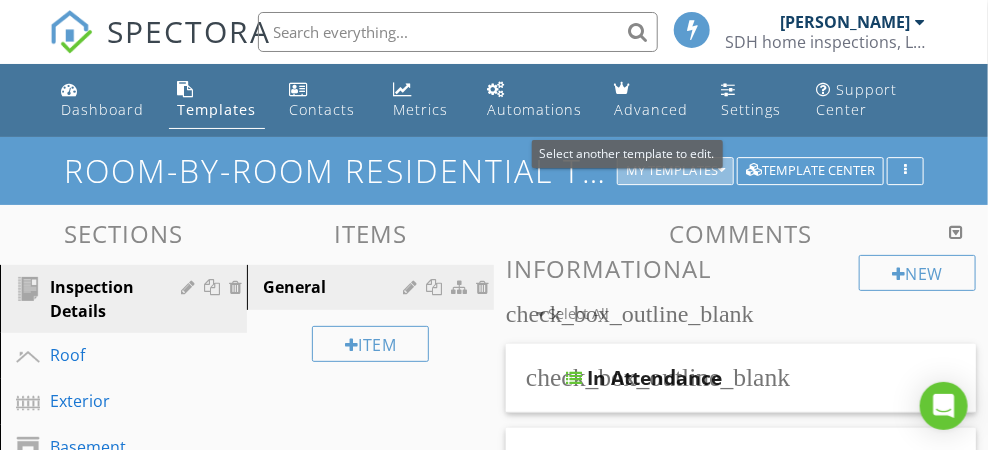 click on "My Templates" at bounding box center [675, 171] 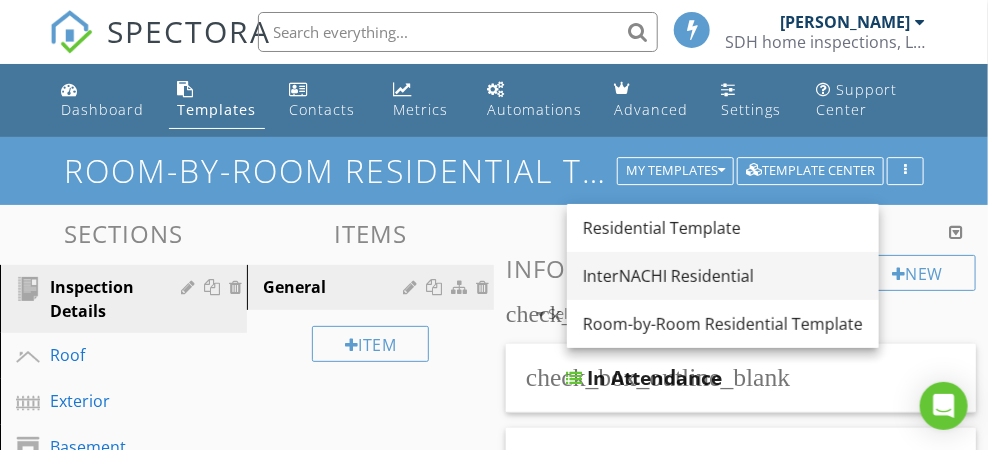 click on "InterNACHI Residential" at bounding box center [723, 276] 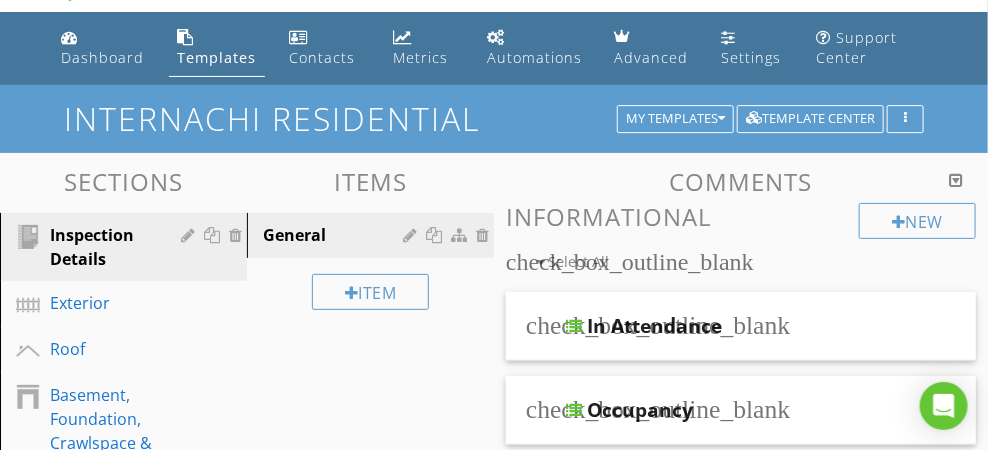 scroll, scrollTop: 0, scrollLeft: 0, axis: both 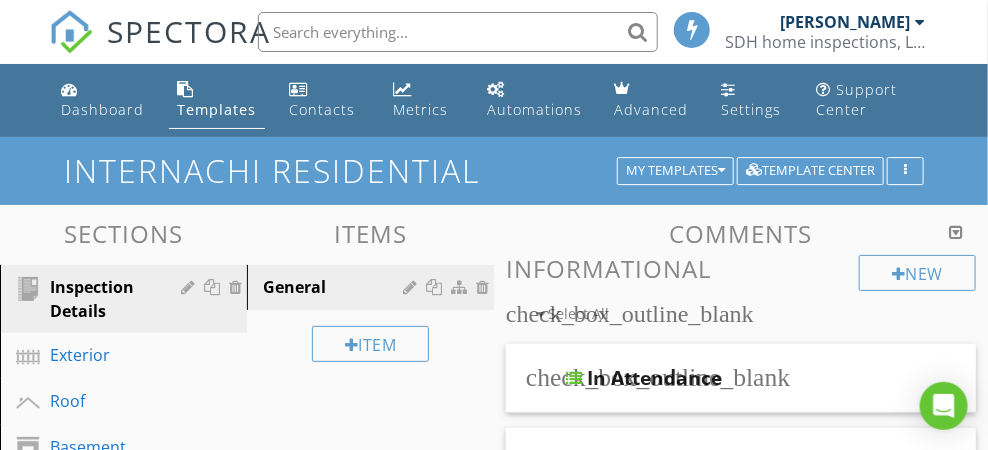 click on "[PERSON_NAME]" at bounding box center (853, 22) 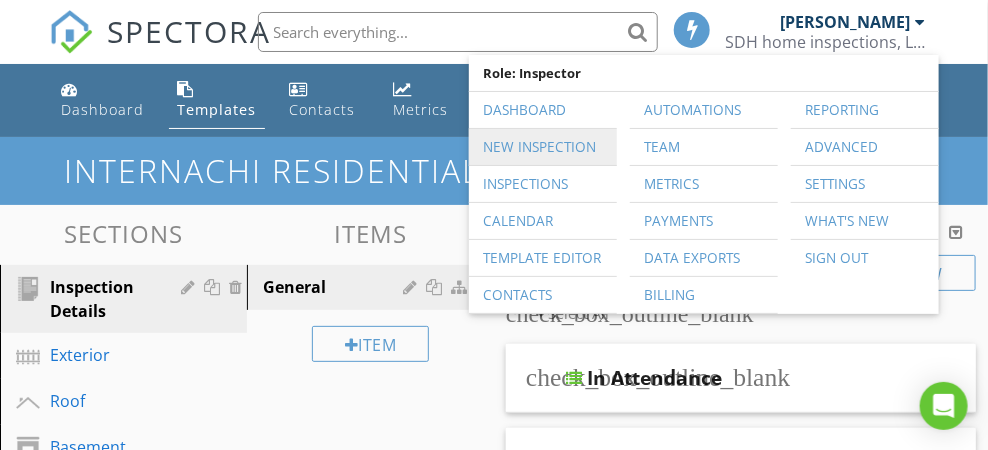click on "New Inspection" at bounding box center [543, 147] 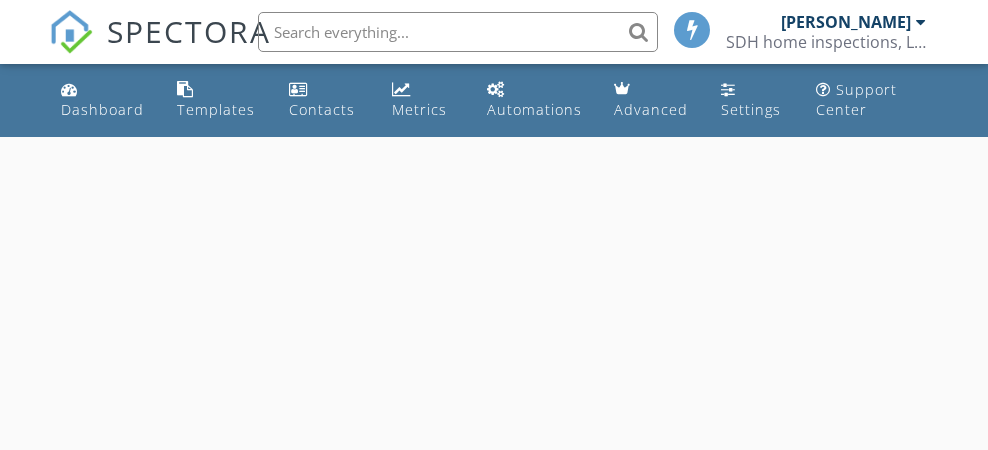 scroll, scrollTop: 0, scrollLeft: 0, axis: both 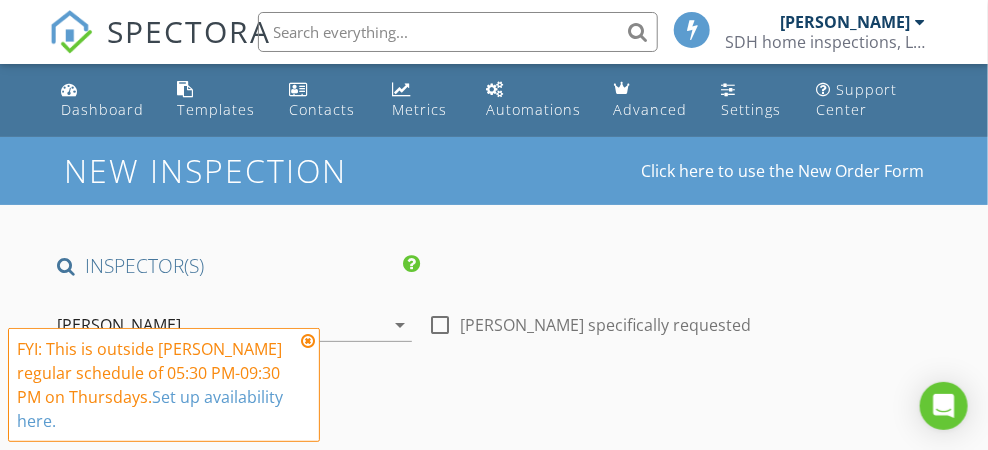 click at bounding box center (308, 341) 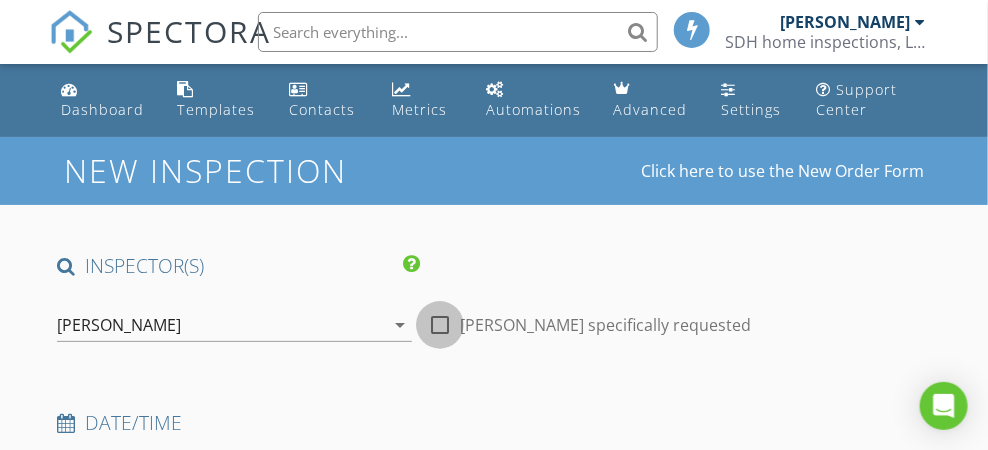 click at bounding box center [440, 325] 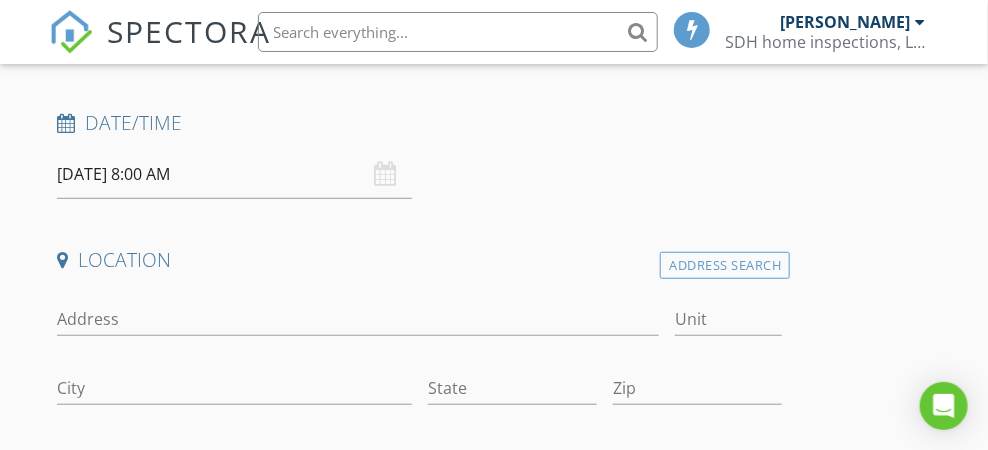 scroll, scrollTop: 400, scrollLeft: 0, axis: vertical 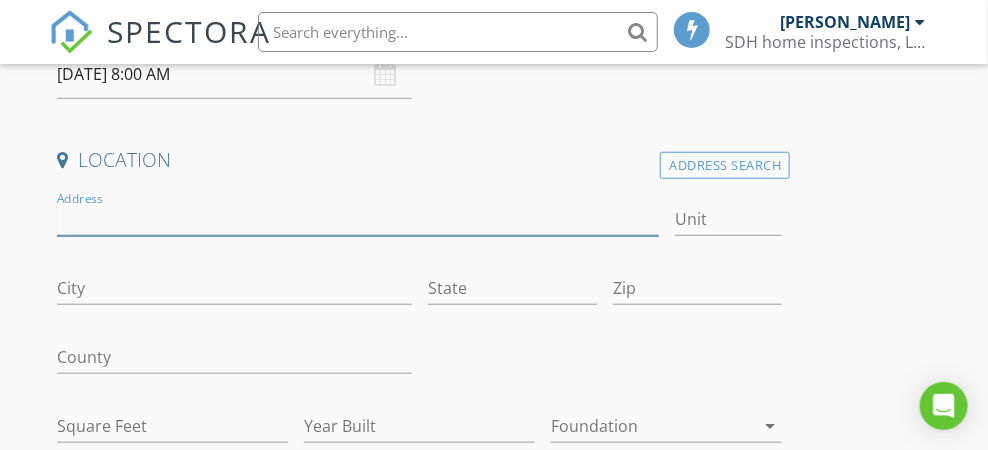 click on "Address" at bounding box center (357, 219) 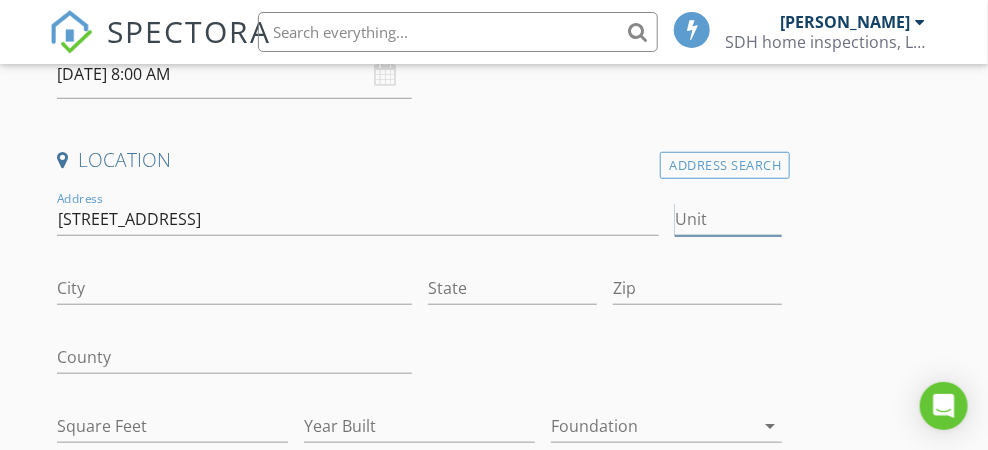 type on "[STREET_ADDRESS]" 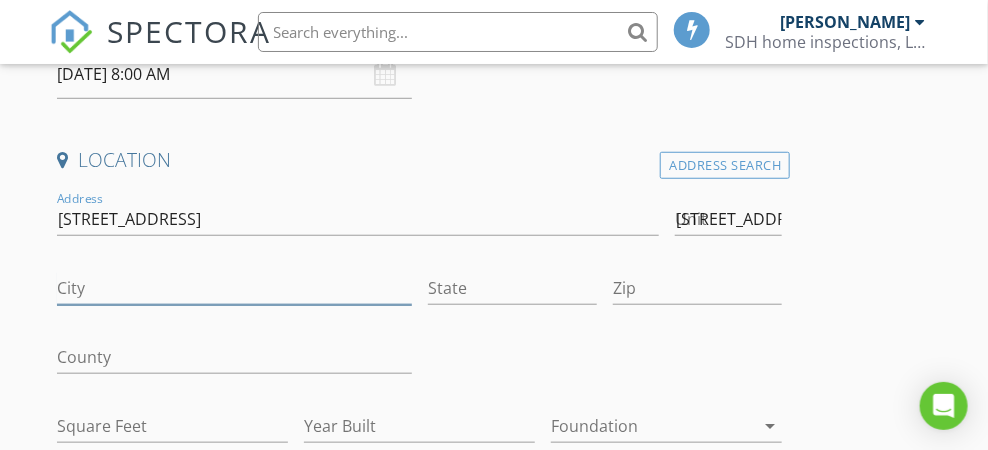type on "Torrington" 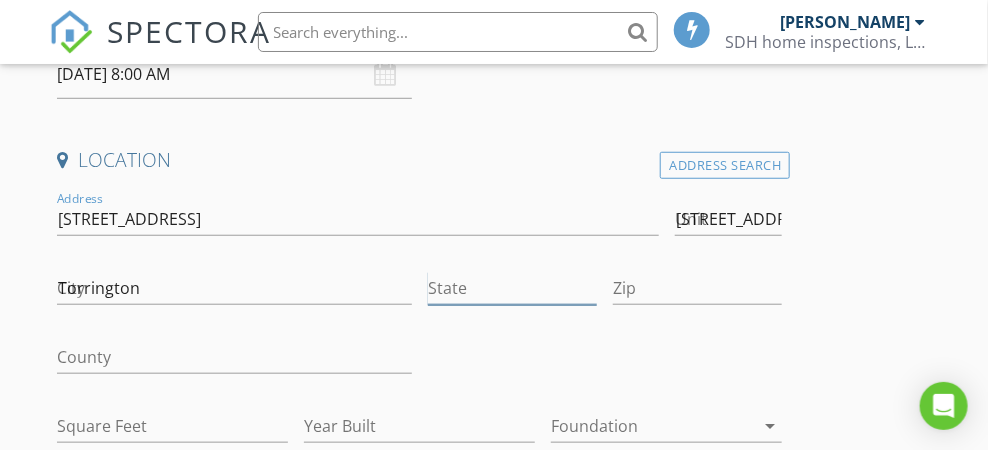 type on "WY" 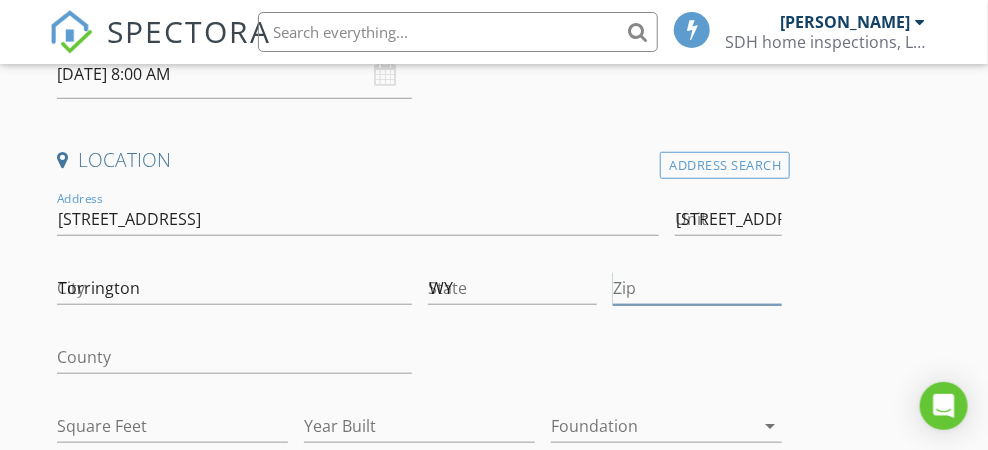 type on "82240" 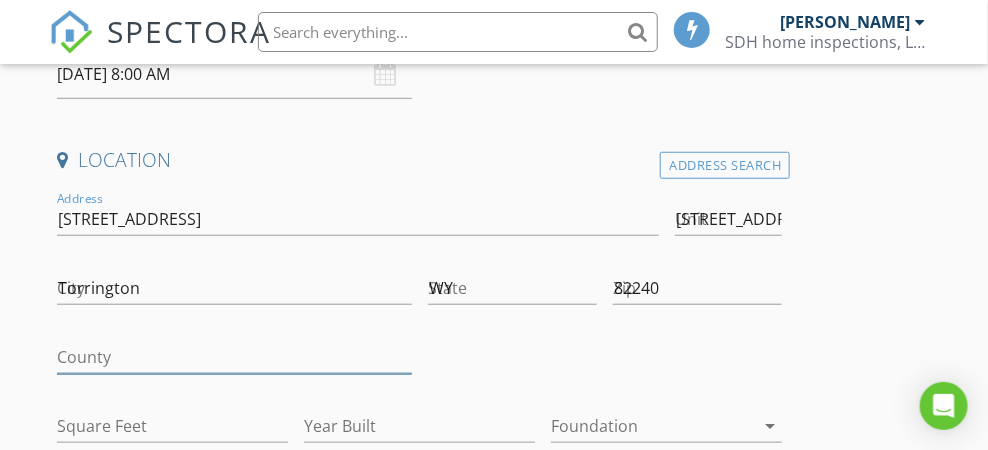 type on "WY" 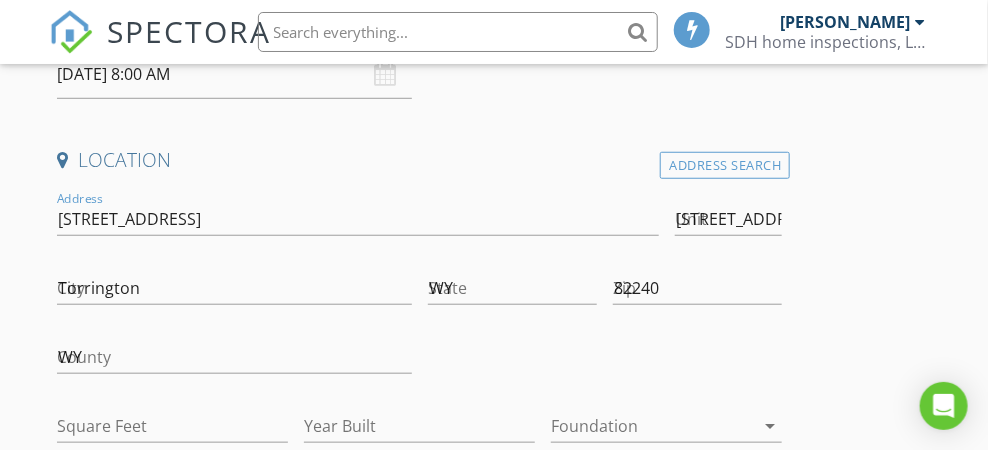 type on "shad" 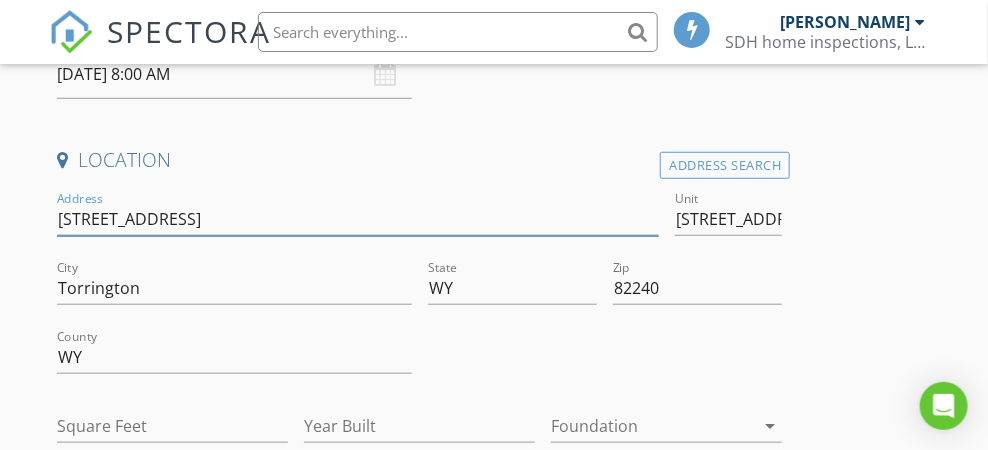 scroll, scrollTop: 413, scrollLeft: 0, axis: vertical 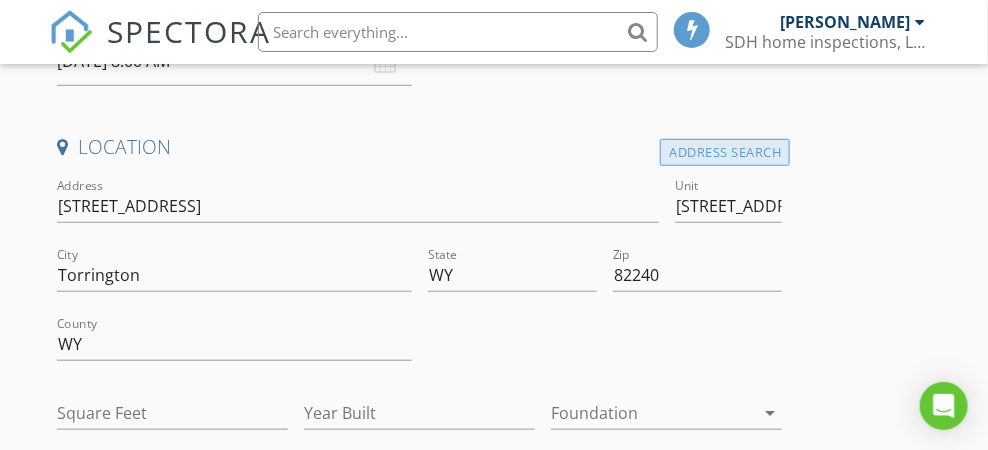 click on "Address Search" at bounding box center (725, 152) 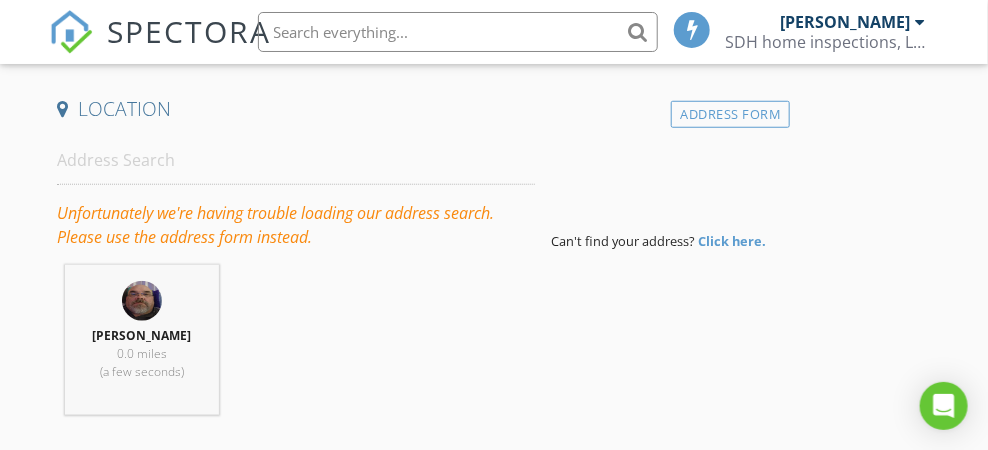 scroll, scrollTop: 413, scrollLeft: 0, axis: vertical 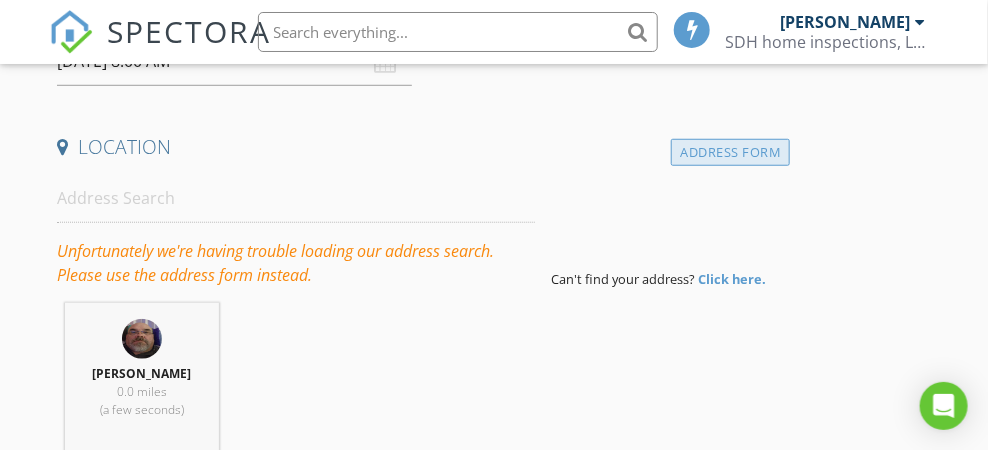 click on "Address Form" at bounding box center (730, 152) 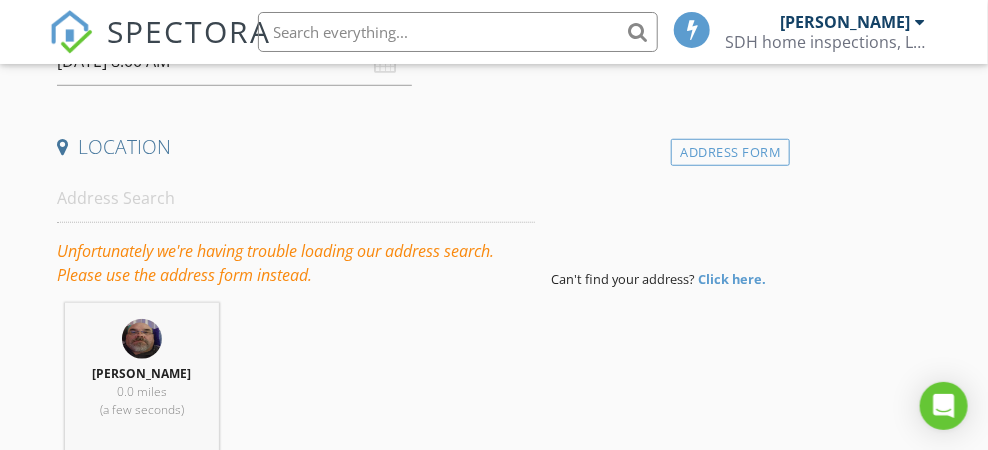 click on "Click here." at bounding box center (732, 279) 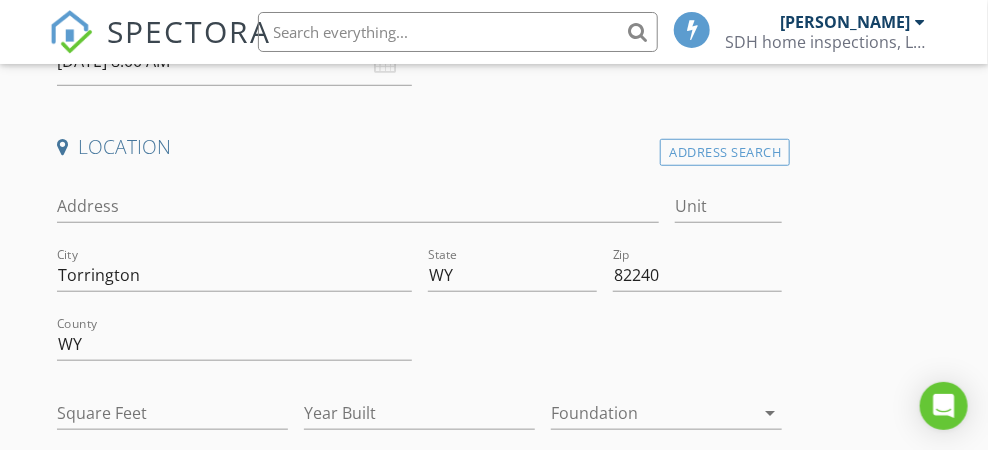 scroll, scrollTop: 313, scrollLeft: 0, axis: vertical 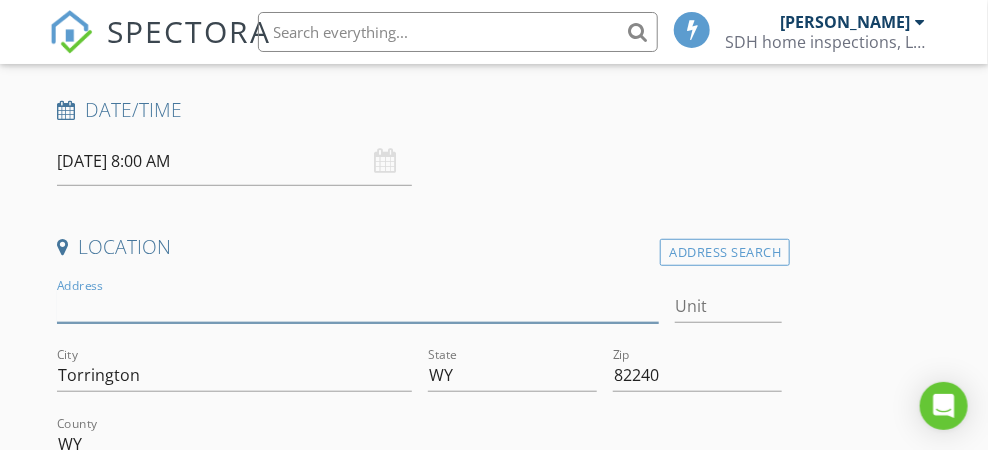 click on "Address" at bounding box center (357, 306) 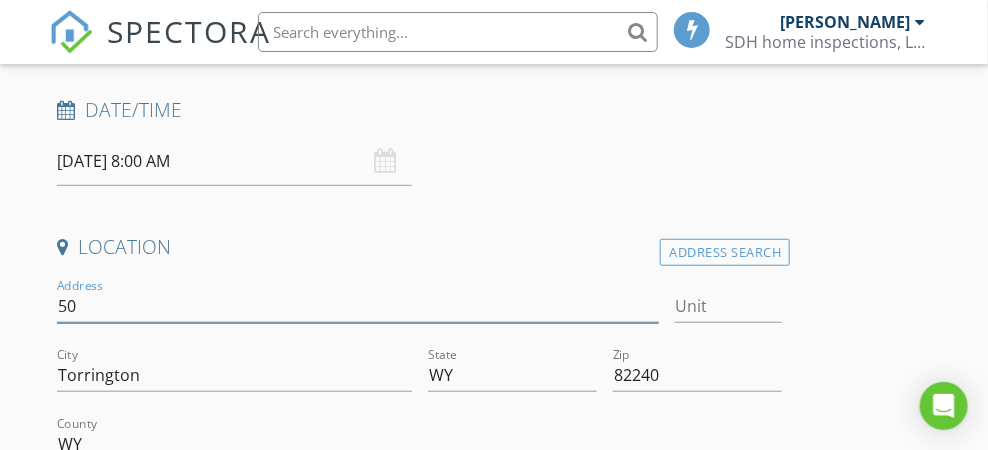type on "5" 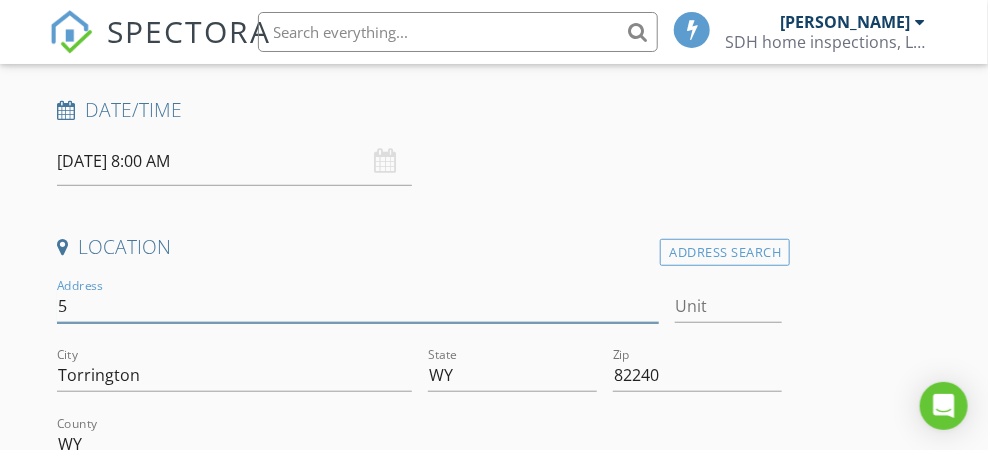 type 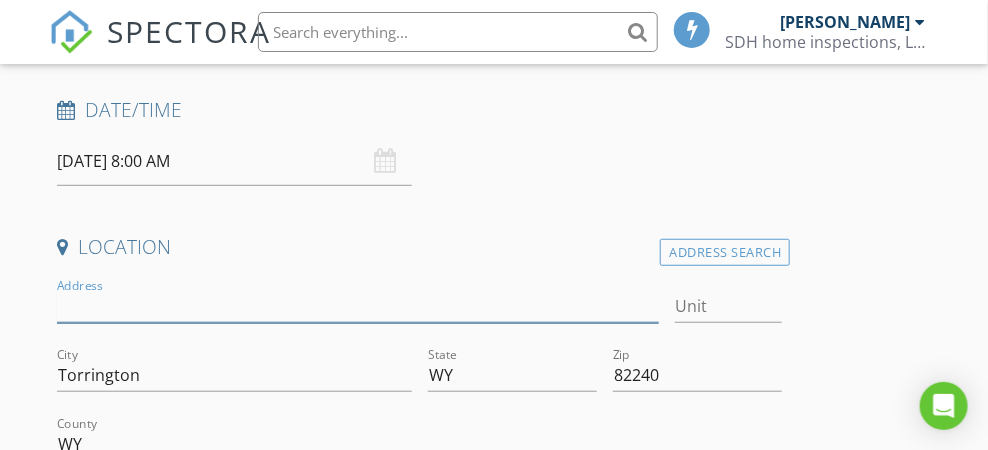 type on "0" 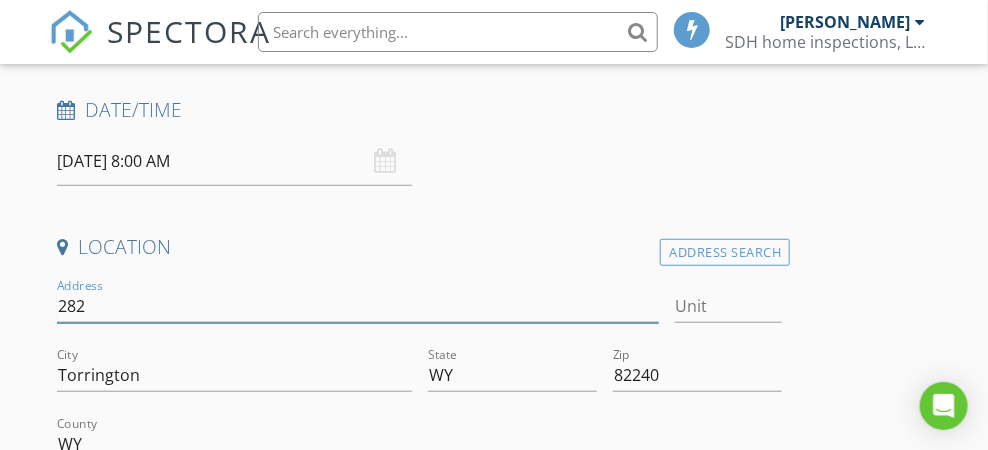 type on "2825" 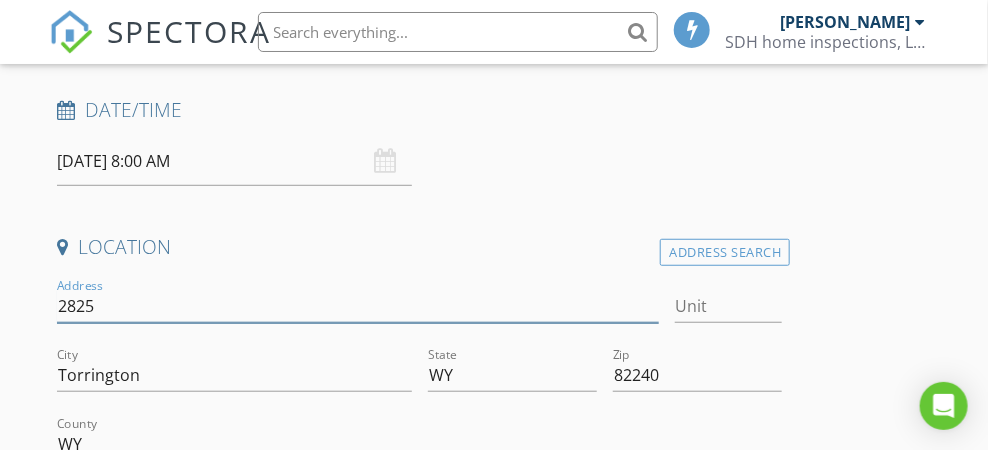 type 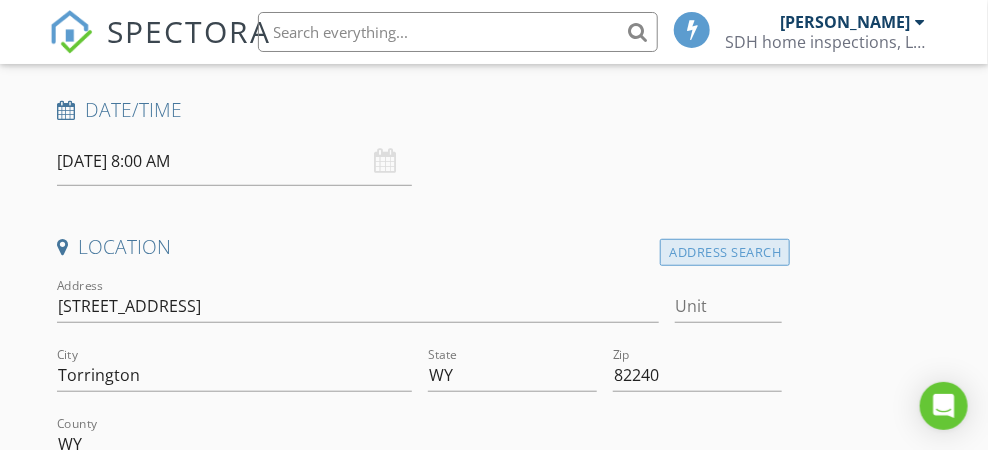 click on "Address Search" at bounding box center [725, 252] 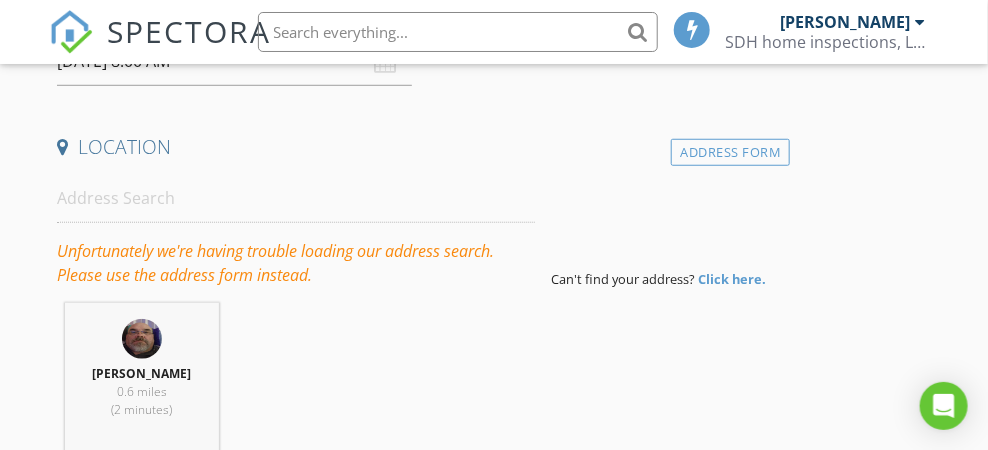 scroll, scrollTop: 513, scrollLeft: 0, axis: vertical 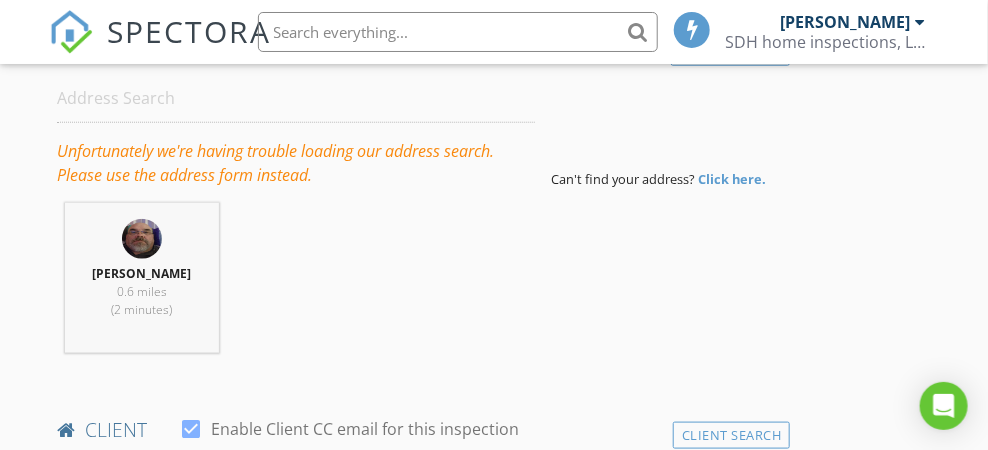 click on "shad harvey     0.6 miles     (2 minutes)" at bounding box center [141, 278] 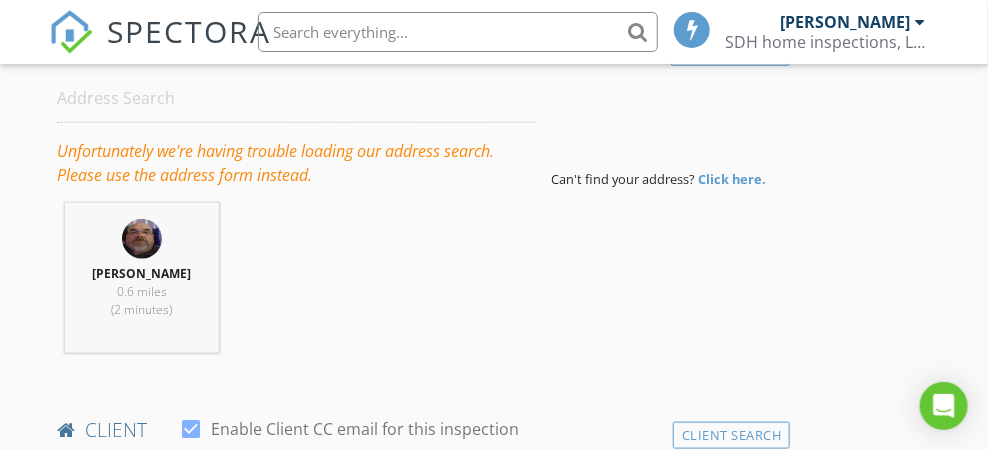 click on "Click here." at bounding box center (732, 179) 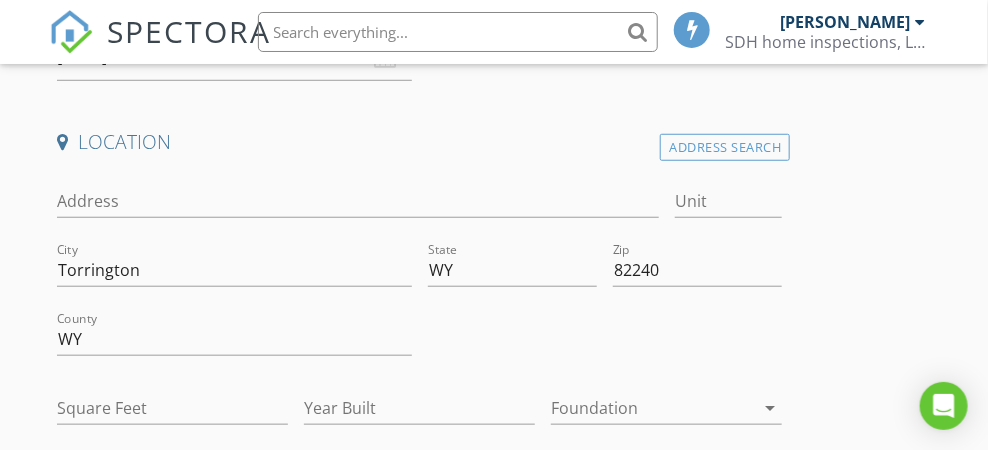 scroll, scrollTop: 413, scrollLeft: 0, axis: vertical 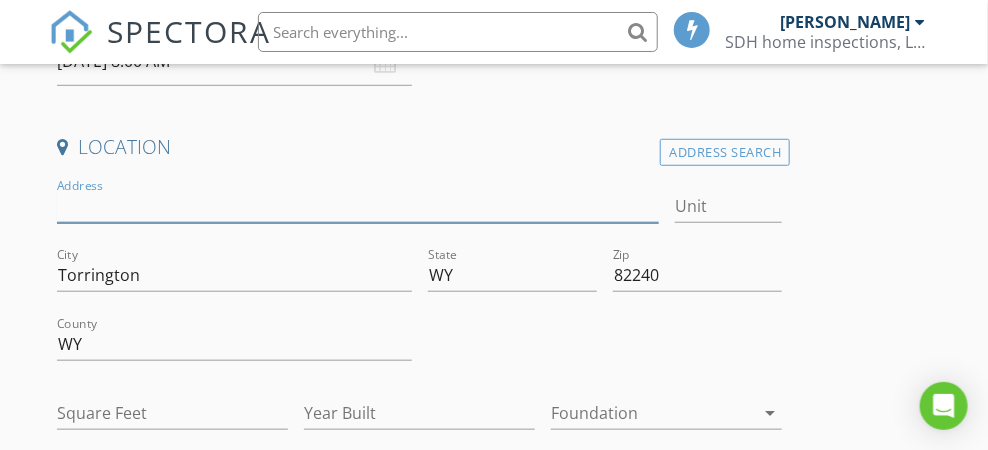 click on "Address" at bounding box center [357, 206] 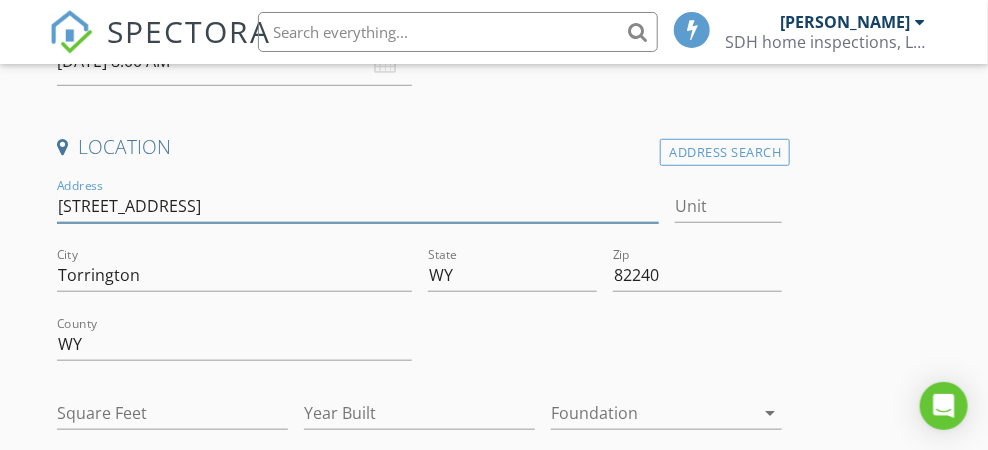 type on "1749" 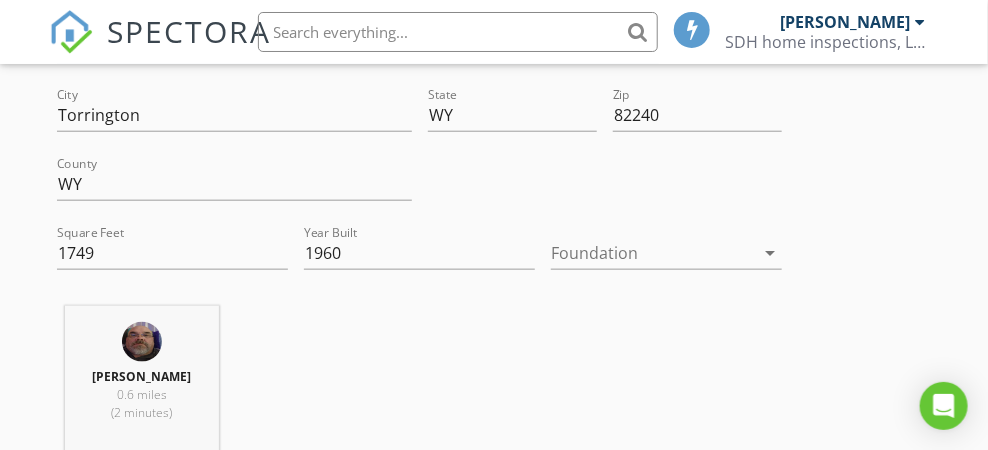 scroll, scrollTop: 613, scrollLeft: 0, axis: vertical 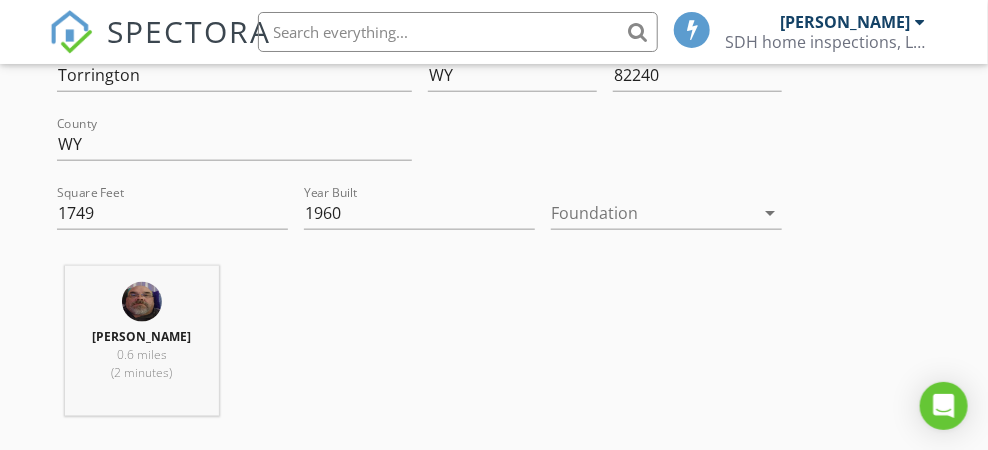 click on "arrow_drop_down" at bounding box center [770, 213] 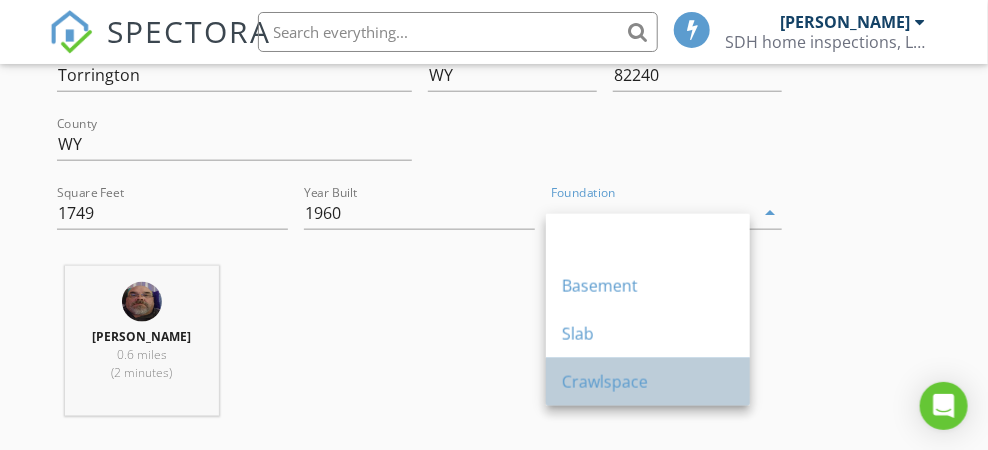 click on "Crawlspace" at bounding box center [648, 382] 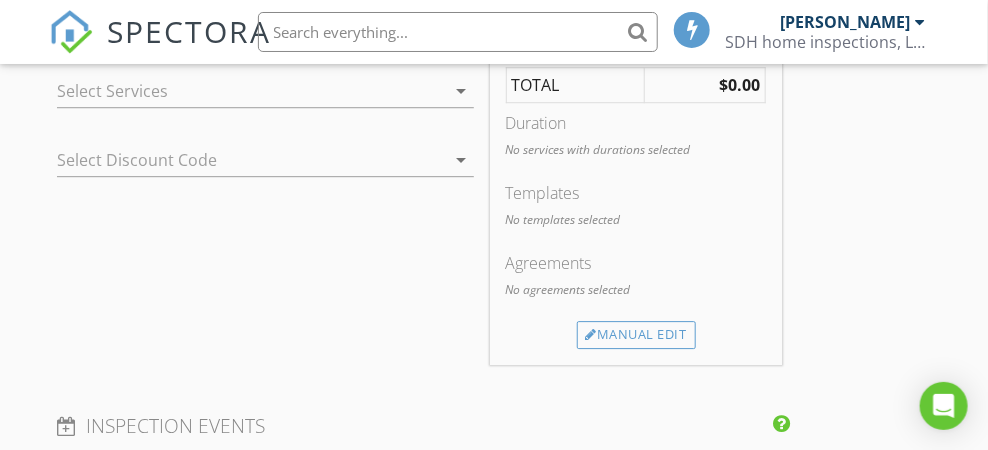 scroll, scrollTop: 1713, scrollLeft: 0, axis: vertical 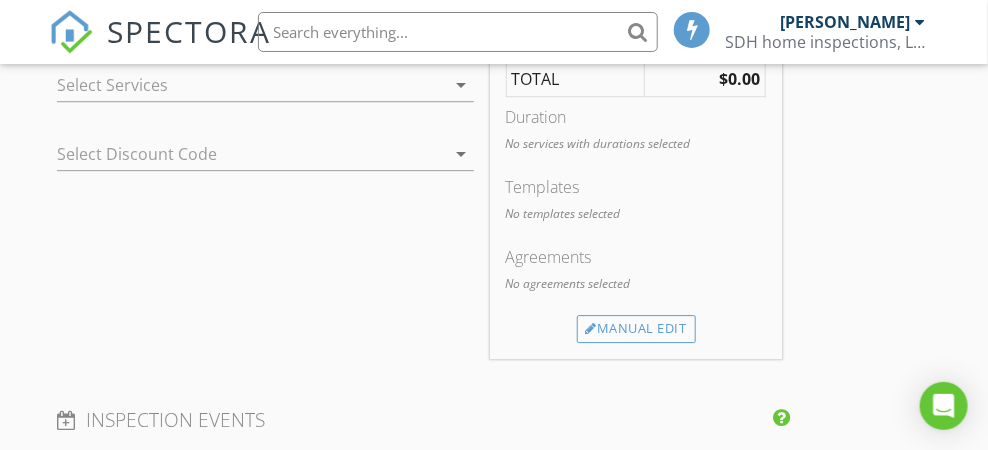 click on "arrow_drop_down" at bounding box center (462, 85) 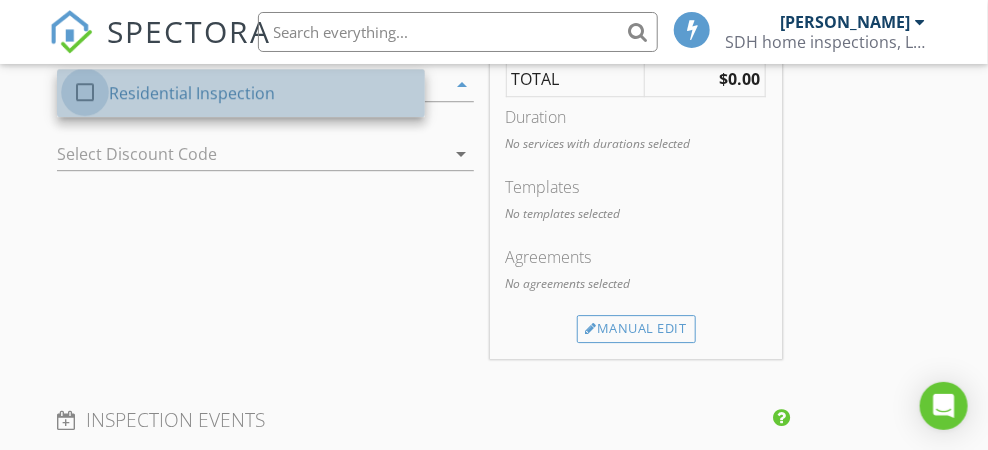 click at bounding box center [85, 92] 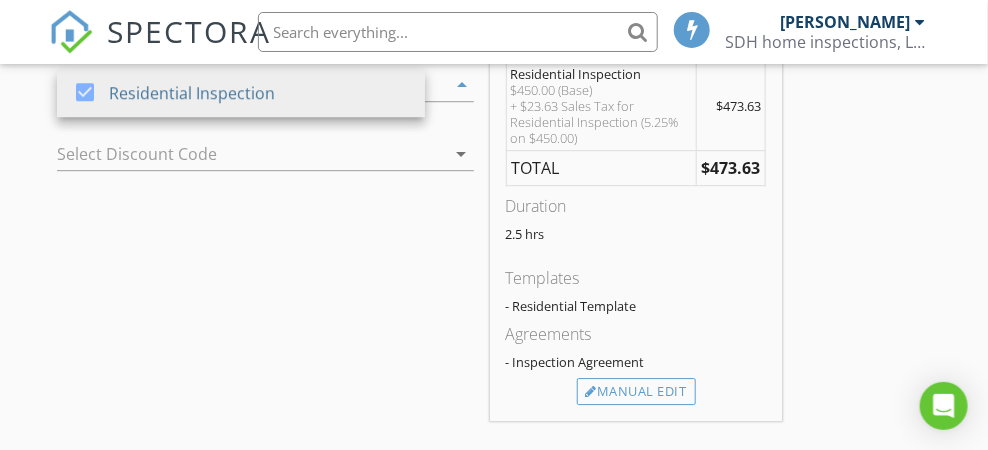 click on "arrow_drop_down" at bounding box center (462, 154) 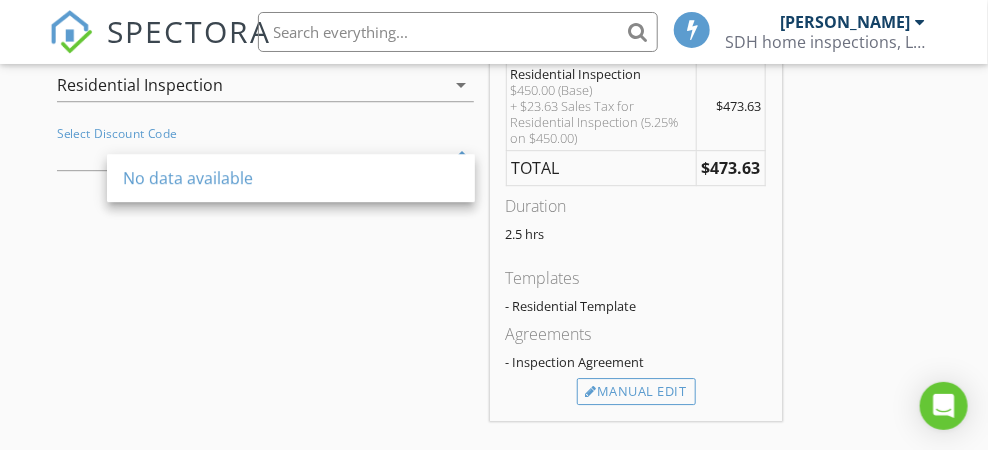 click on "No data available" at bounding box center (291, 178) 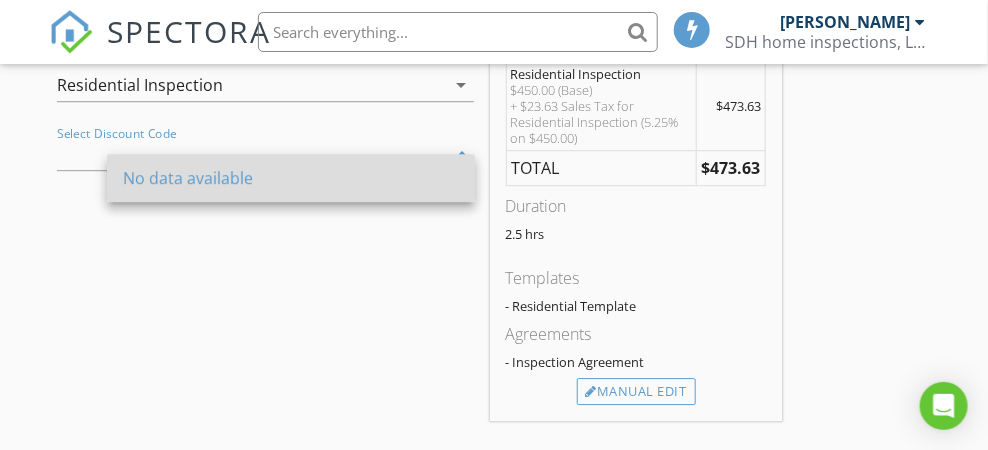 click on "No data available" at bounding box center [291, 178] 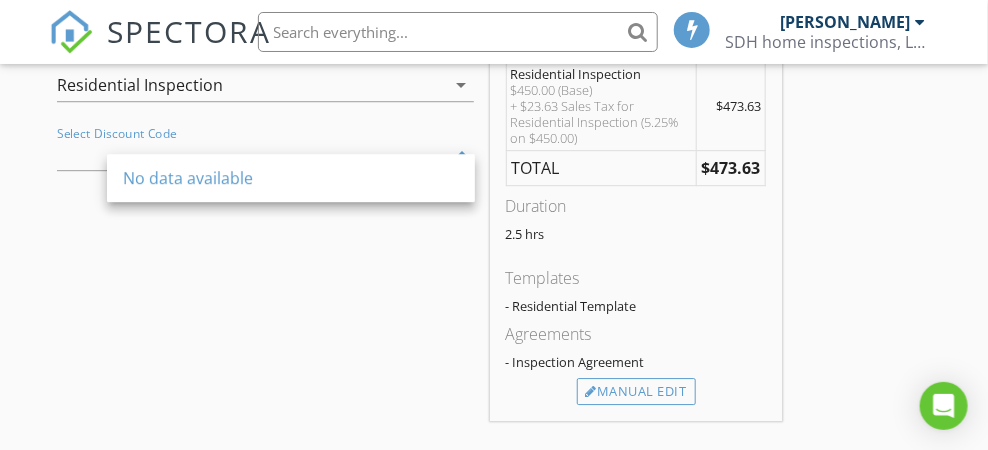 click on "SERVICES
check_box   Residential Inspection   Residential Inspection arrow_drop_down     Select Discount Code arrow_drop_down" at bounding box center [265, 217] 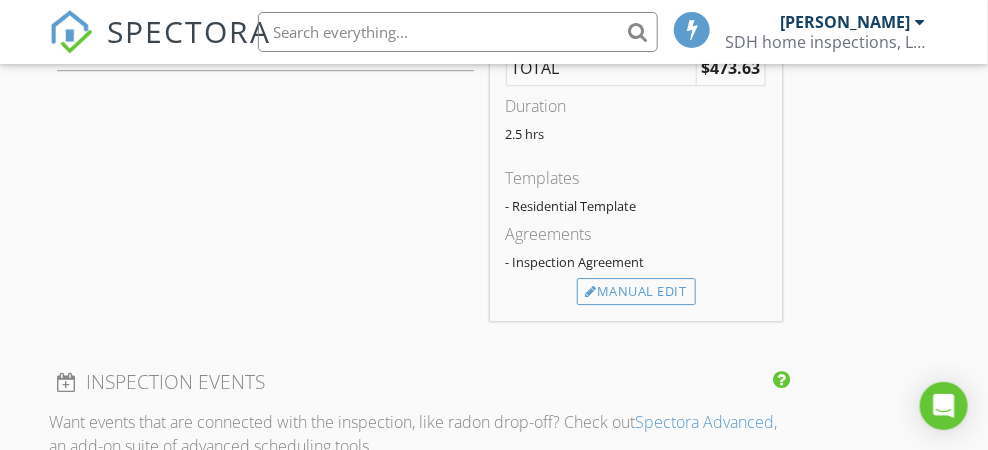 scroll, scrollTop: 1713, scrollLeft: 0, axis: vertical 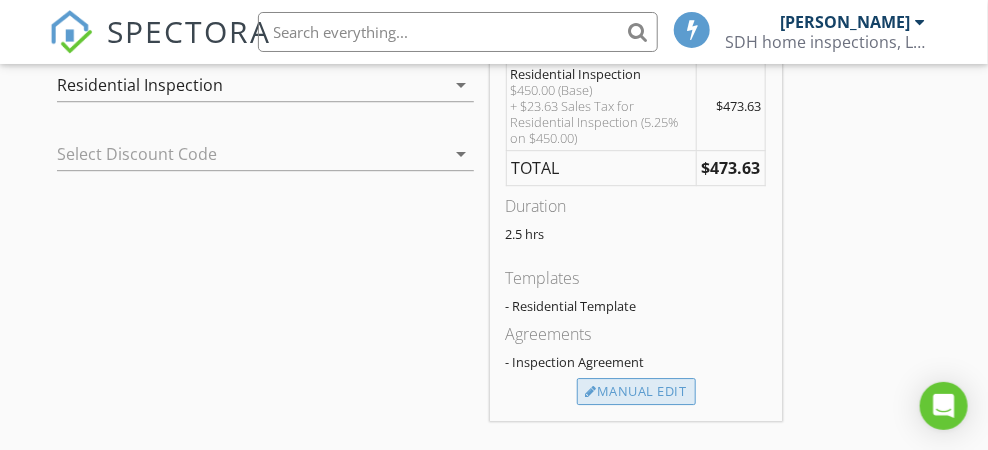 click on "Manual Edit" at bounding box center [636, 392] 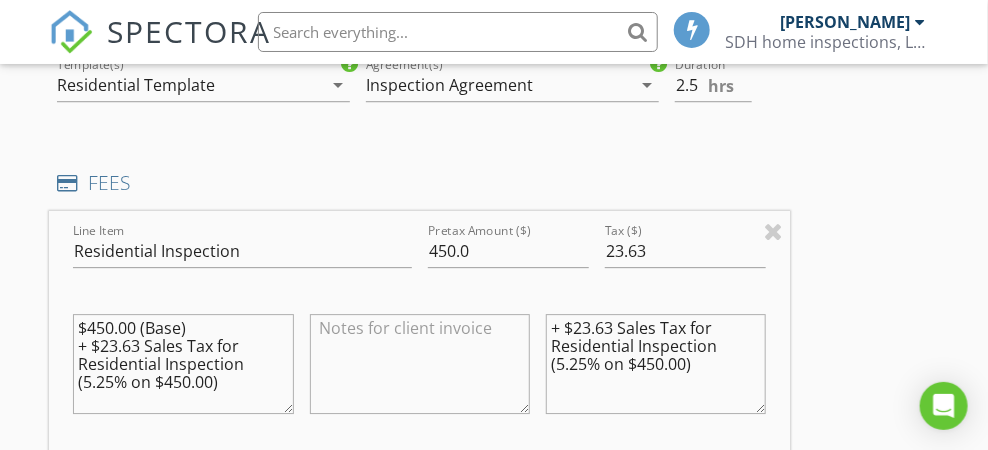 scroll, scrollTop: 1613, scrollLeft: 0, axis: vertical 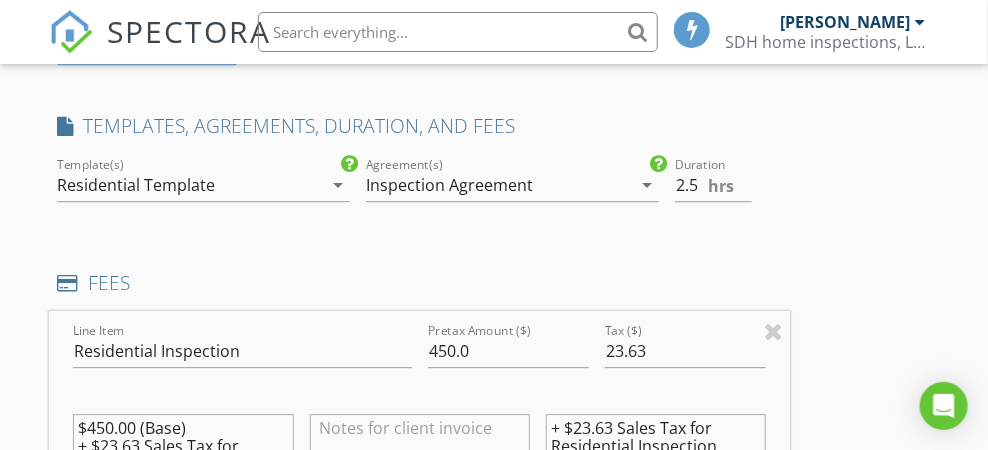 click on "arrow_drop_down" at bounding box center [338, 185] 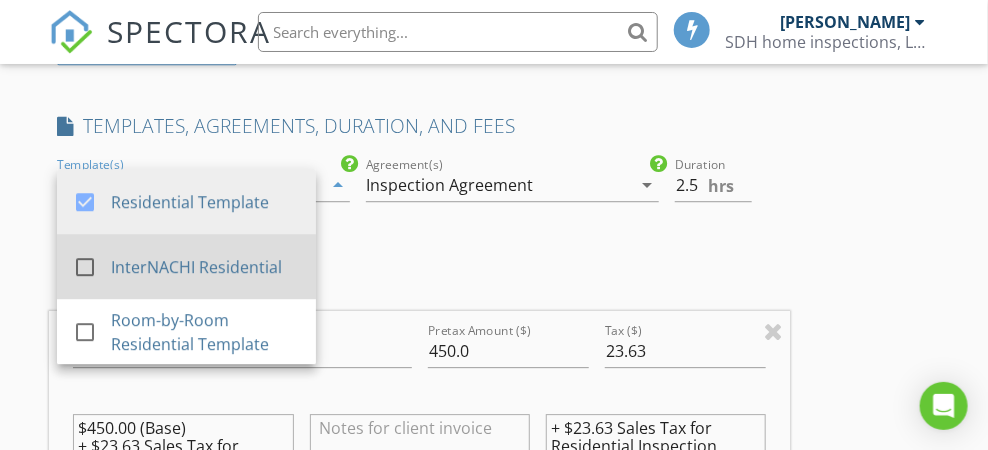 click on "InterNACHI Residential" at bounding box center (205, 267) 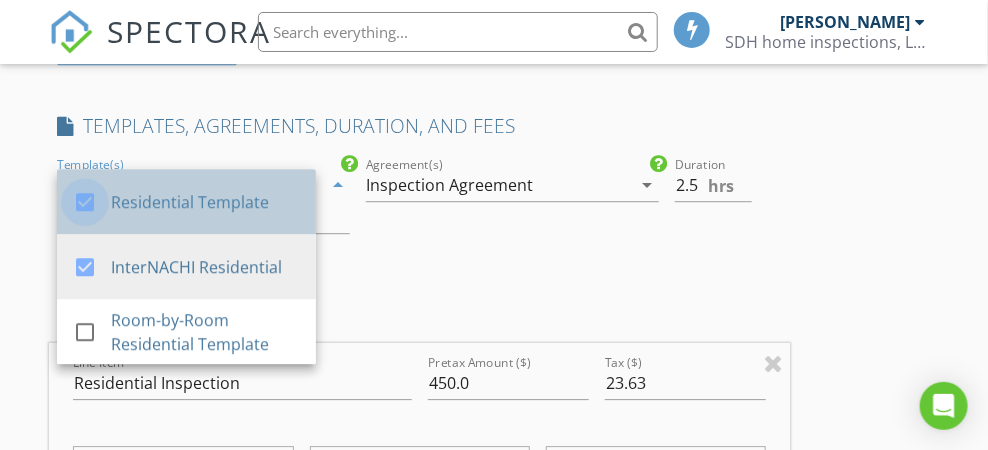 click at bounding box center [85, 202] 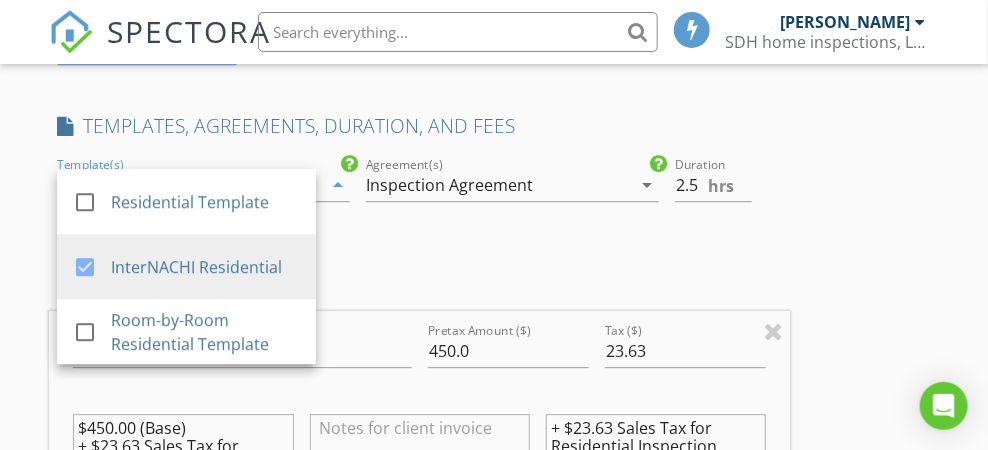click on "INSPECTOR(S)
check_box   shad harvey   PRIMARY   shad harvey arrow_drop_down   check_box shad harvey specifically requested
Date/Time
07/10/2025 8:00 AM
Location
Address Search       Address 2825 EAST B ST   Unit   City Torrington   State WY   Zip 82240   County WY     Square Feet 1749   Year Built 1960   Foundation Crawlspace arrow_drop_down     shad harvey     0.6 miles     (2 minutes)
client
check_box Enable Client CC email for this inspection   Client Search     check_box_outline_blank Client is a Company/Organization     First Name shad   Last Name harvey   Email shadharvey1971@gmail.com   CC Email shadharvey1971@gmail.com   Phone 307-575-4404           Notes   Private Notes
ADD ADDITIONAL client
SERVICES
check_box   Residential Inspection   Residential Inspection" at bounding box center (419, 330) 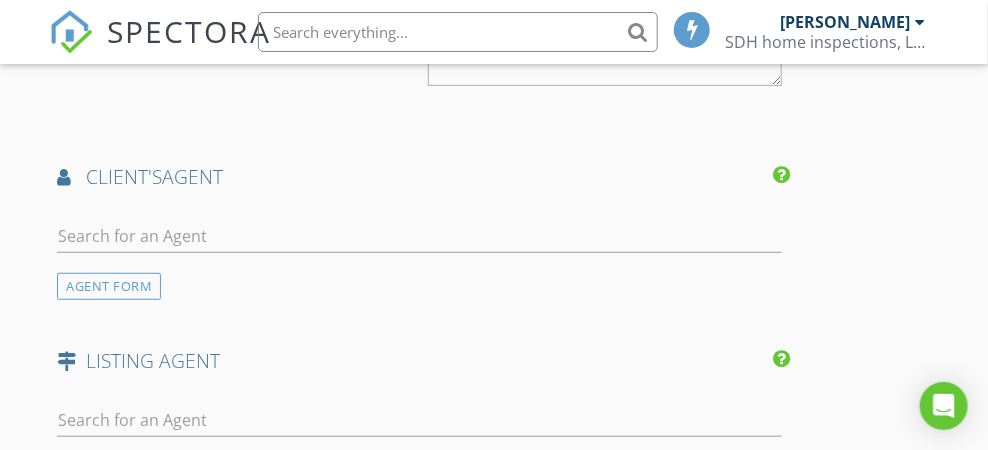 scroll, scrollTop: 2613, scrollLeft: 0, axis: vertical 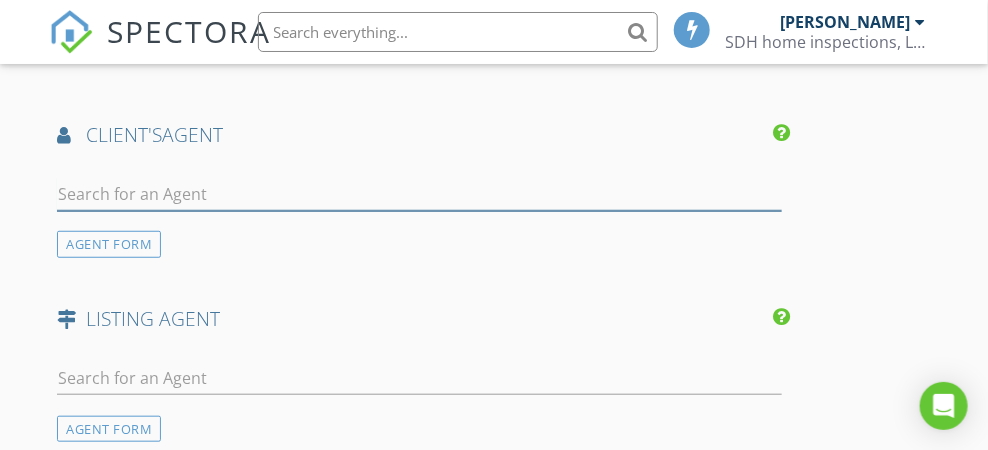 click at bounding box center (419, 194) 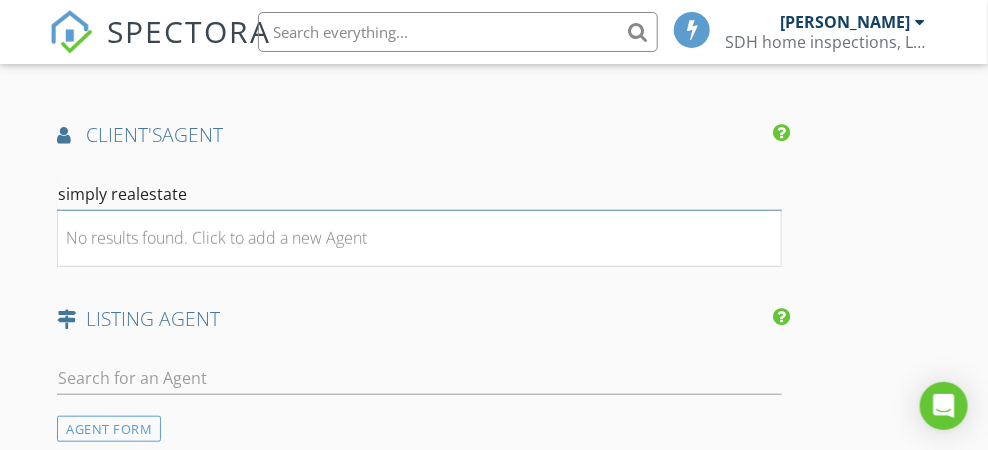 type on "simply realestate" 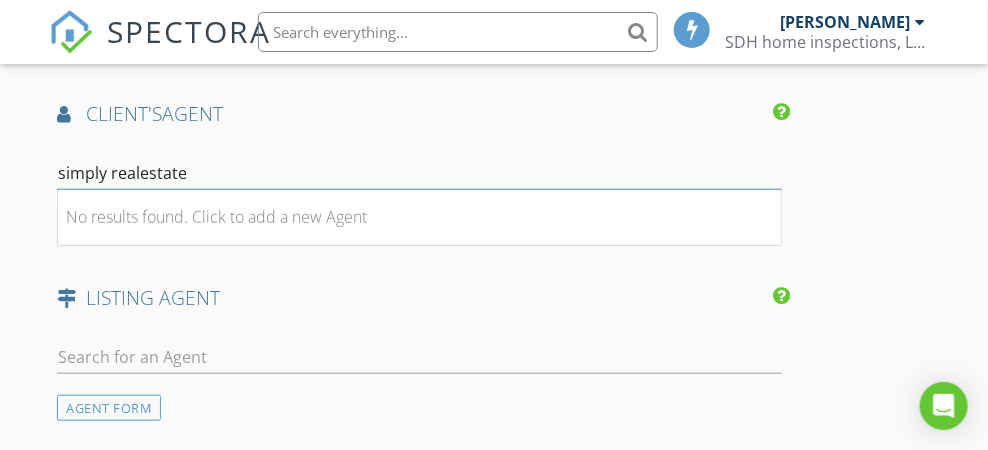 scroll, scrollTop: 2513, scrollLeft: 0, axis: vertical 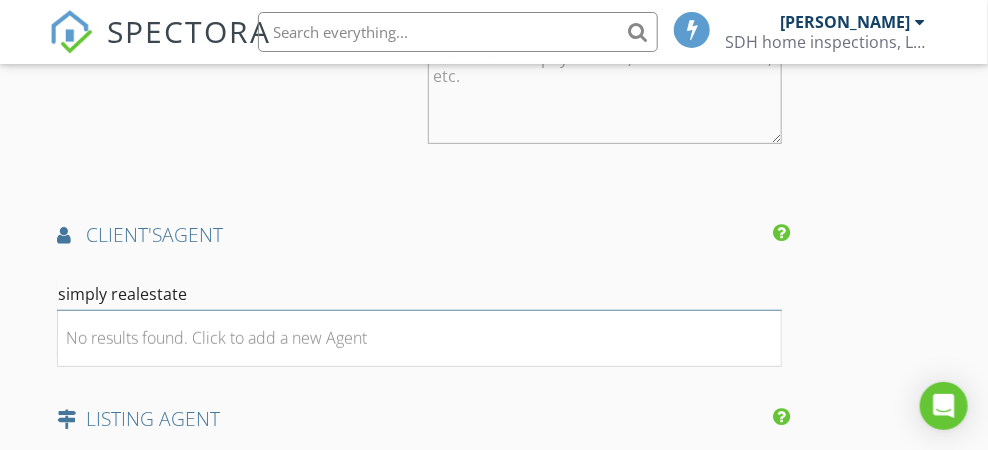 drag, startPoint x: 276, startPoint y: 308, endPoint x: 2, endPoint y: 284, distance: 275.04907 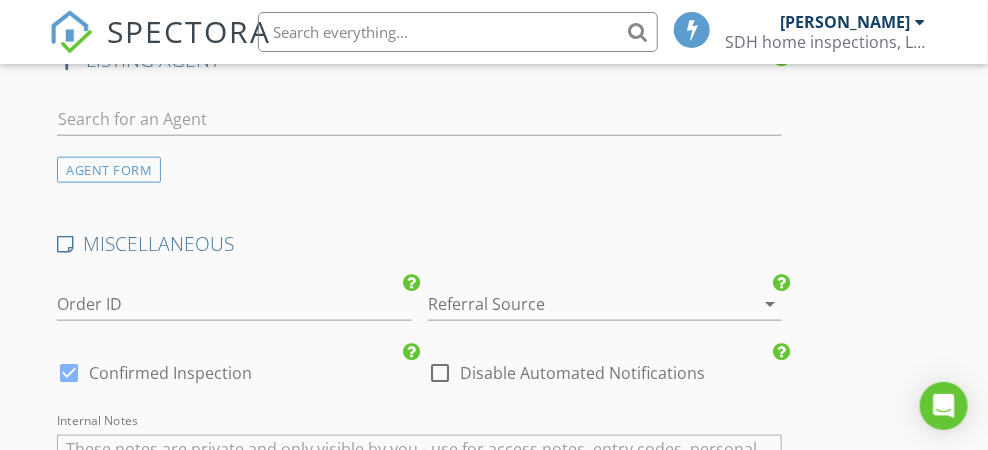 scroll, scrollTop: 2913, scrollLeft: 0, axis: vertical 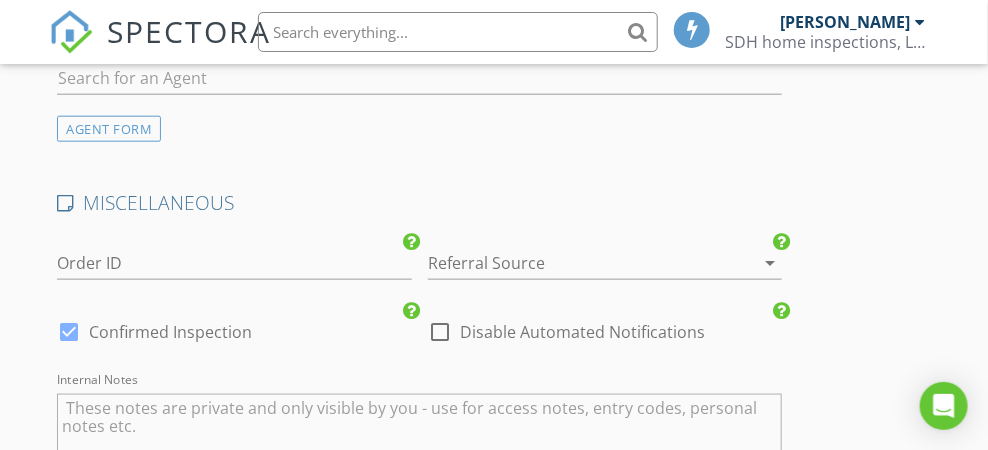 type 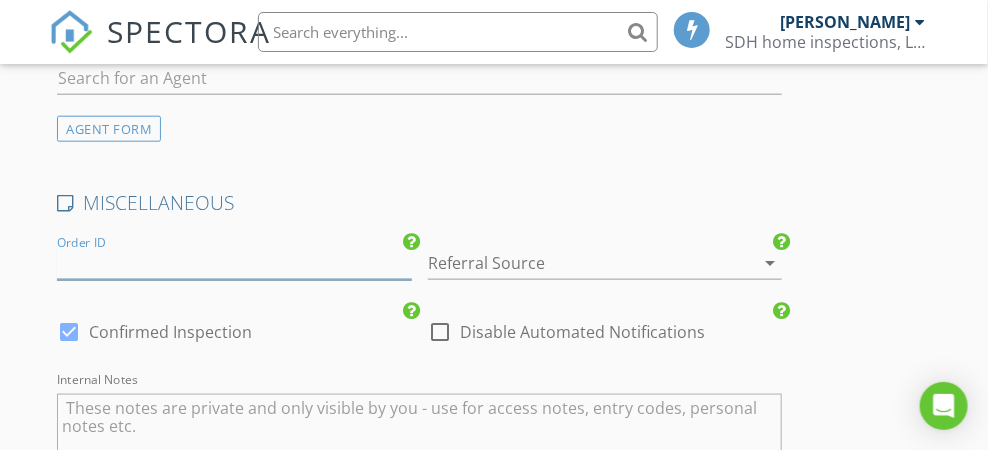 click on "Order ID" at bounding box center [234, 263] 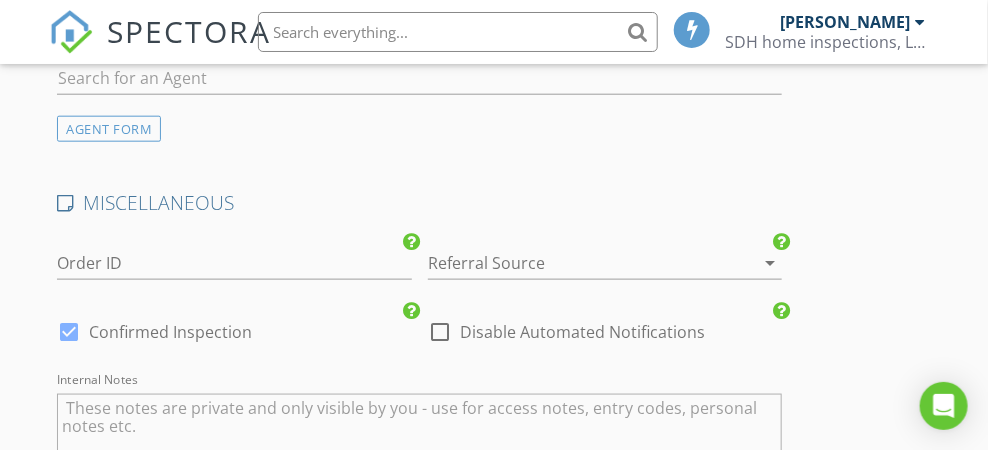 click on "Order ID" at bounding box center (234, 267) 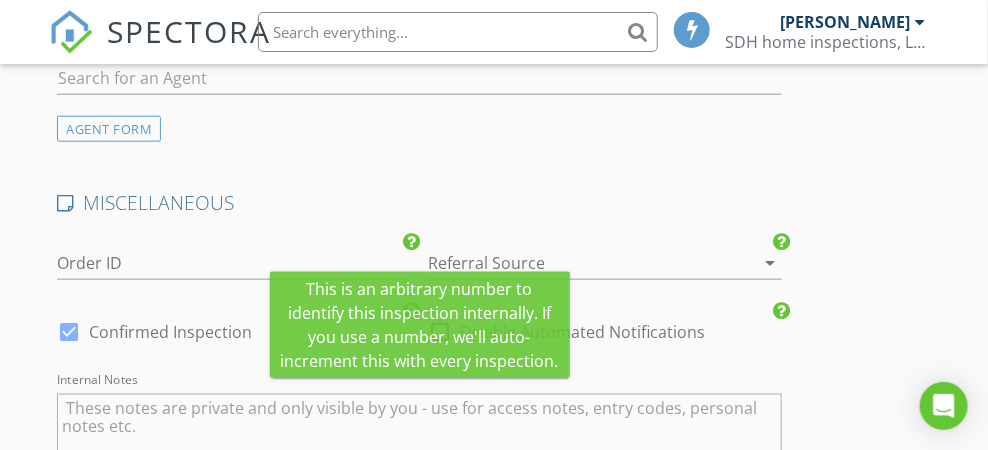 click at bounding box center [411, 242] 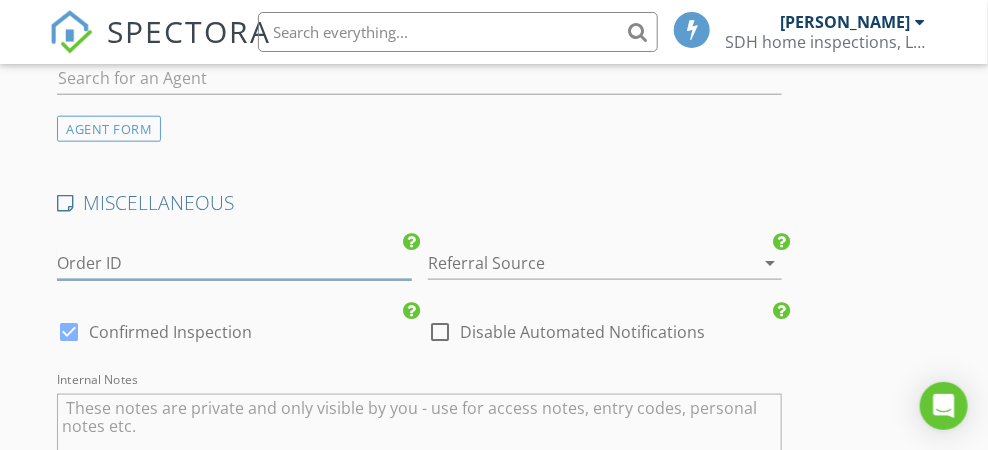 click on "Order ID" at bounding box center [234, 263] 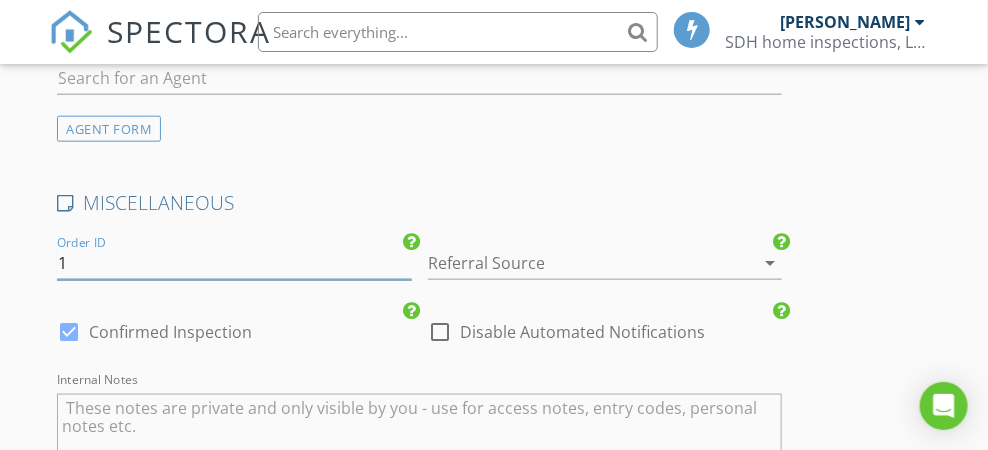 click on "Referral Source arrow_drop_down" at bounding box center [605, 265] 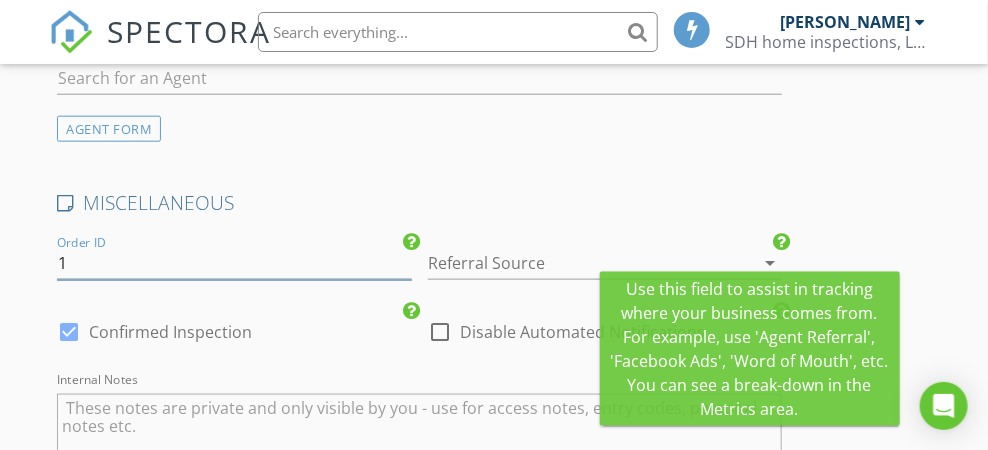 type on "1" 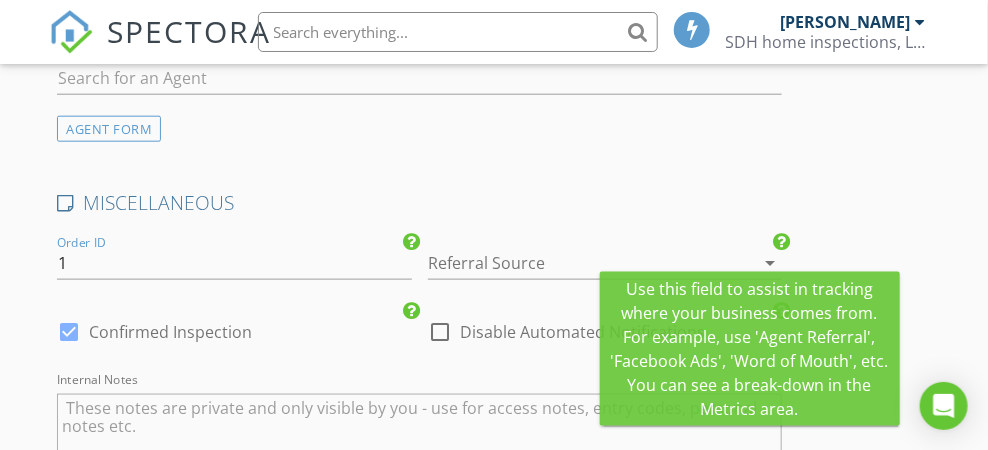 click at bounding box center (781, 242) 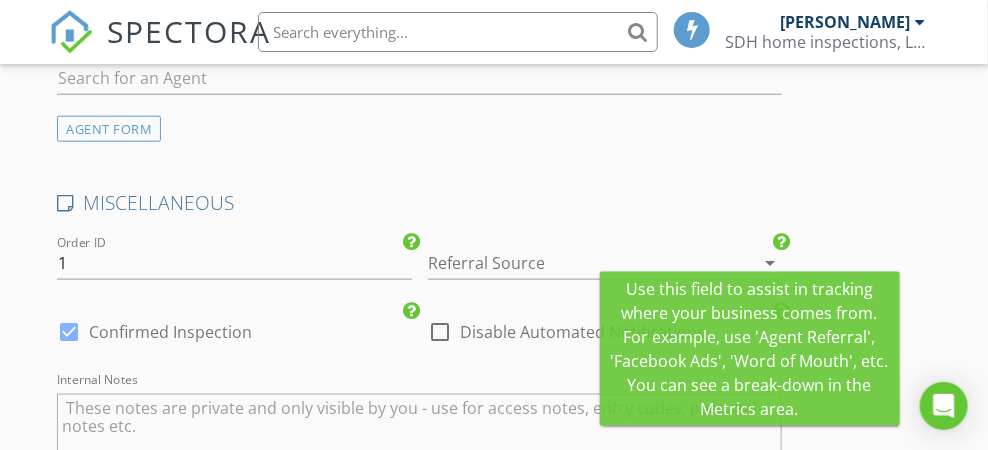 click at bounding box center (781, 242) 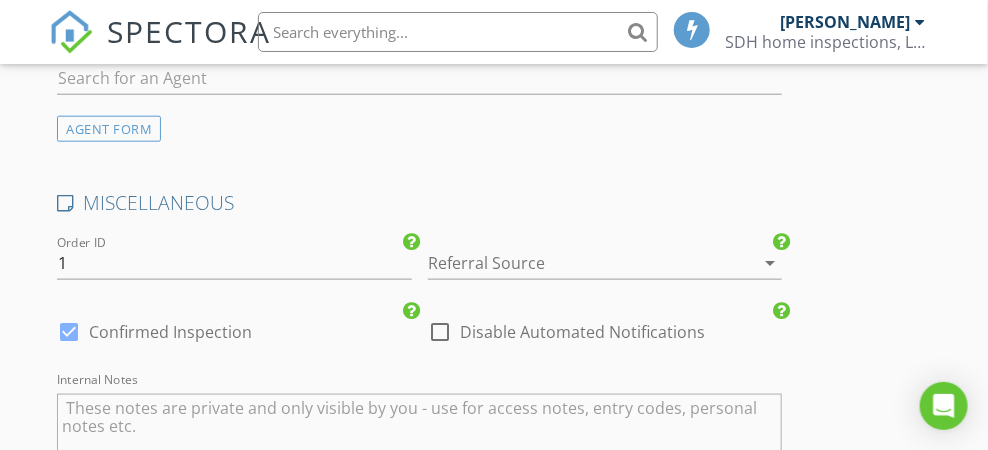 click on "MISCELLANEOUS" at bounding box center [419, 203] 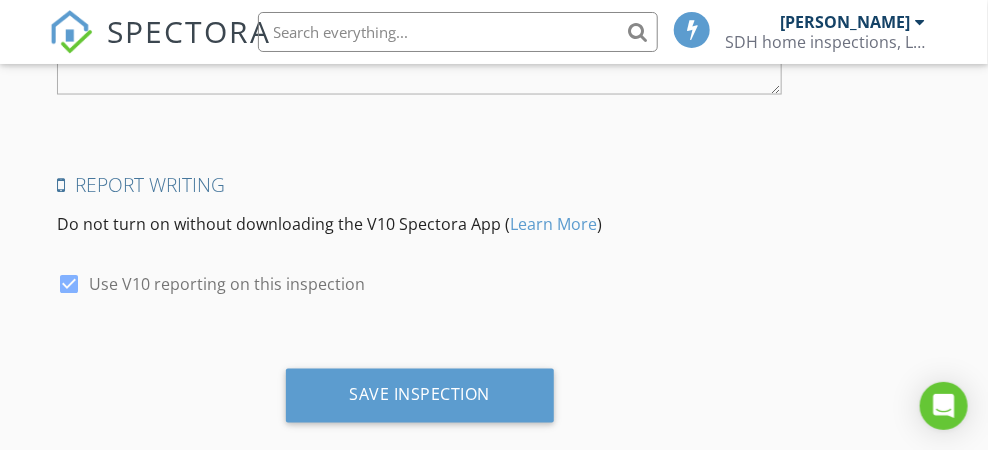 scroll, scrollTop: 3313, scrollLeft: 0, axis: vertical 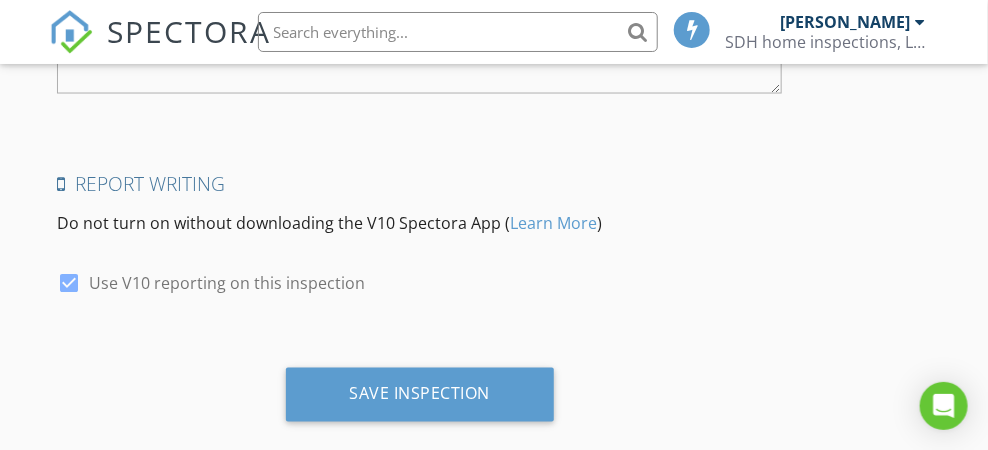 click on "Learn More" at bounding box center [553, 224] 